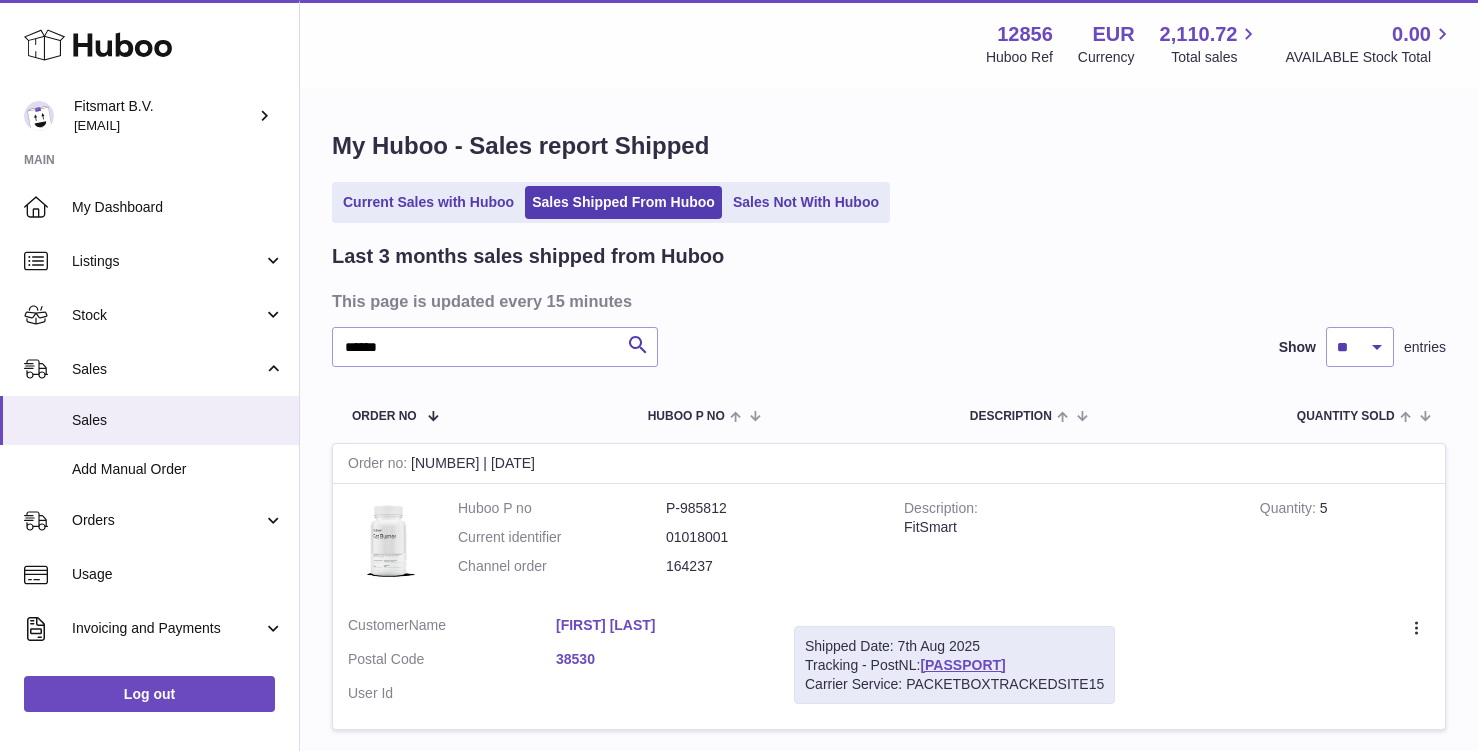 scroll, scrollTop: 159, scrollLeft: 0, axis: vertical 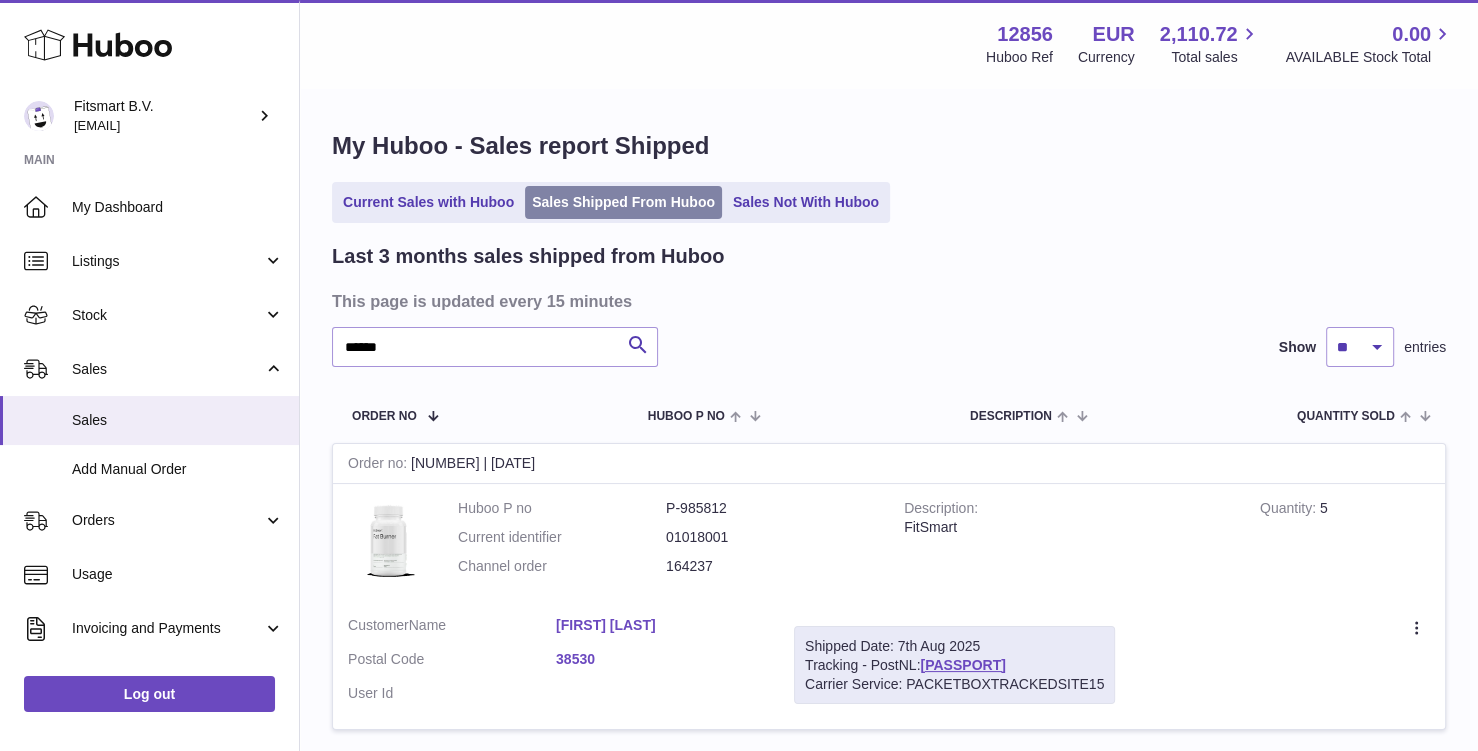 click on "Sales Shipped From Huboo" at bounding box center (623, 202) 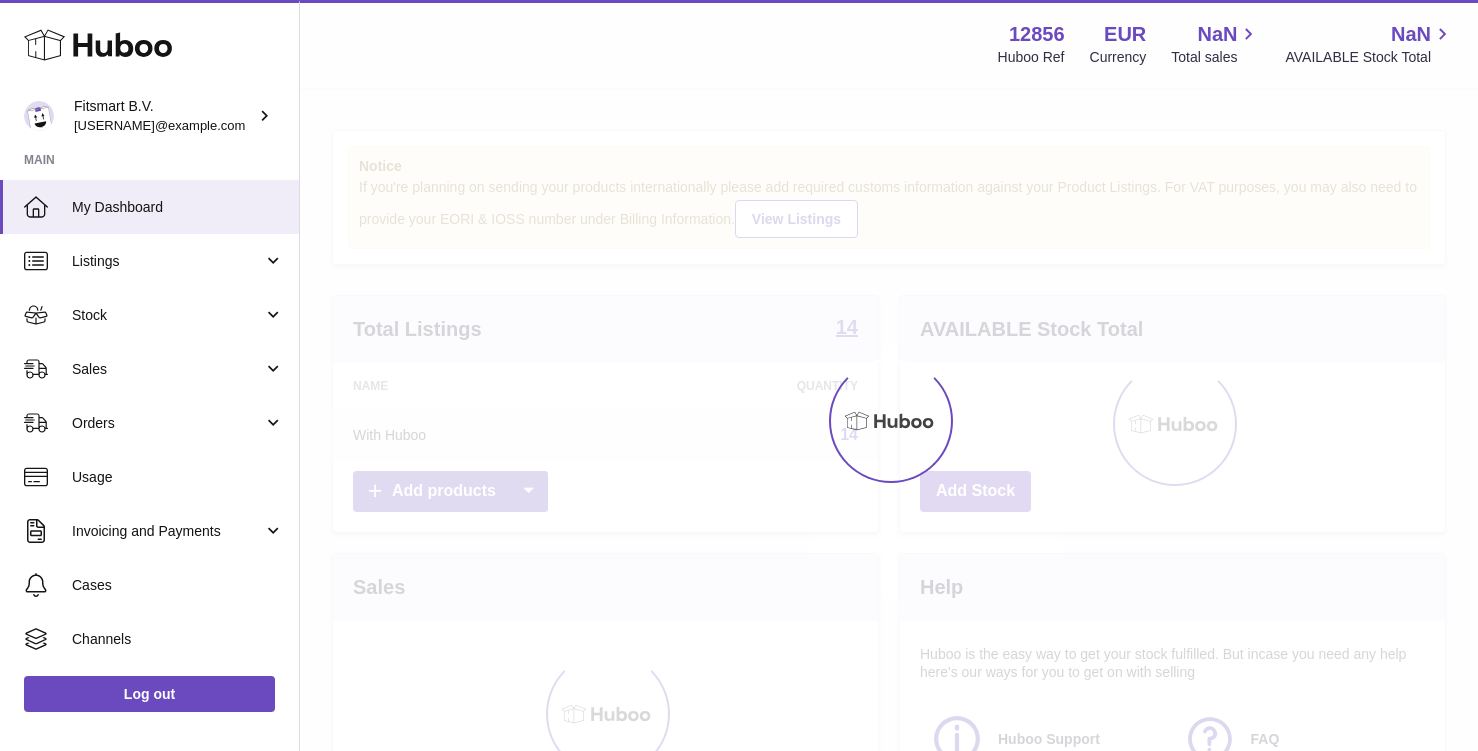 scroll, scrollTop: 0, scrollLeft: 0, axis: both 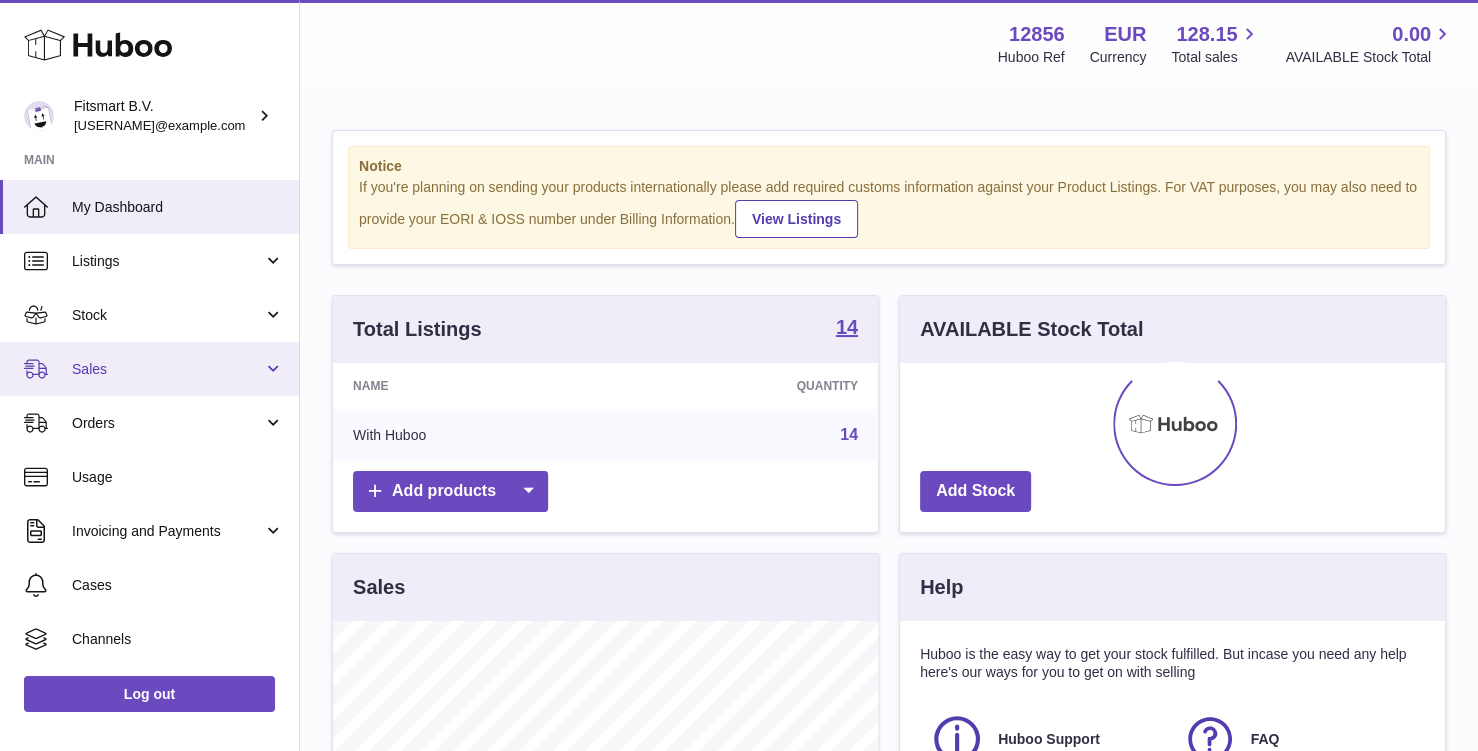 click on "Sales" at bounding box center (167, 369) 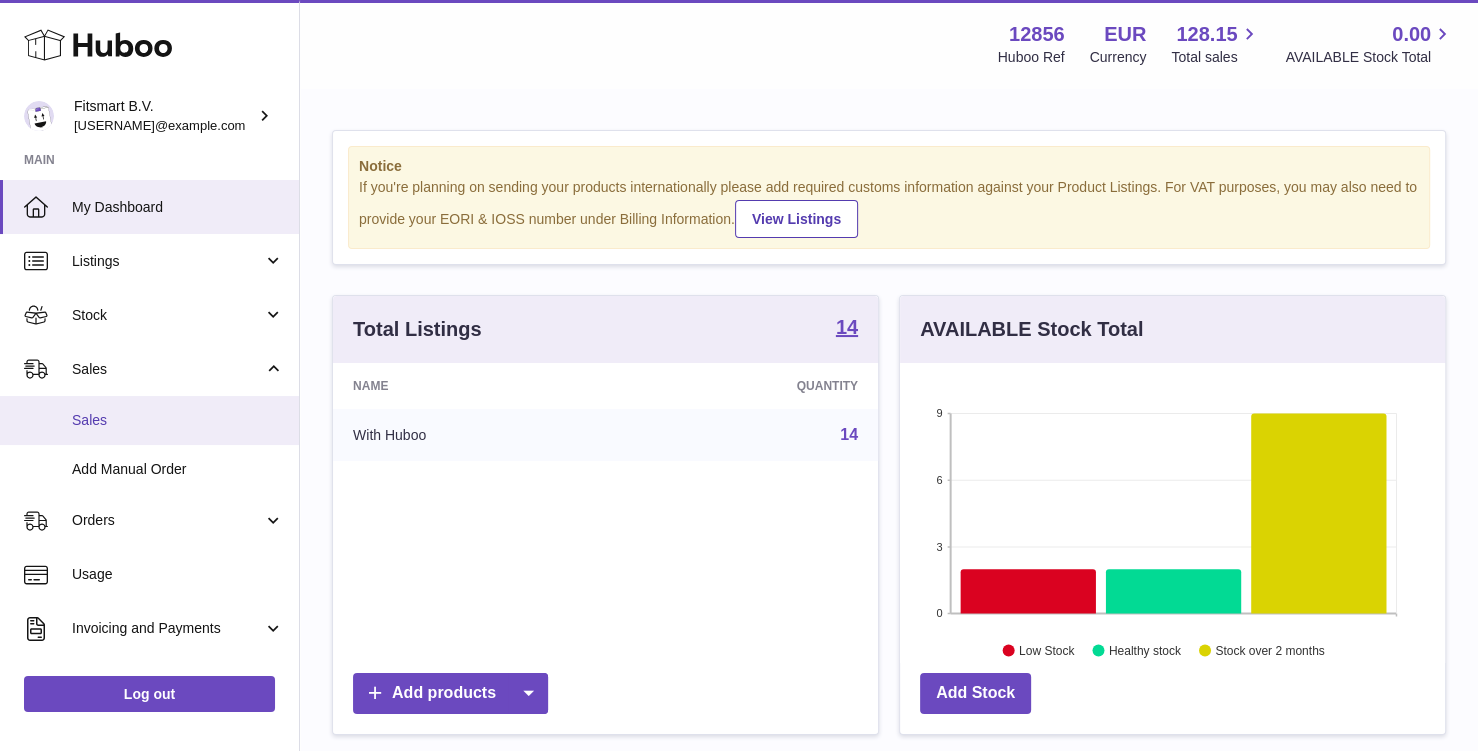 click on "Sales" at bounding box center [178, 420] 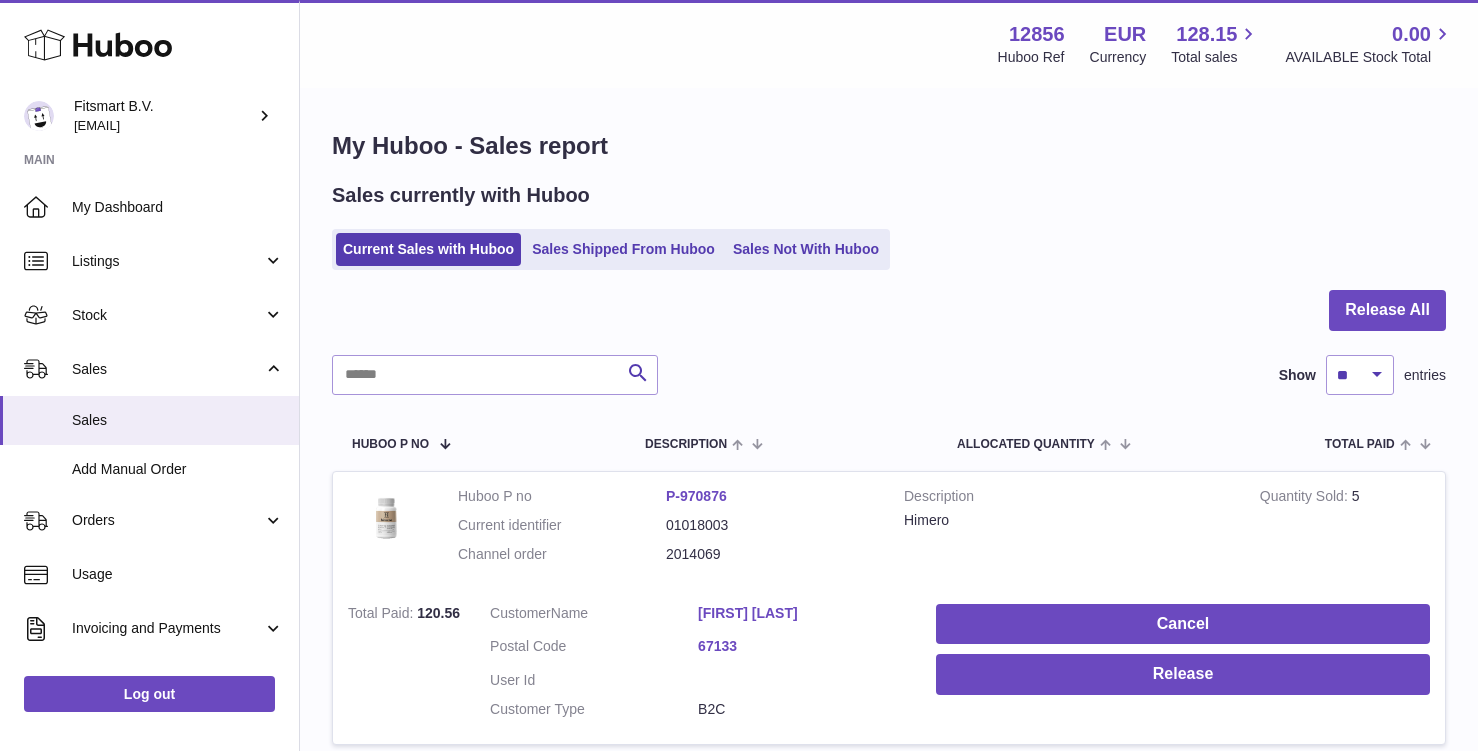 scroll, scrollTop: 0, scrollLeft: 0, axis: both 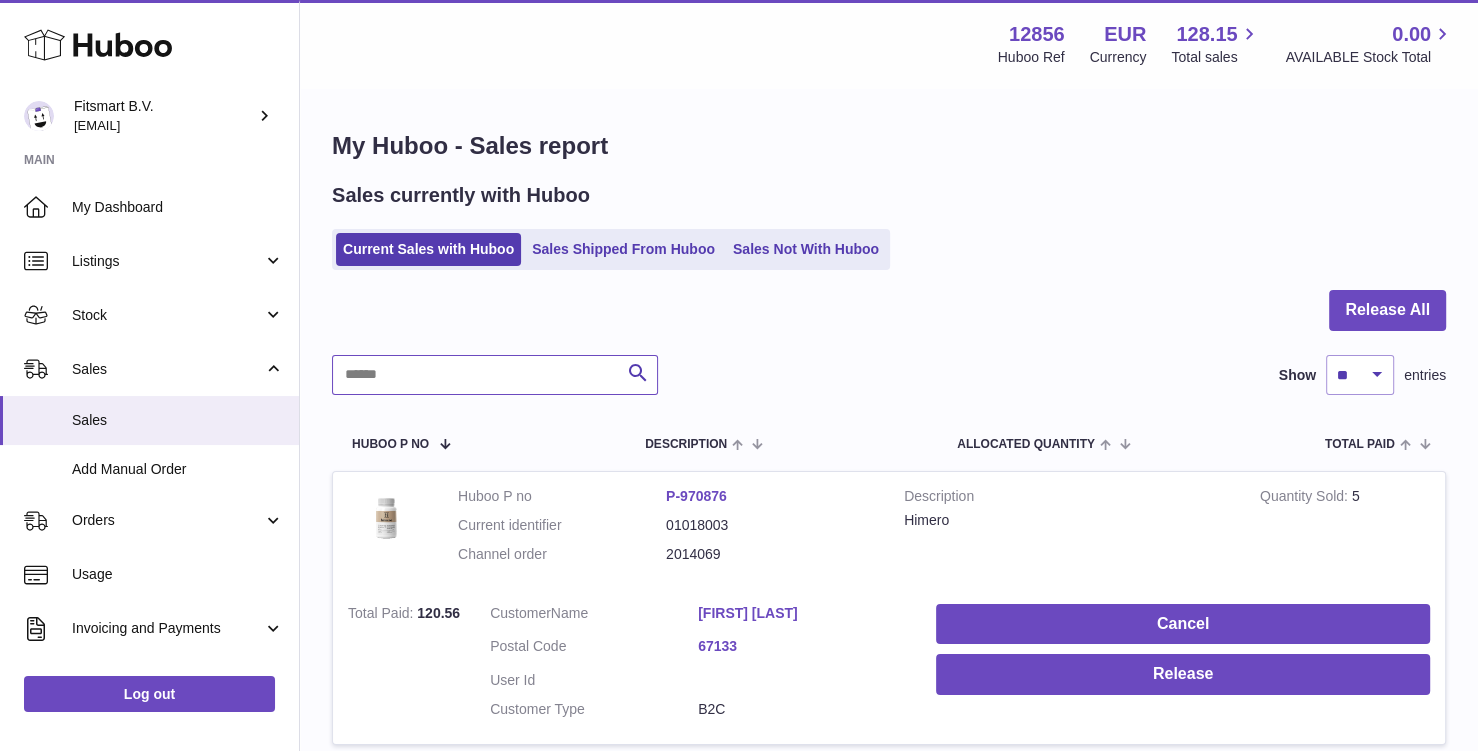 click at bounding box center [495, 375] 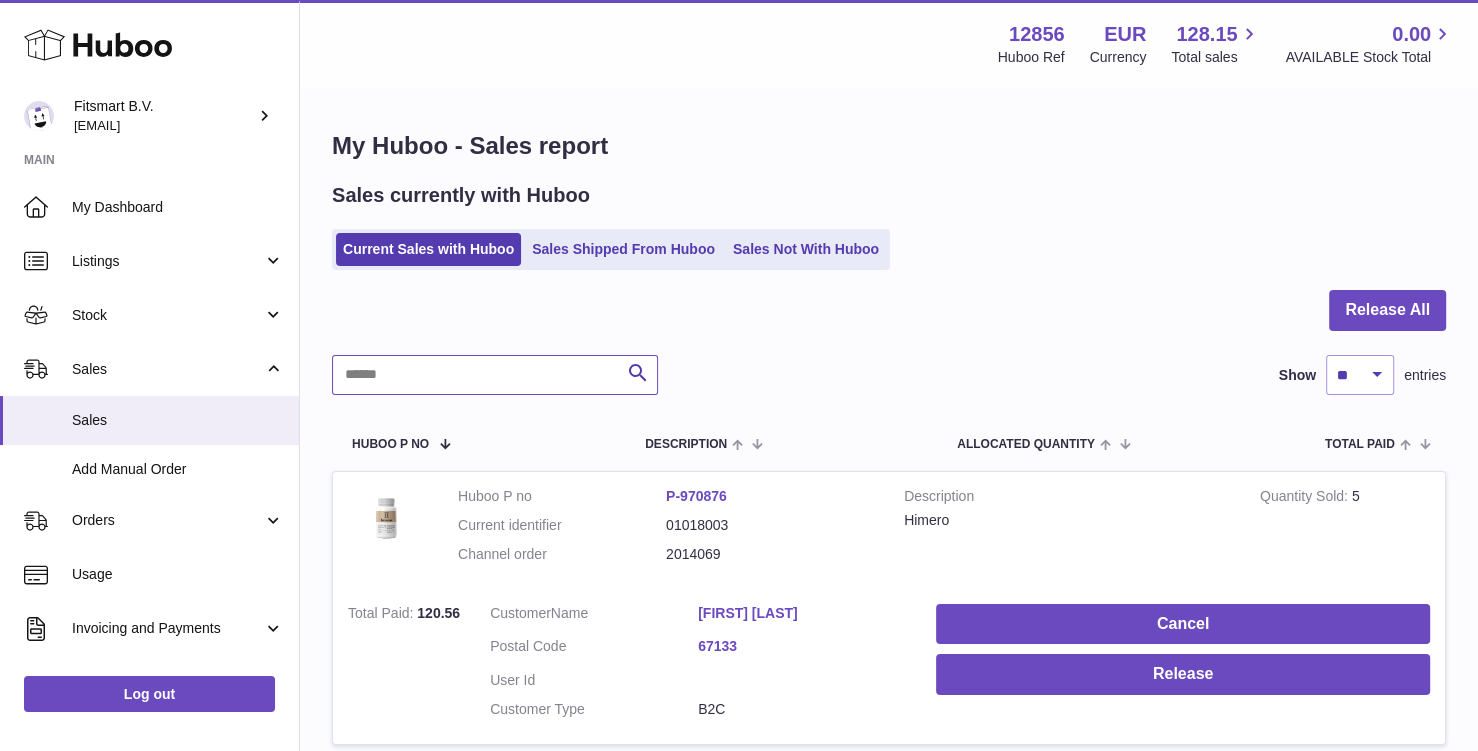 paste on "*******" 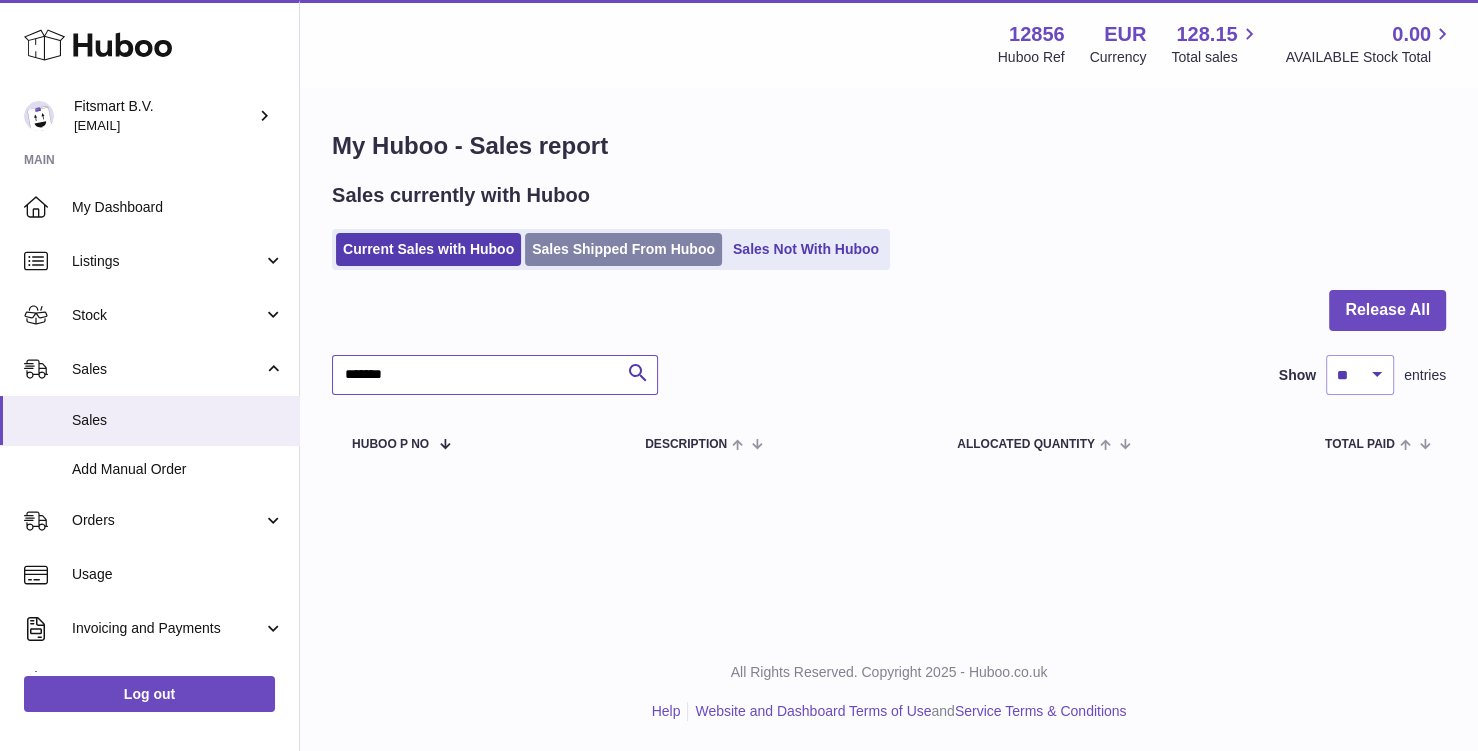 type on "*******" 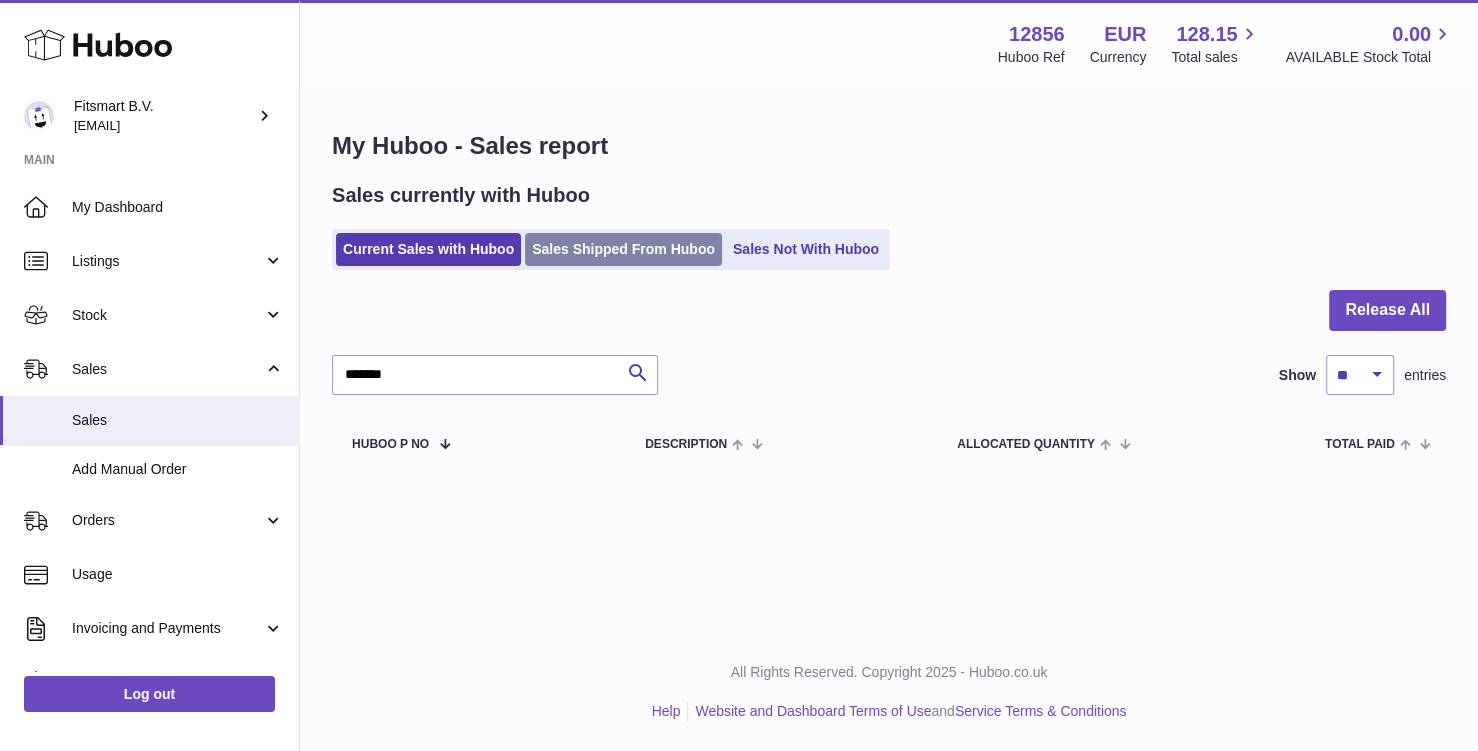 click on "Sales Shipped From Huboo" at bounding box center (623, 249) 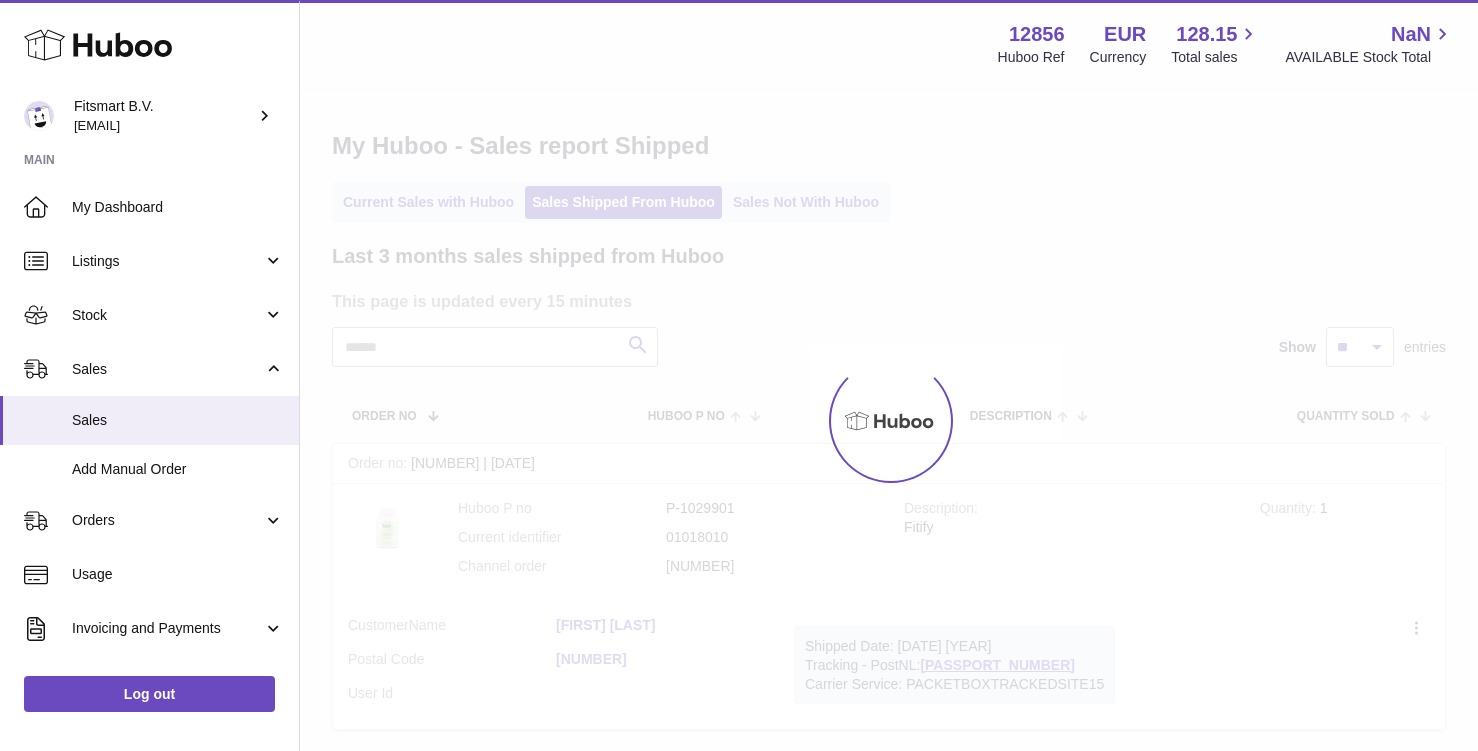 scroll, scrollTop: 0, scrollLeft: 0, axis: both 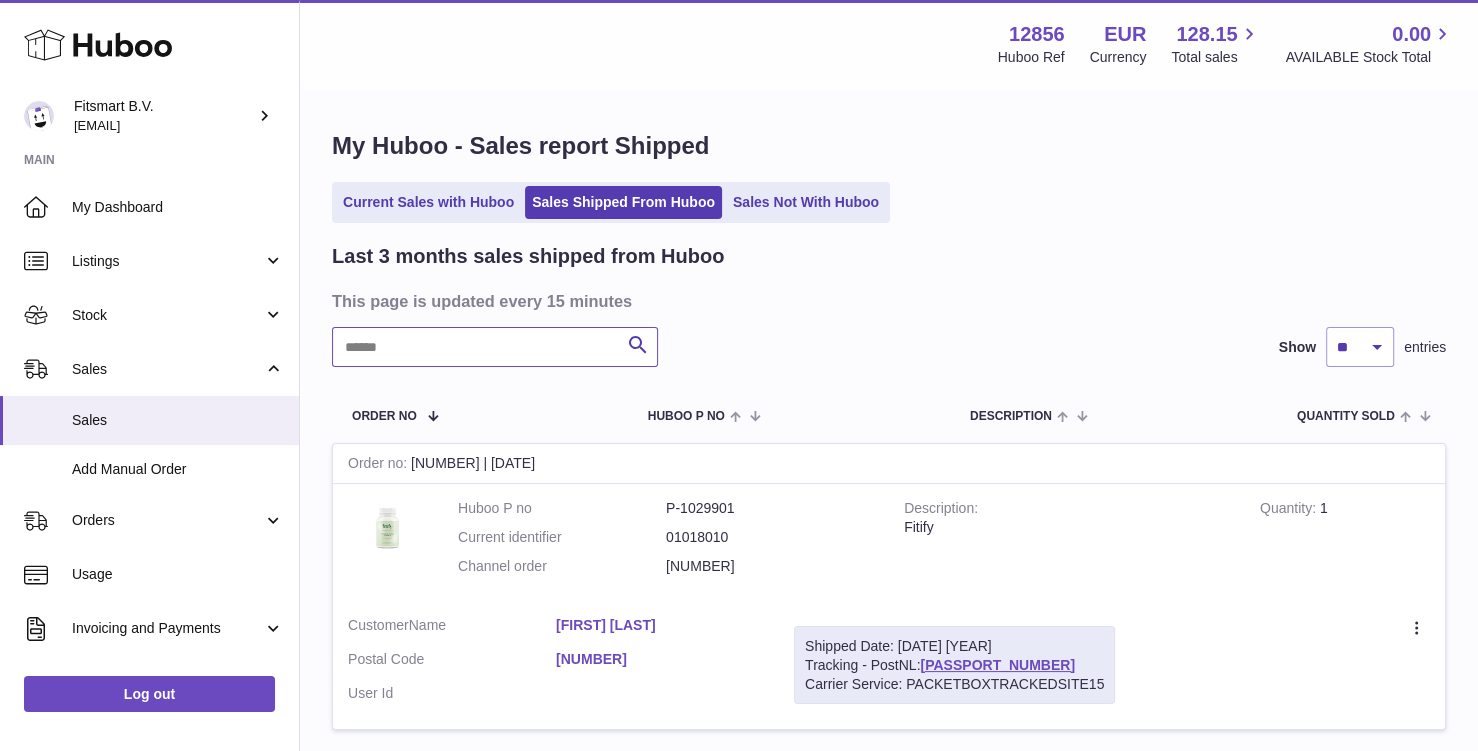 click at bounding box center (495, 347) 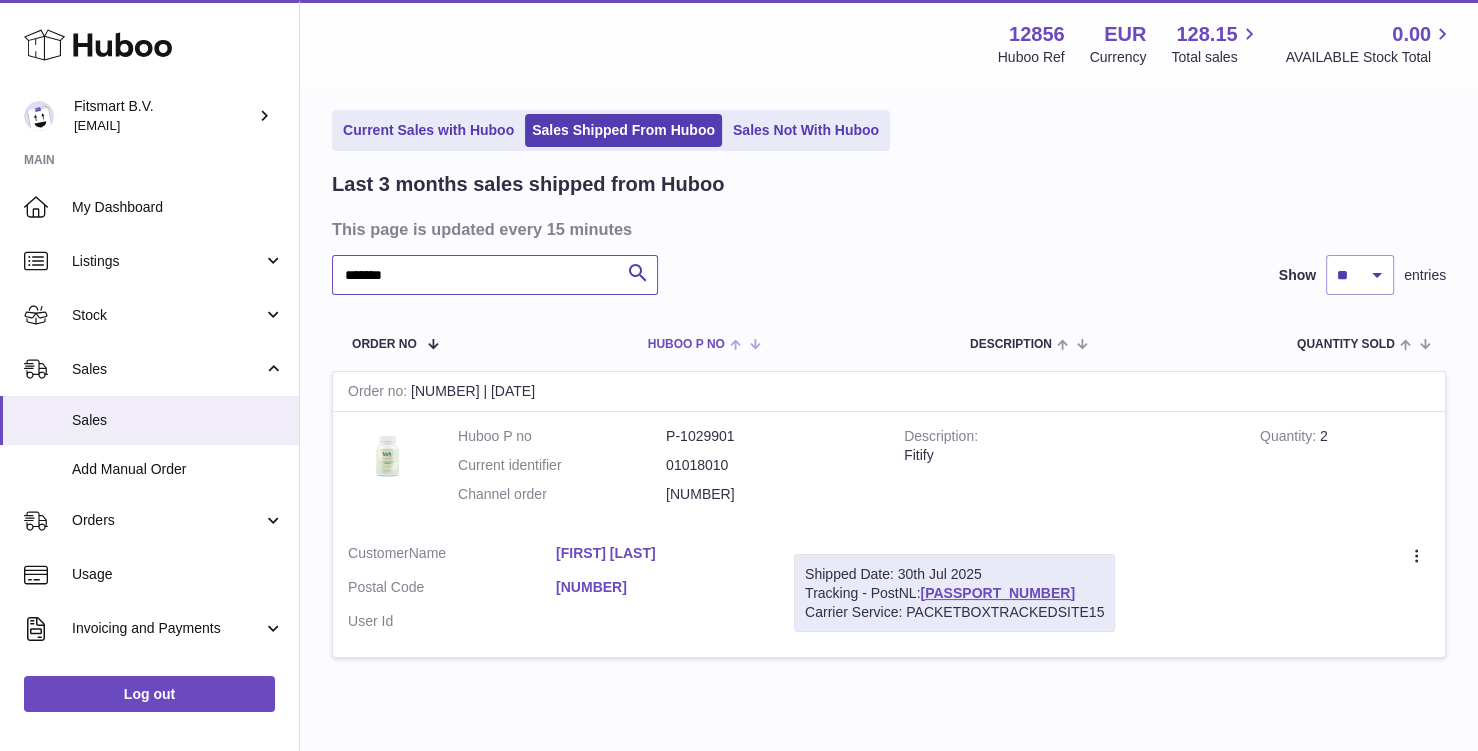 scroll, scrollTop: 134, scrollLeft: 0, axis: vertical 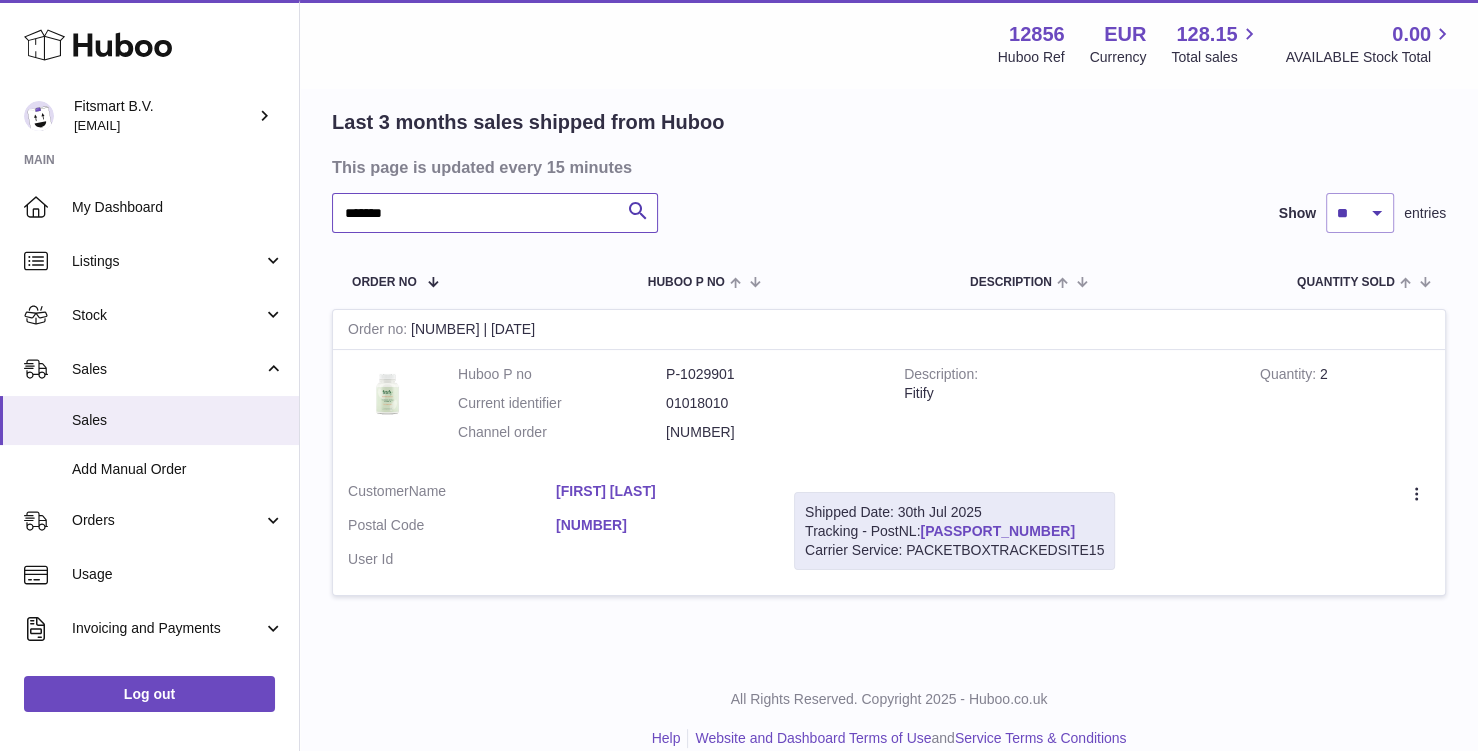 type on "*******" 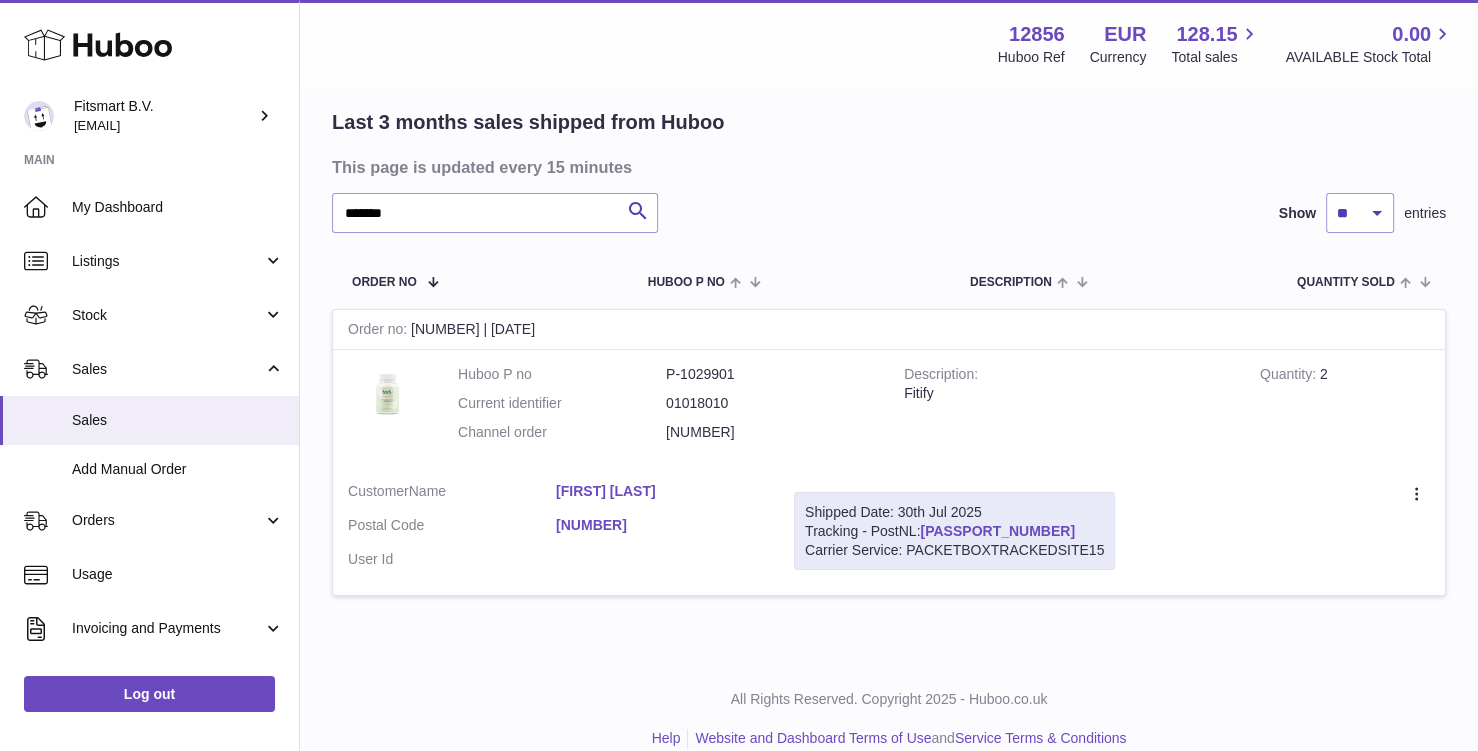 click on "LA876323201NL" at bounding box center [997, 531] 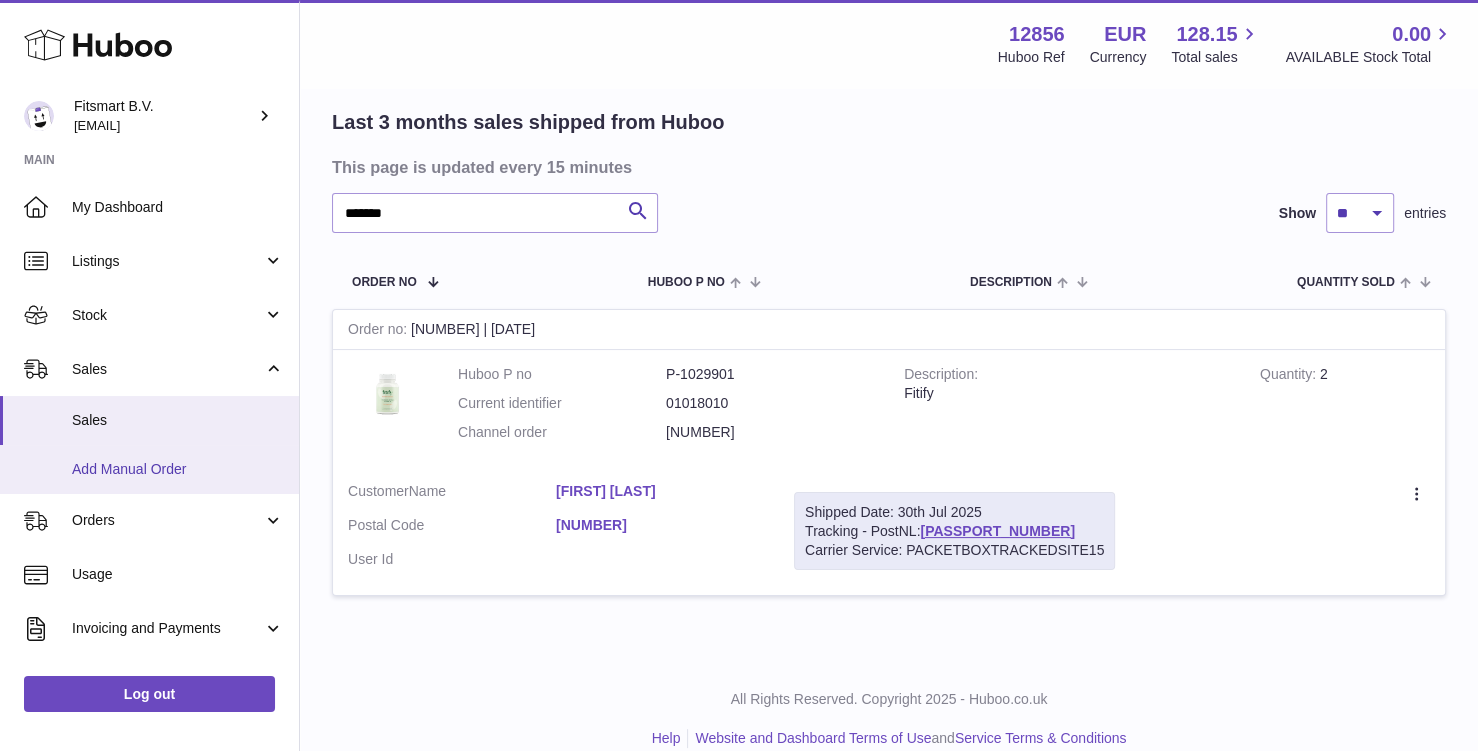 click on "Add Manual Order" at bounding box center [178, 469] 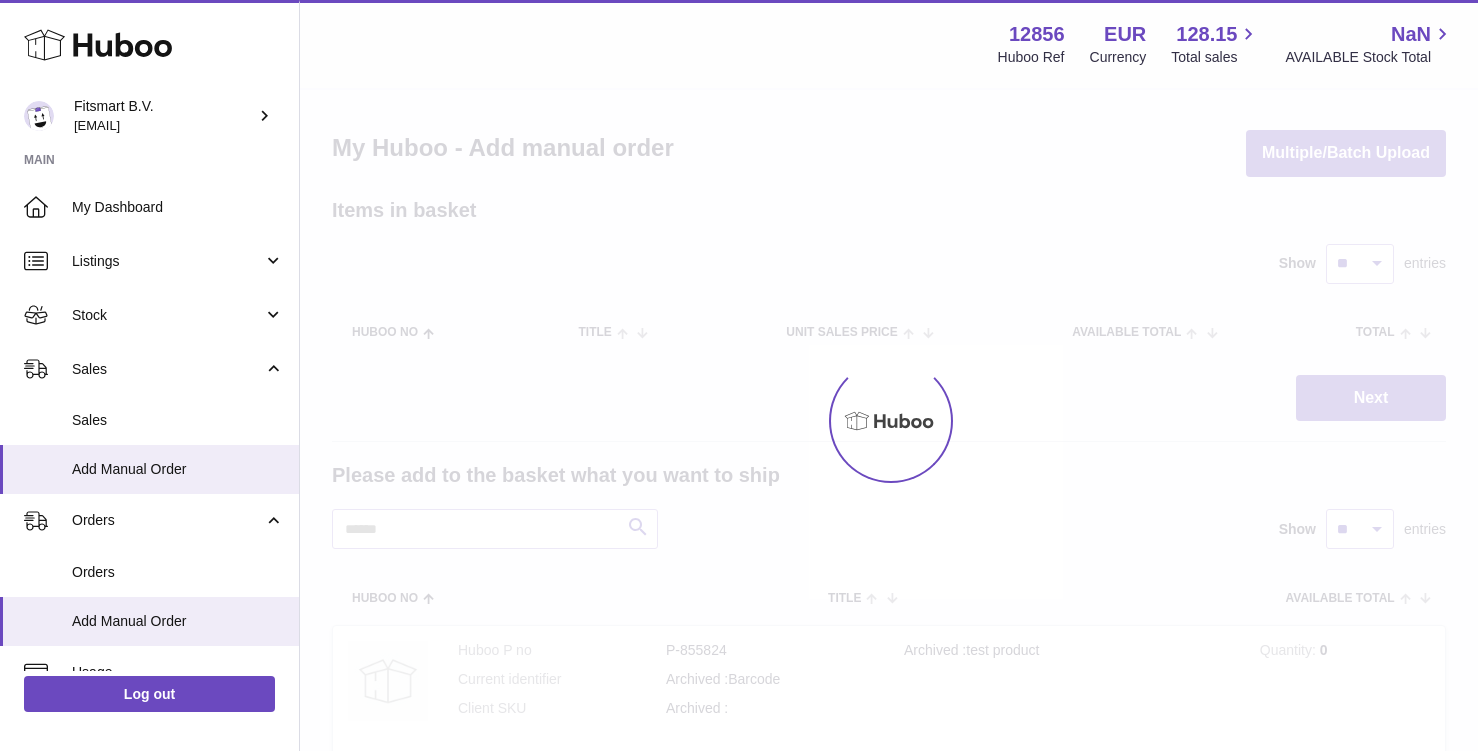 scroll, scrollTop: 0, scrollLeft: 0, axis: both 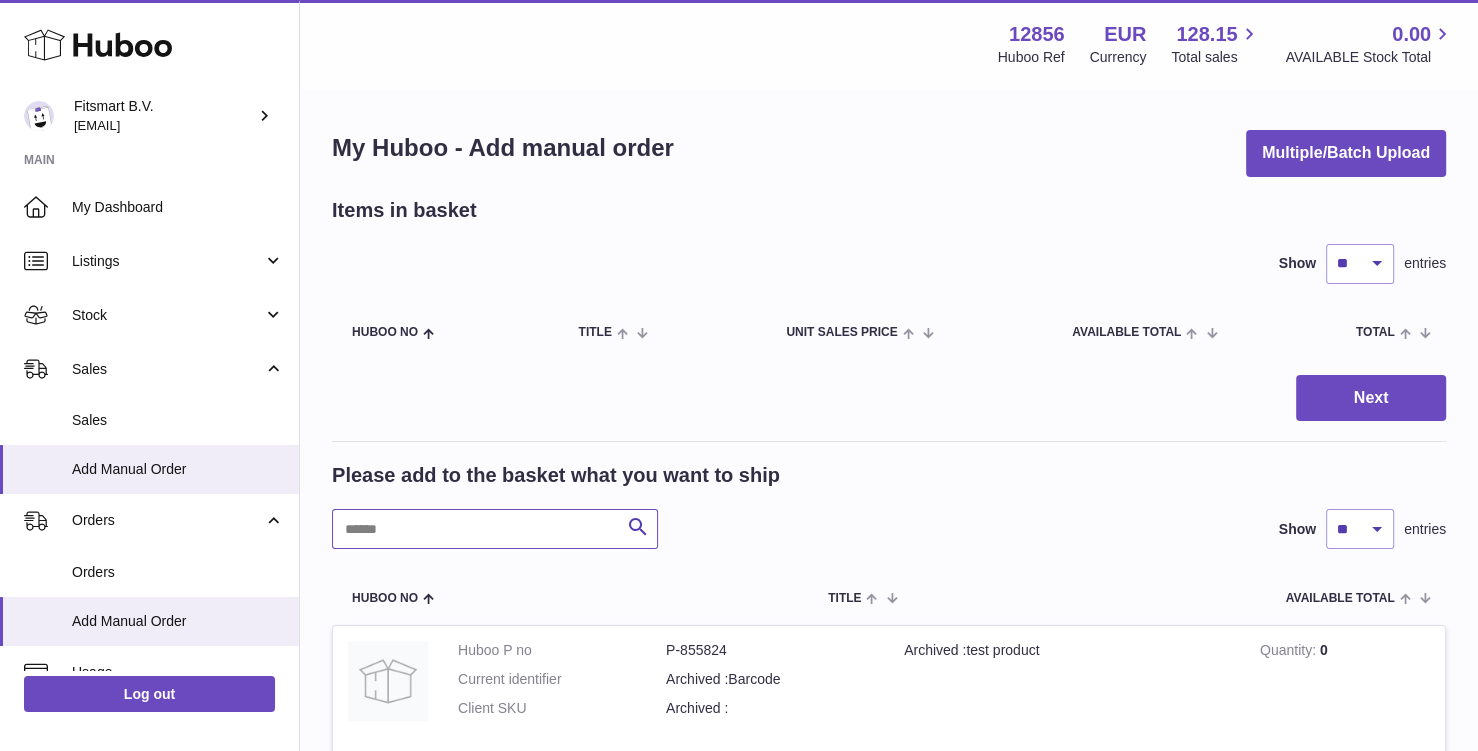 click at bounding box center (495, 529) 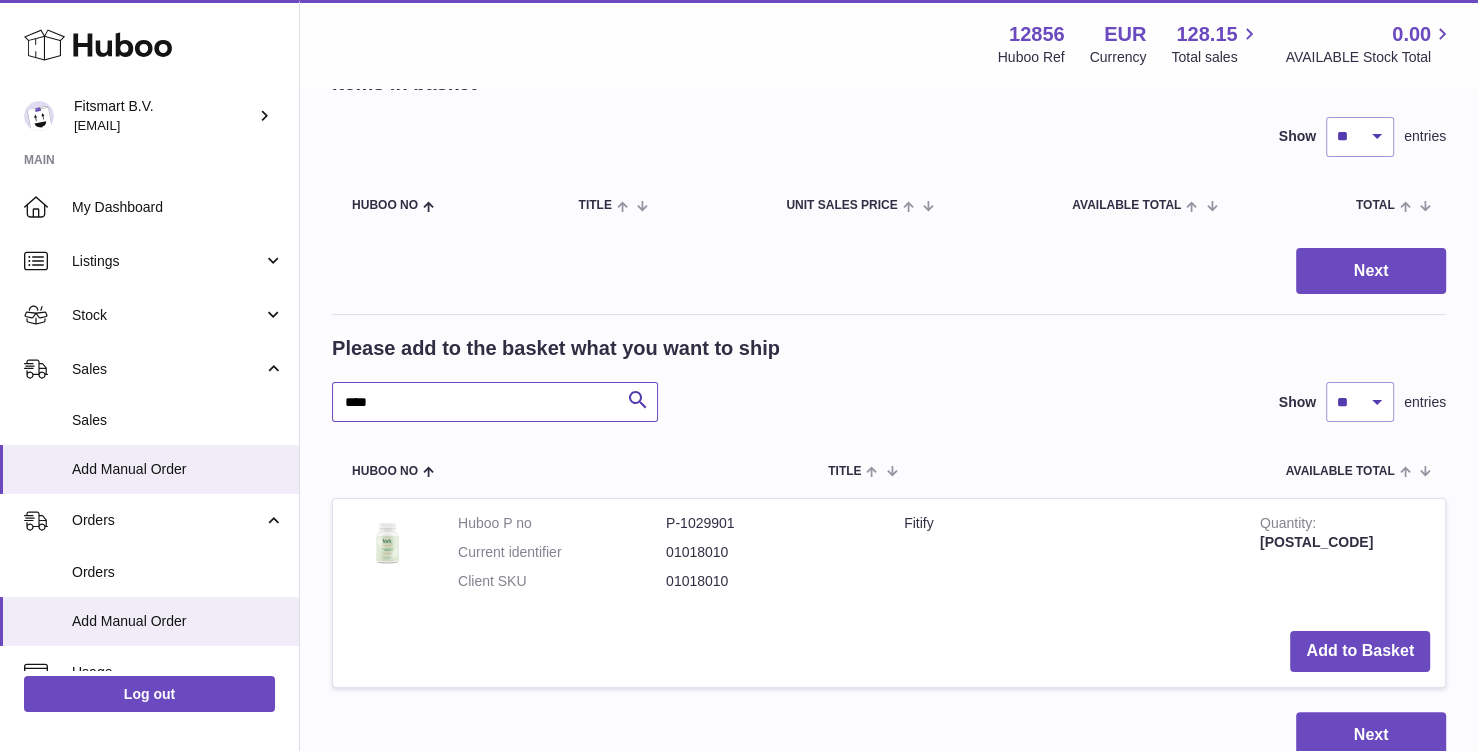 scroll, scrollTop: 290, scrollLeft: 0, axis: vertical 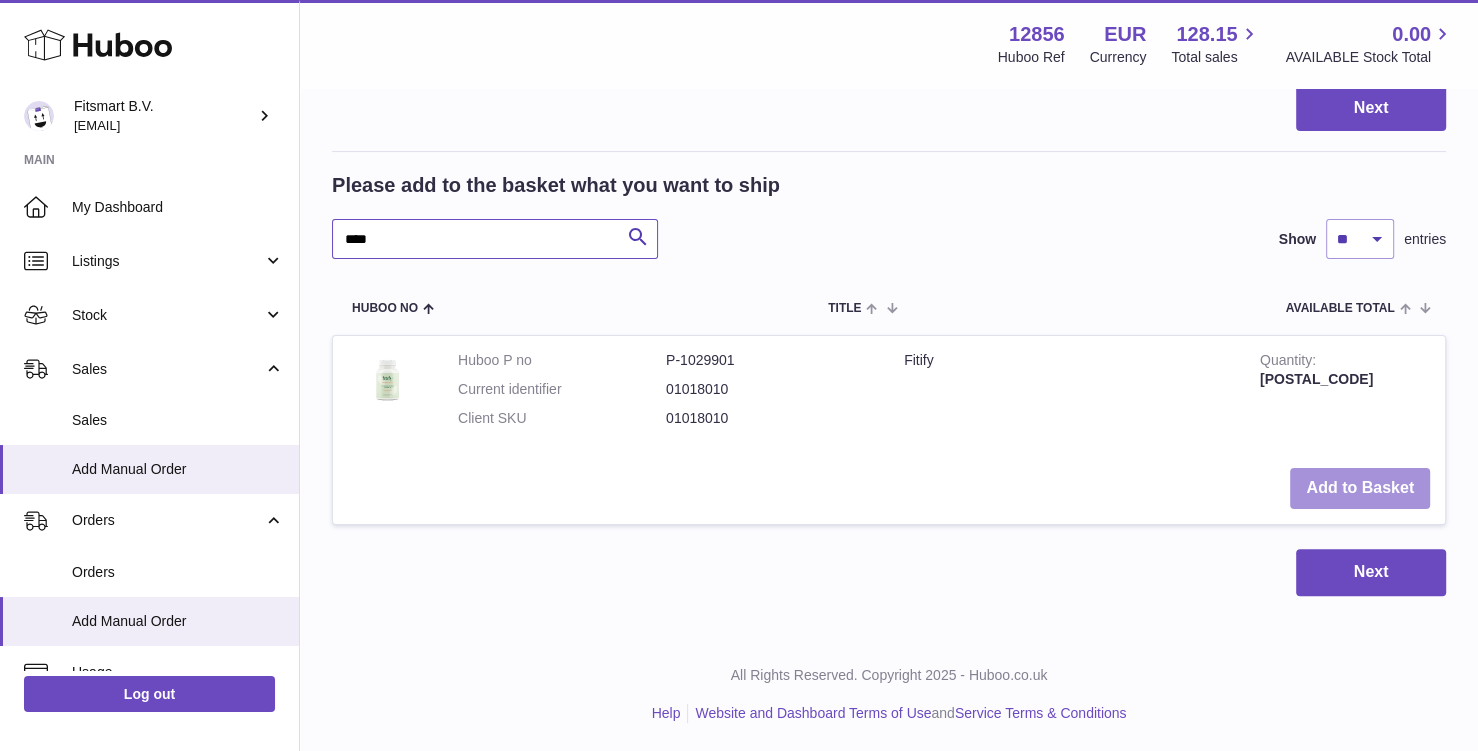 type on "****" 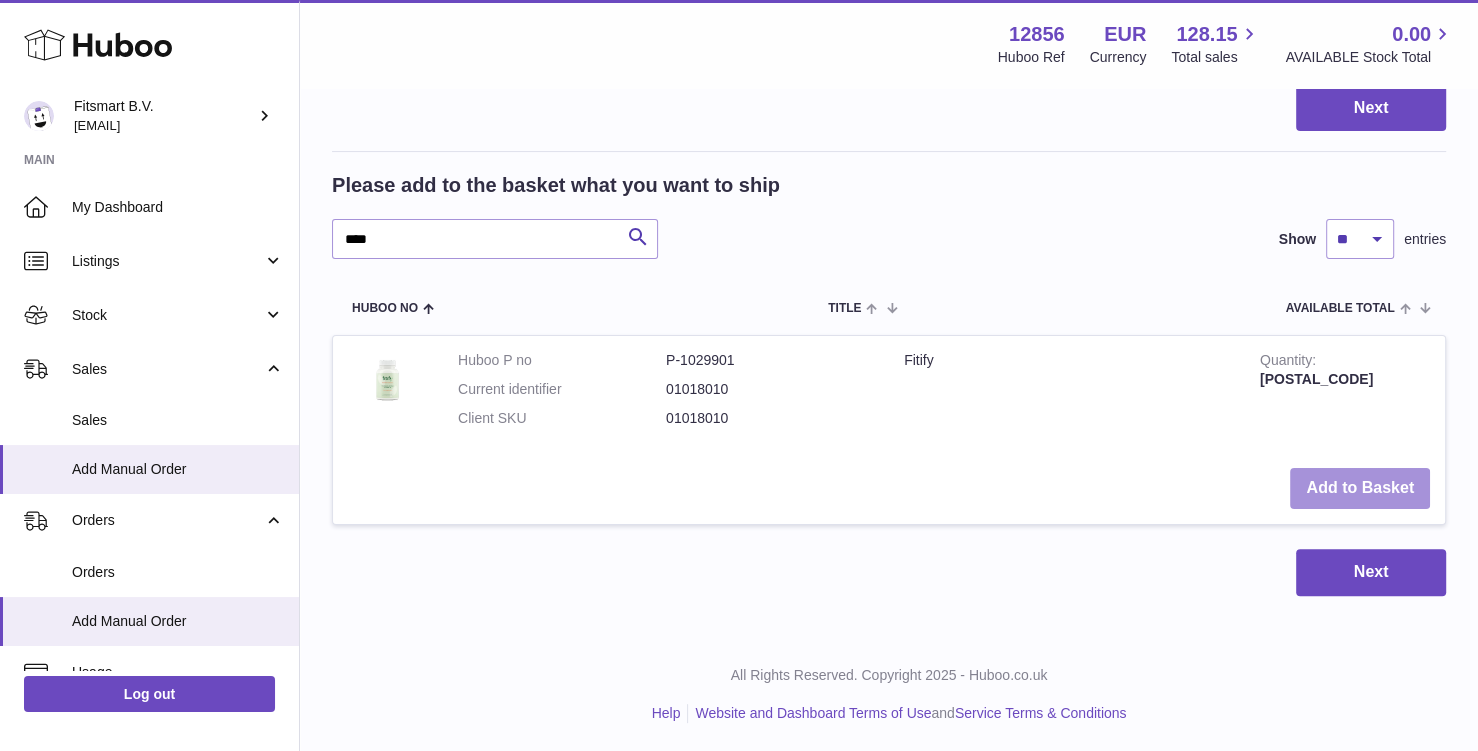 click on "Add to Basket" at bounding box center [1360, 488] 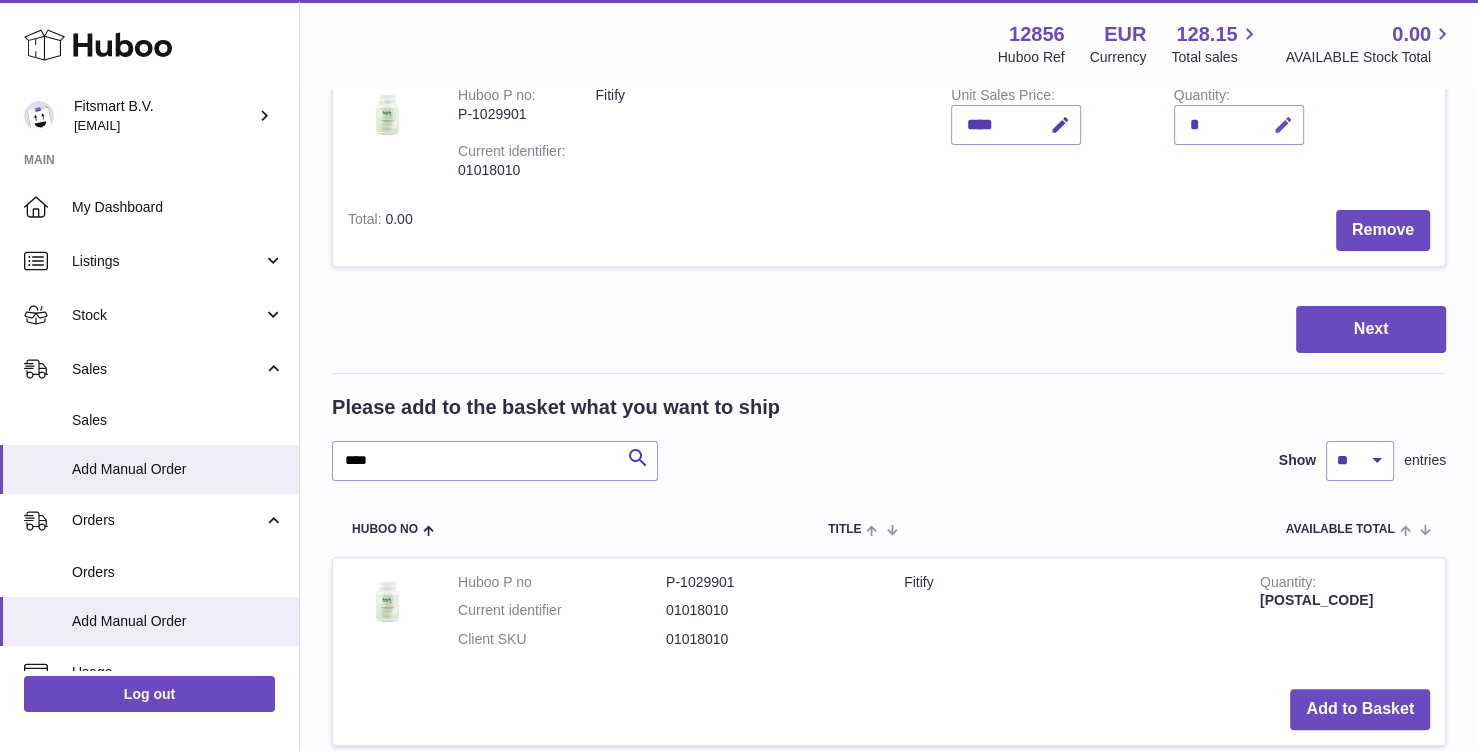 click at bounding box center (1283, 125) 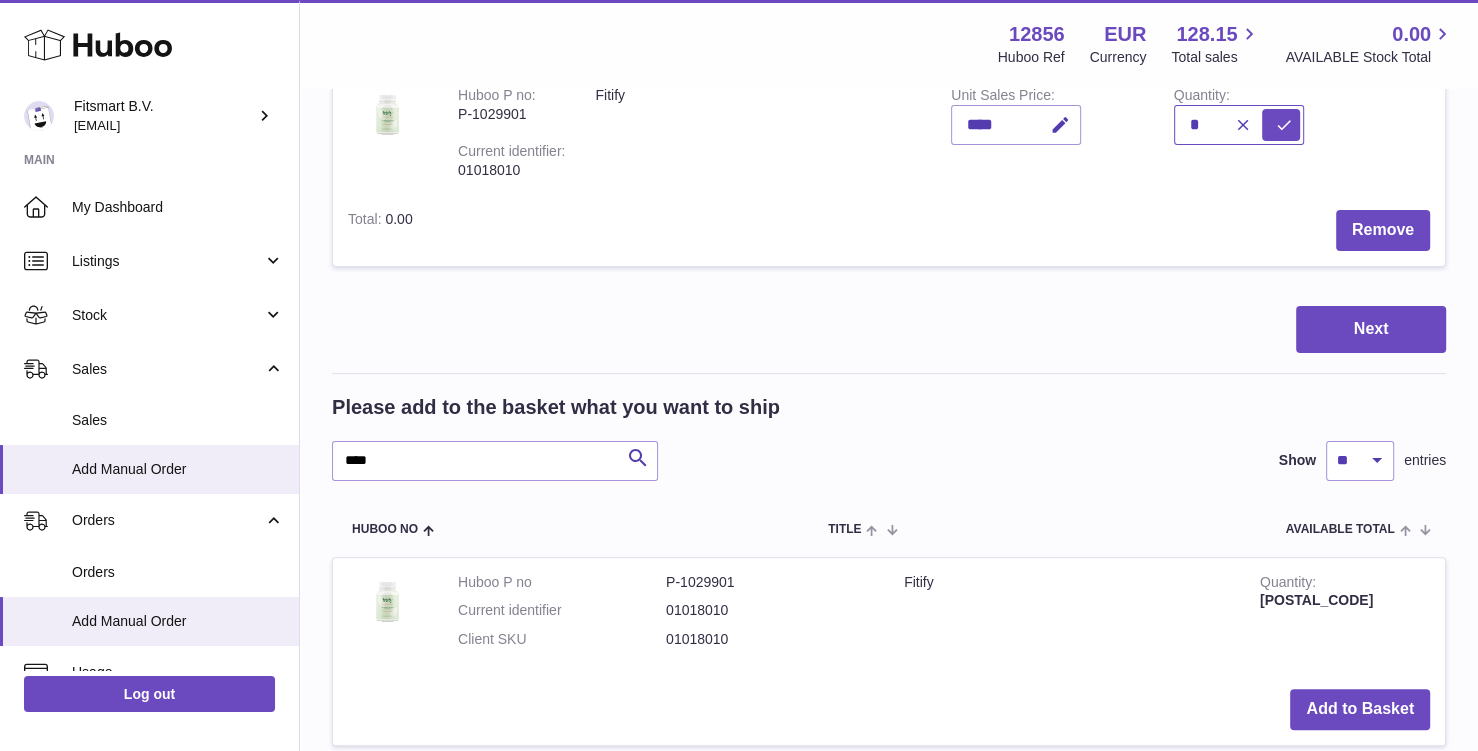 click at bounding box center [1281, 125] 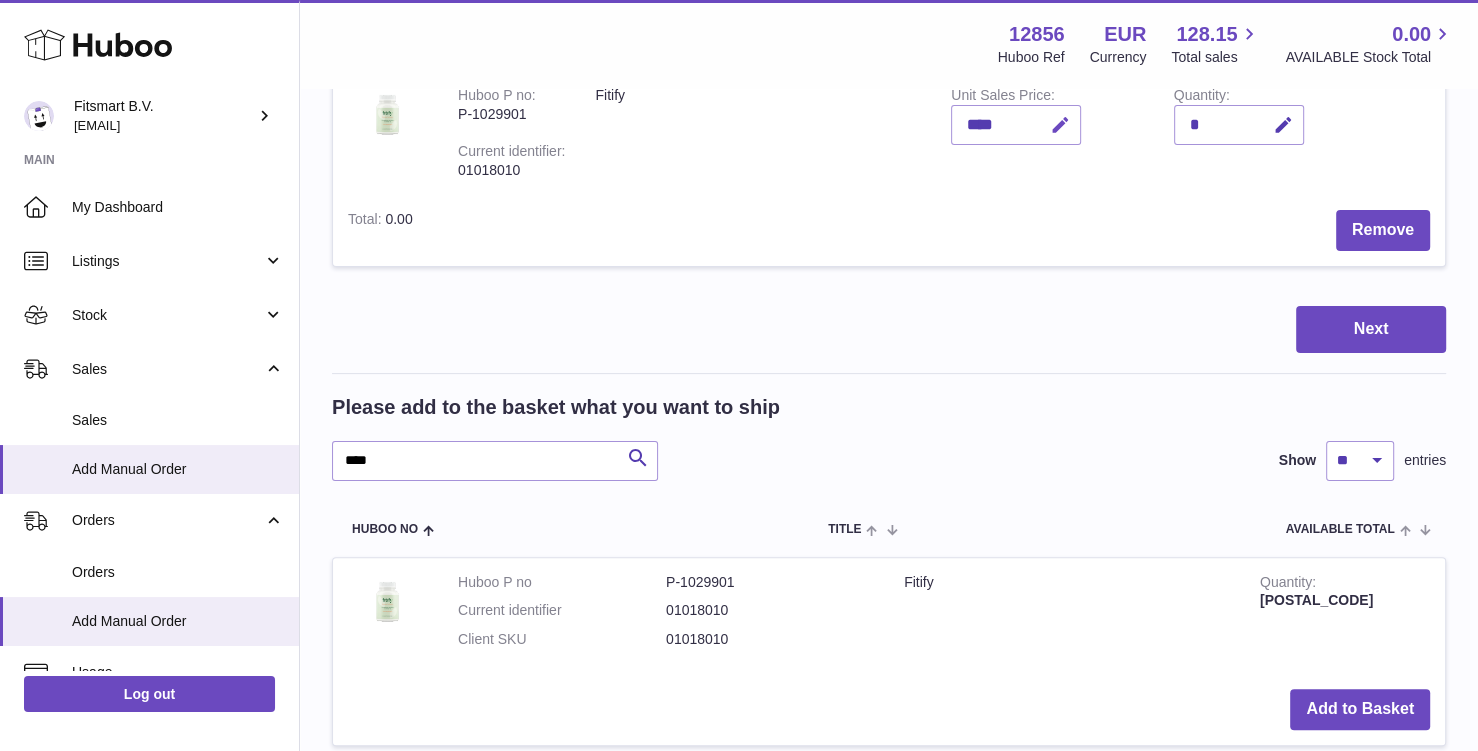 click at bounding box center (1060, 125) 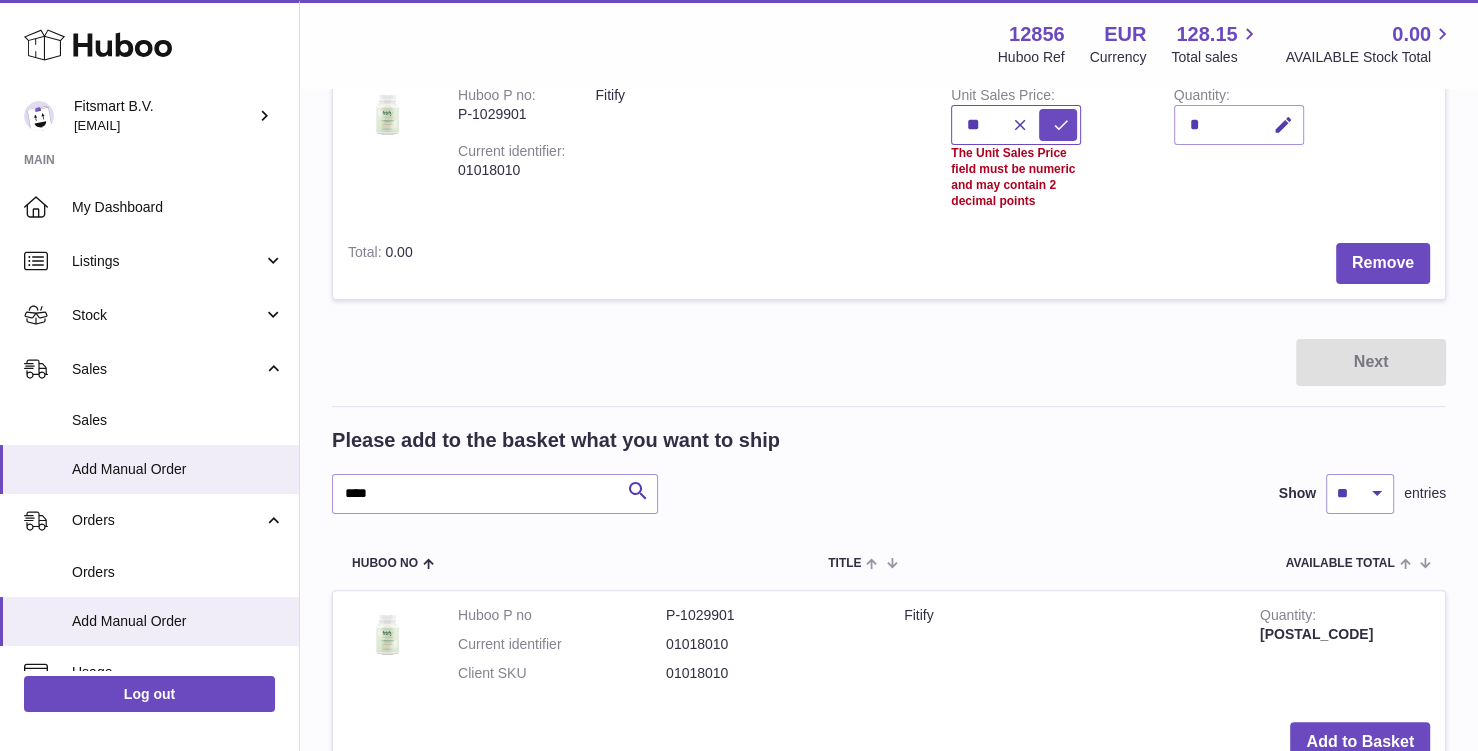 type on "*" 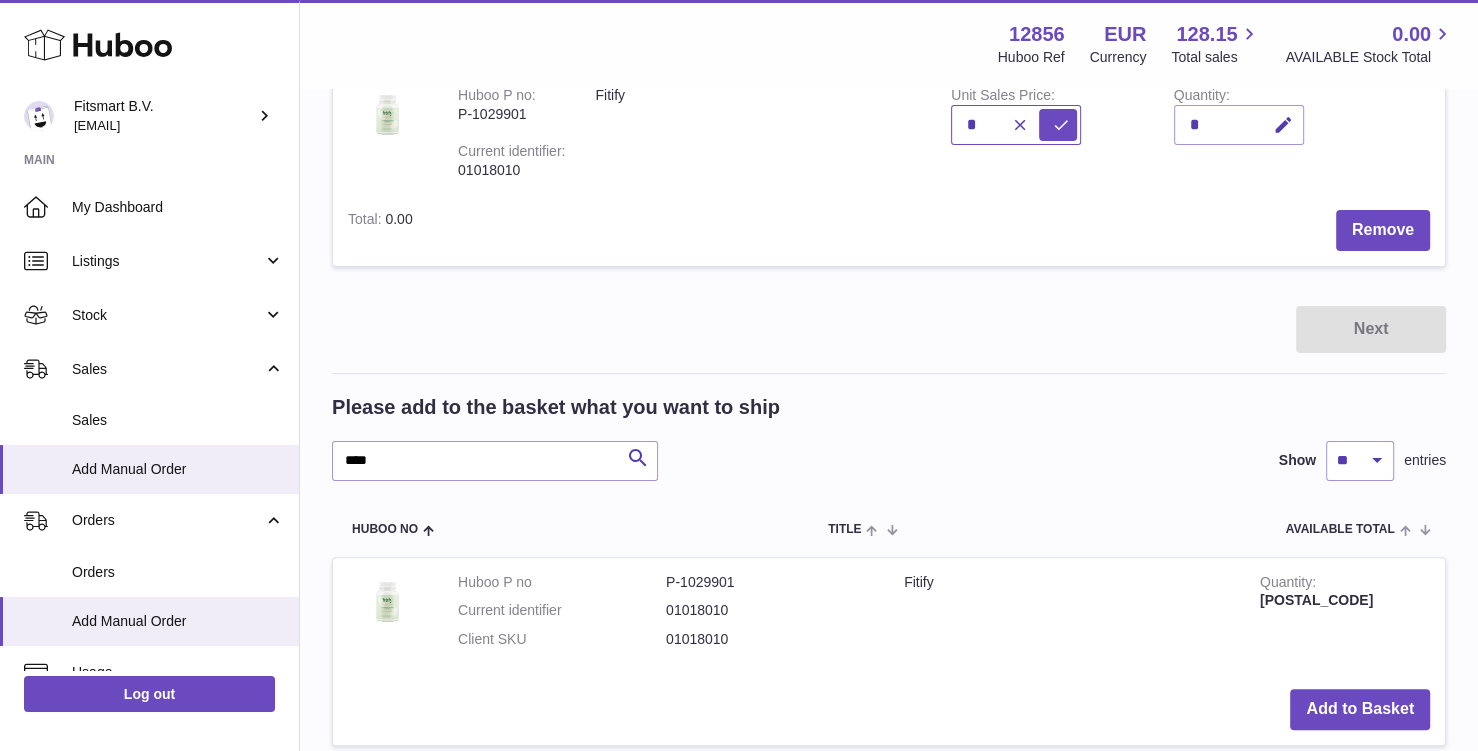 type on "*****" 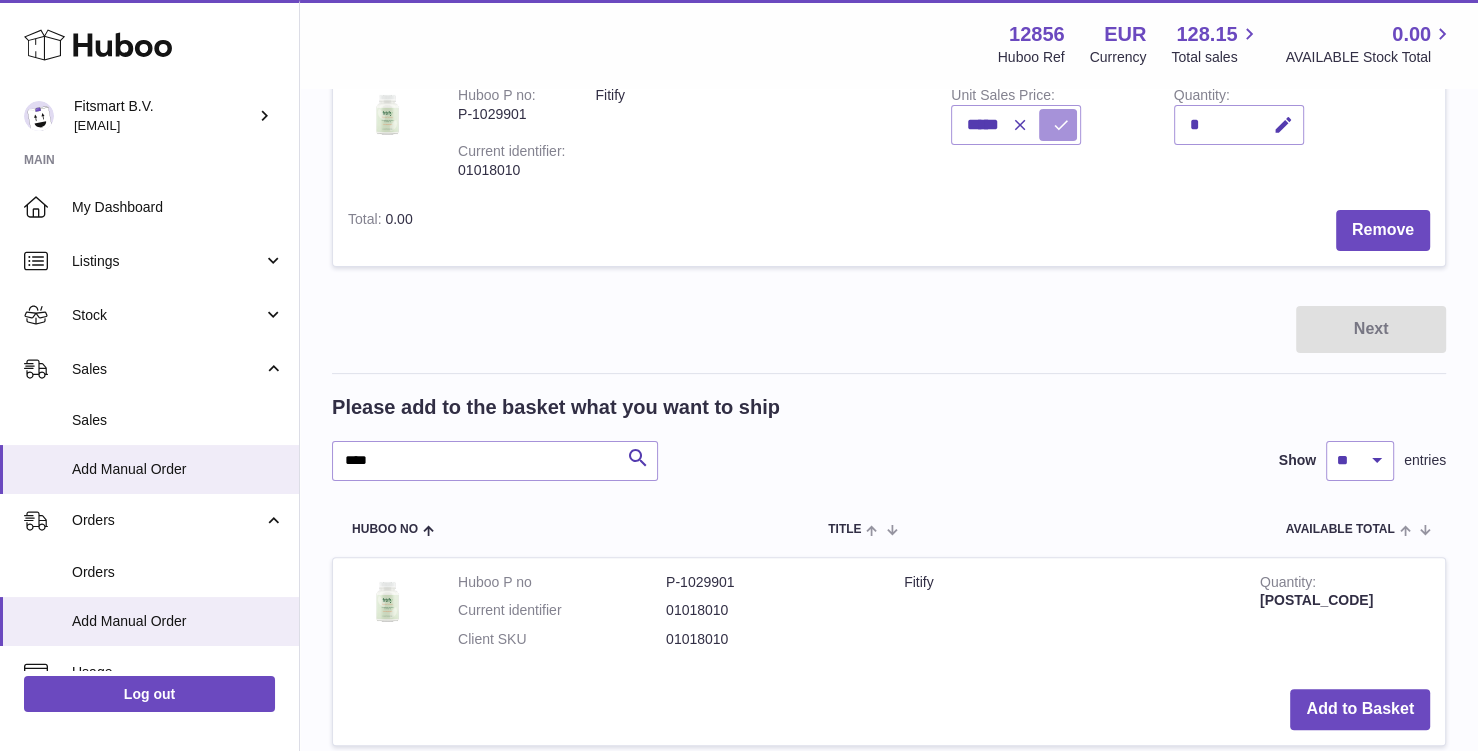 click at bounding box center (1061, 125) 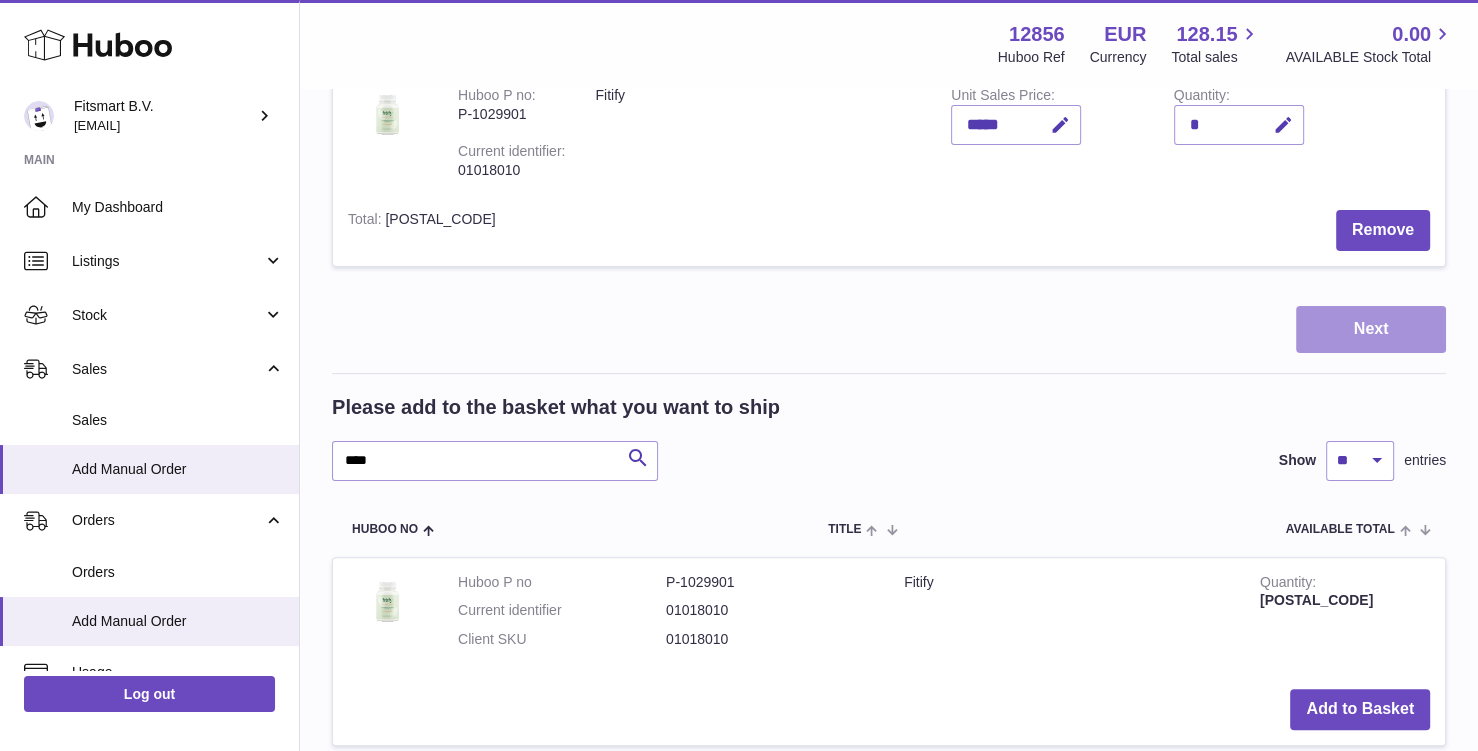 click on "Next" at bounding box center (1371, 329) 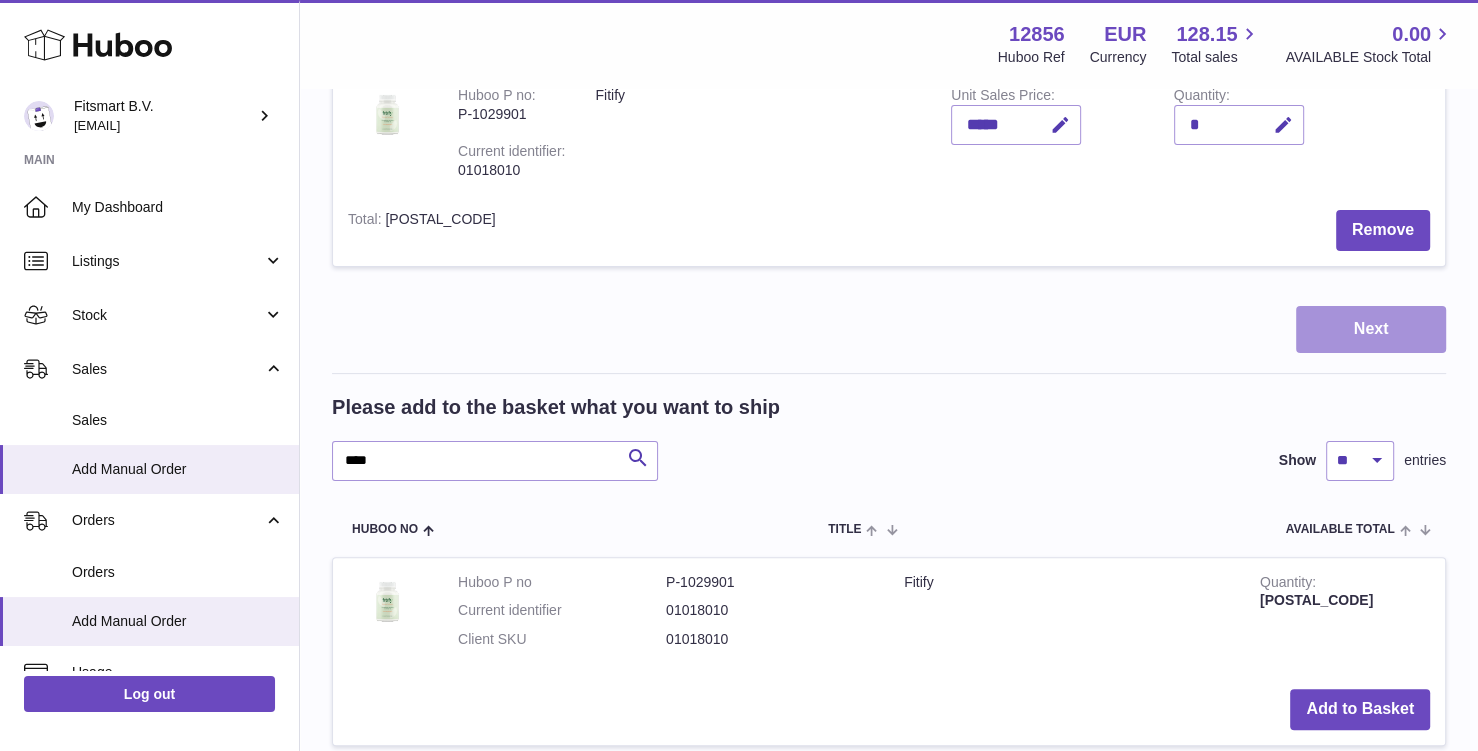 scroll, scrollTop: 0, scrollLeft: 0, axis: both 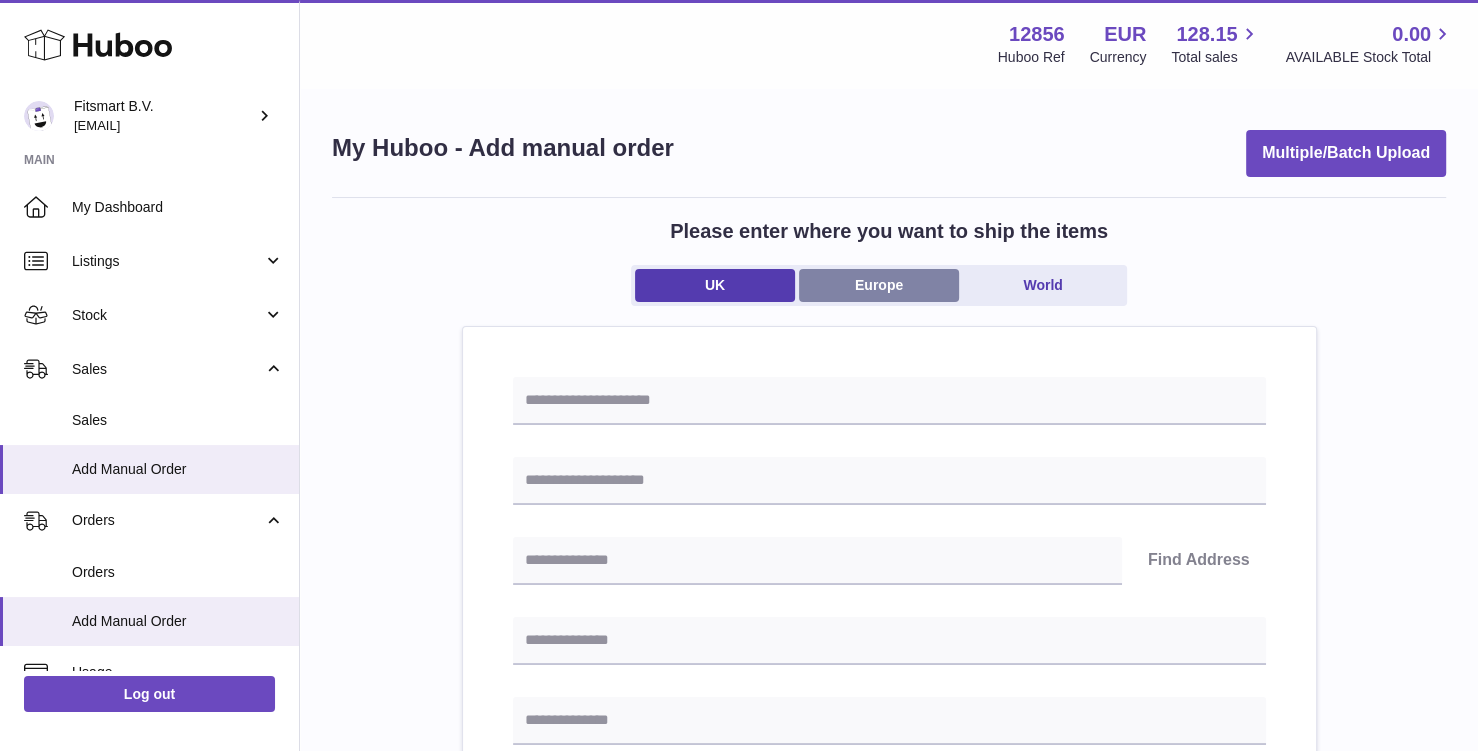 click on "Europe" at bounding box center (879, 285) 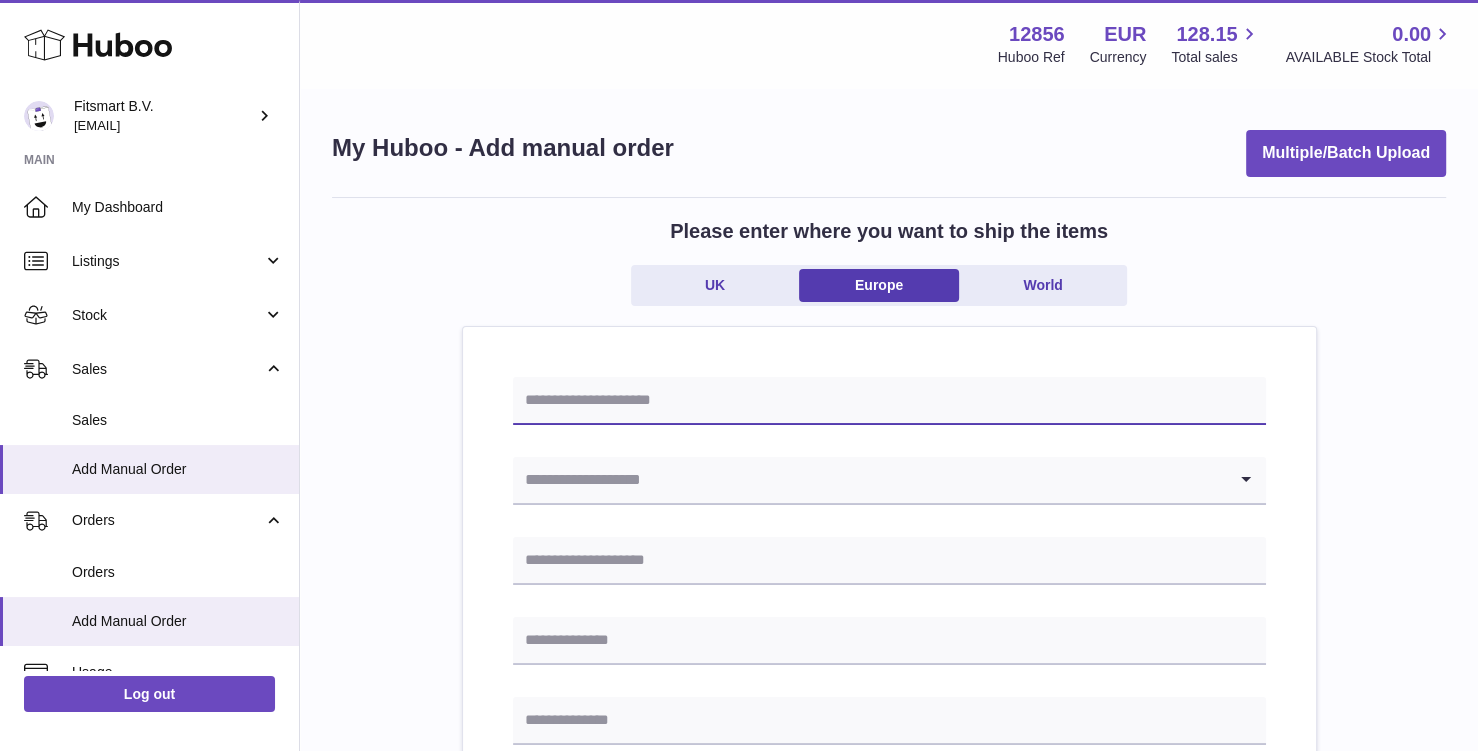 click at bounding box center (889, 401) 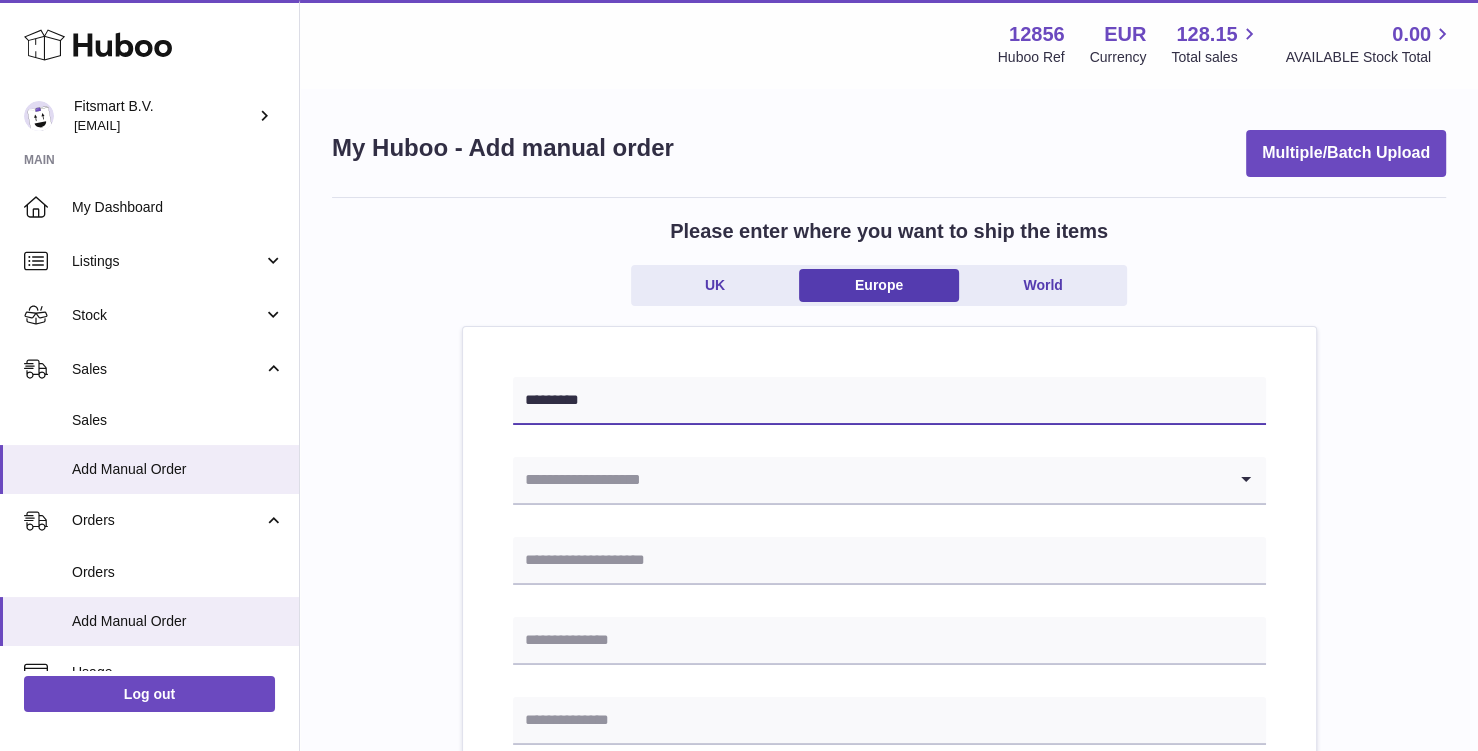 type on "*********" 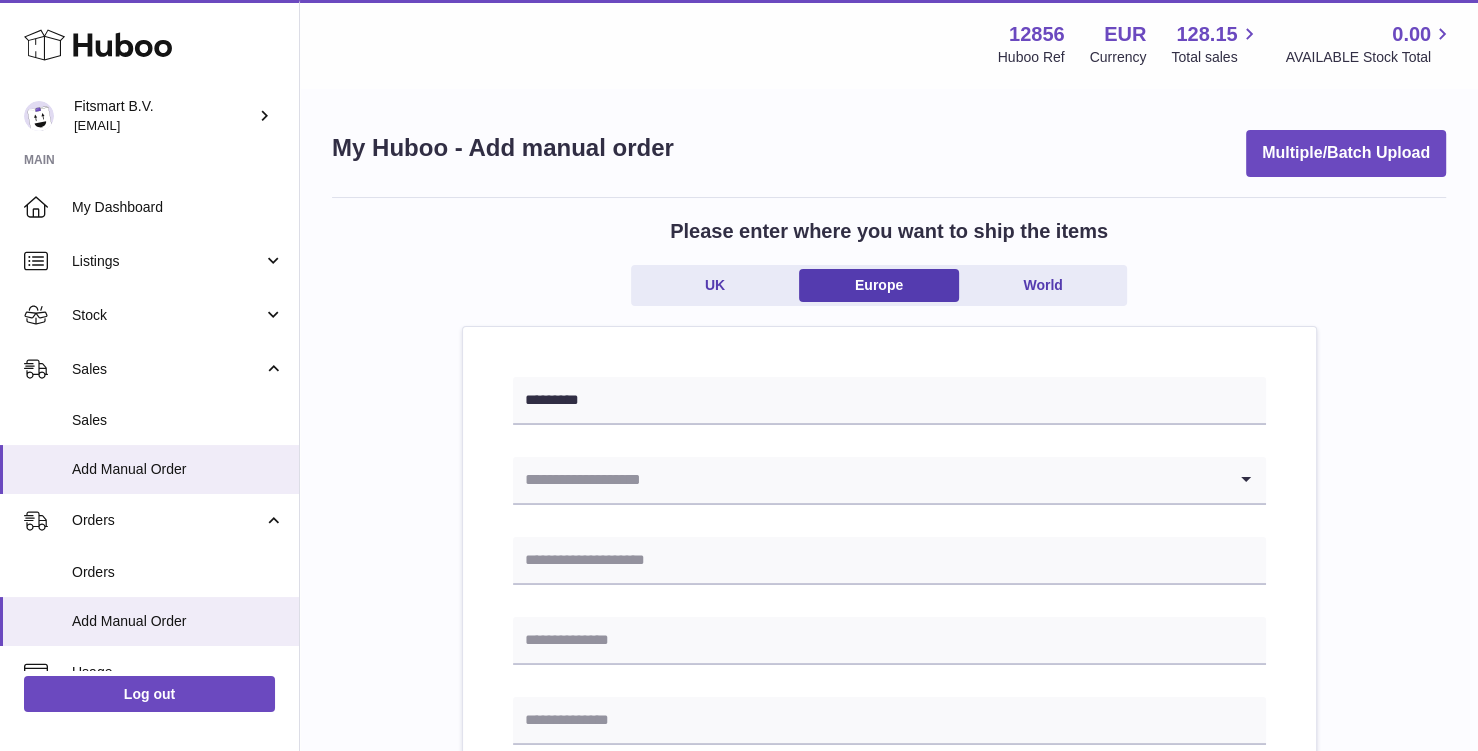 click at bounding box center (869, 480) 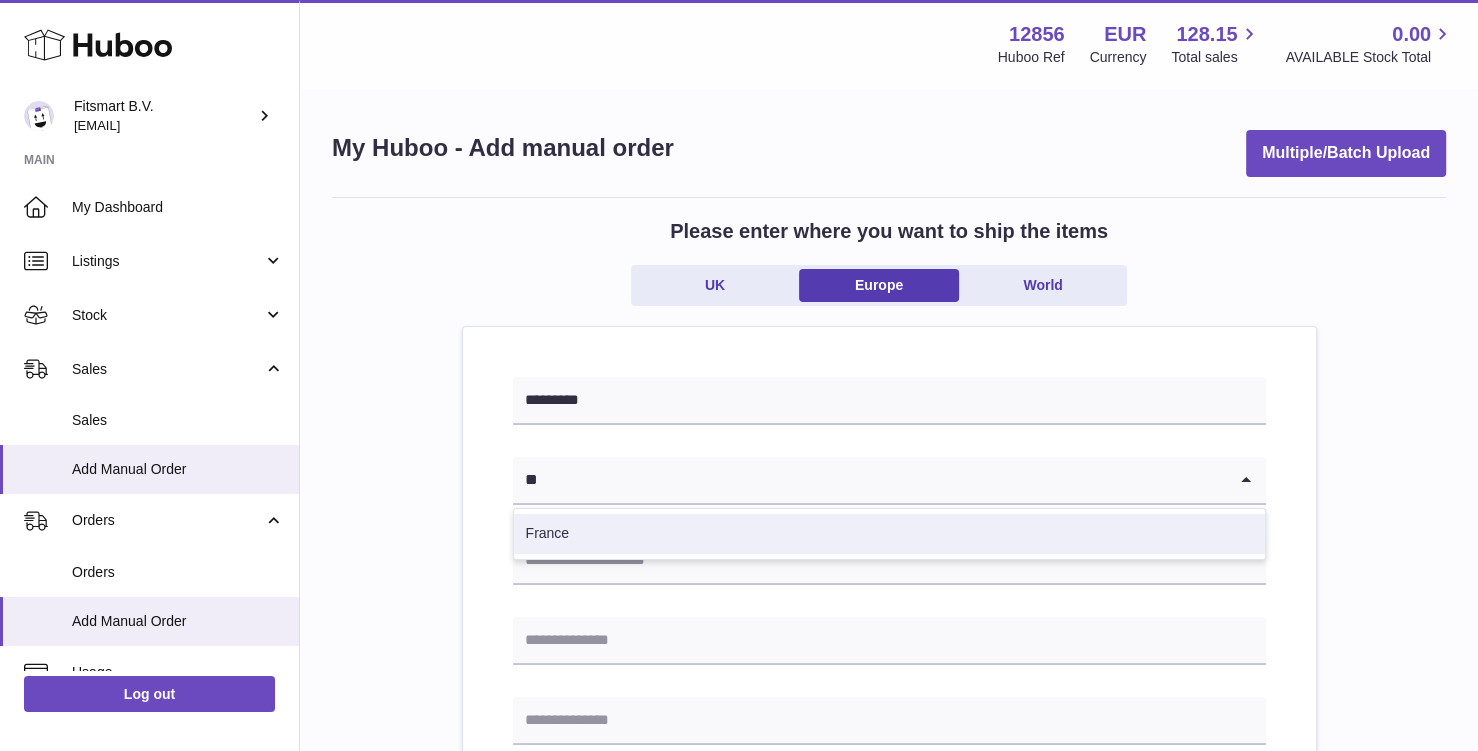 click on "France" at bounding box center [889, 534] 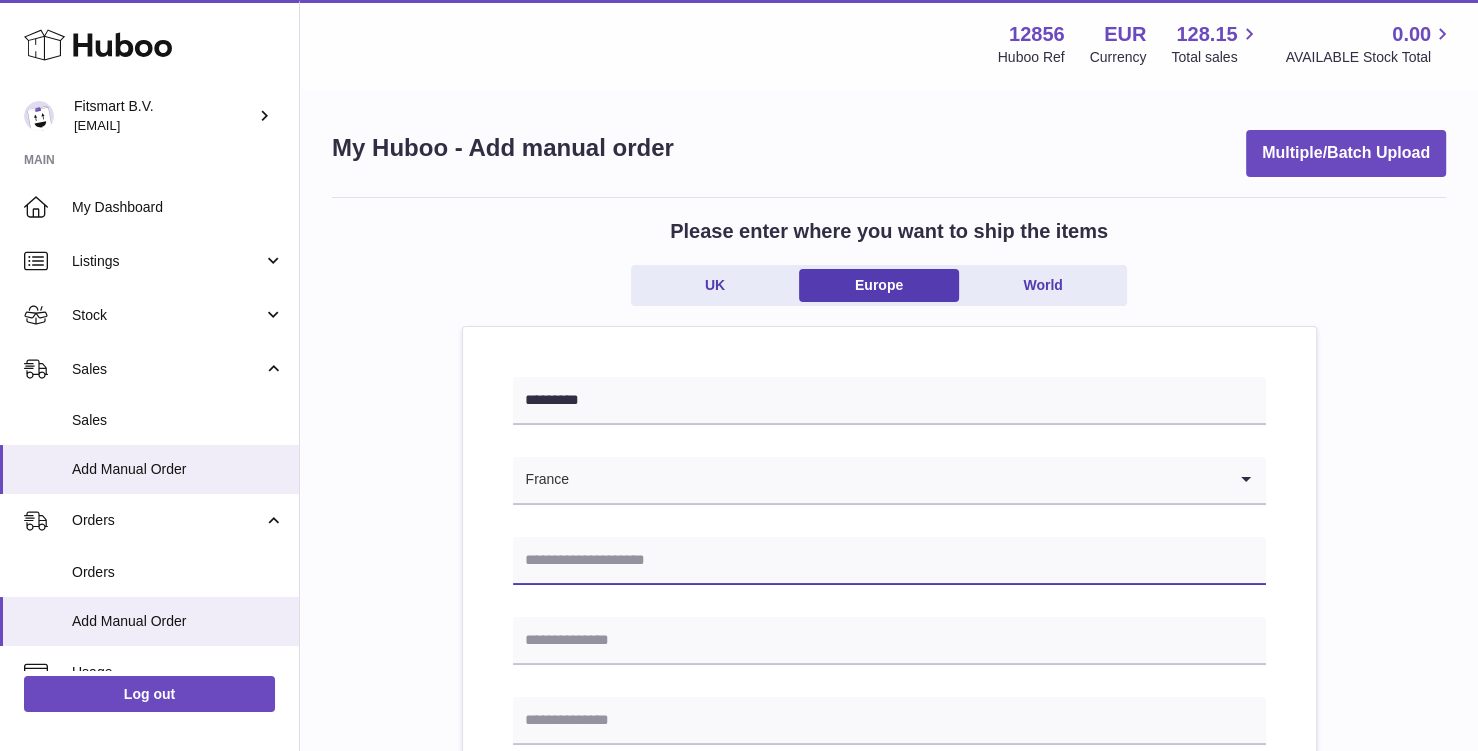click at bounding box center (889, 561) 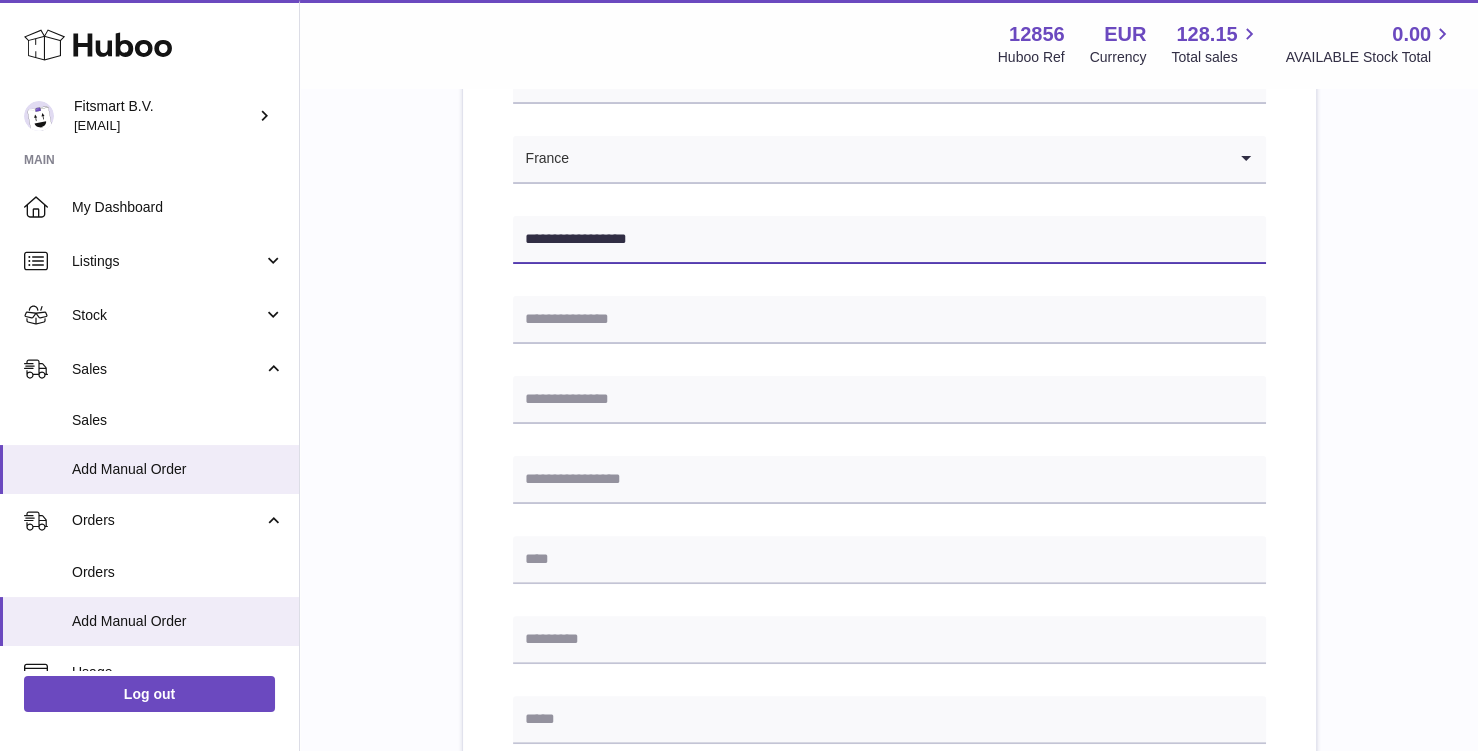 scroll, scrollTop: 336, scrollLeft: 0, axis: vertical 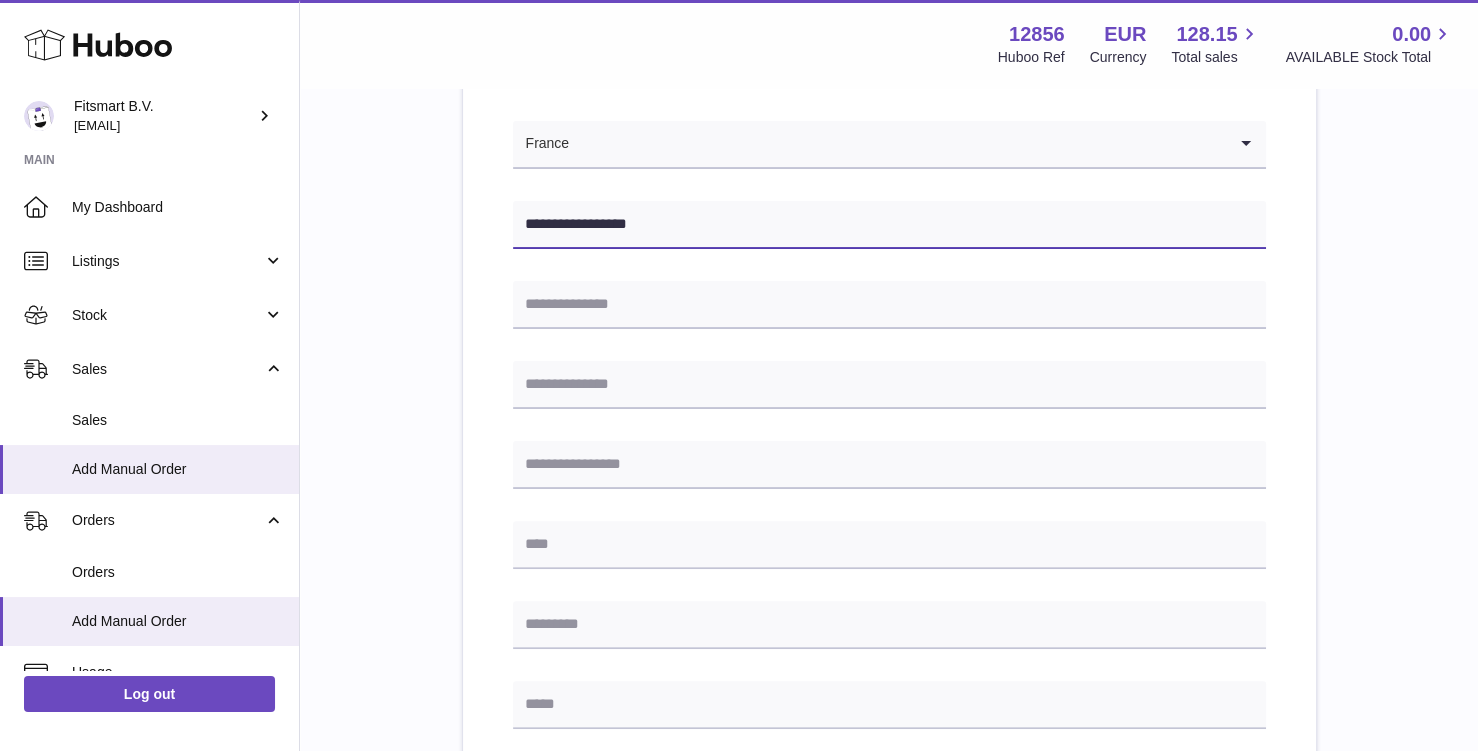 type on "**********" 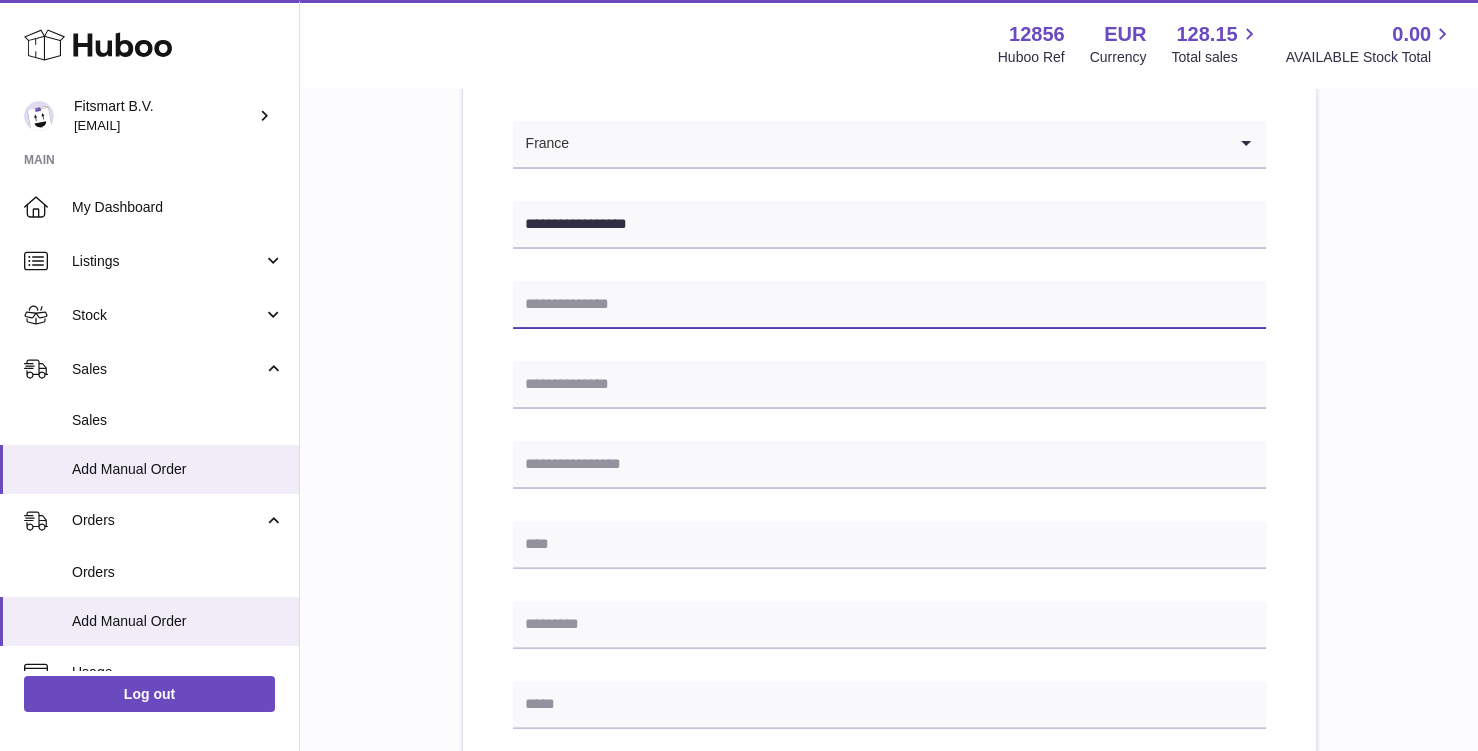click at bounding box center (889, 305) 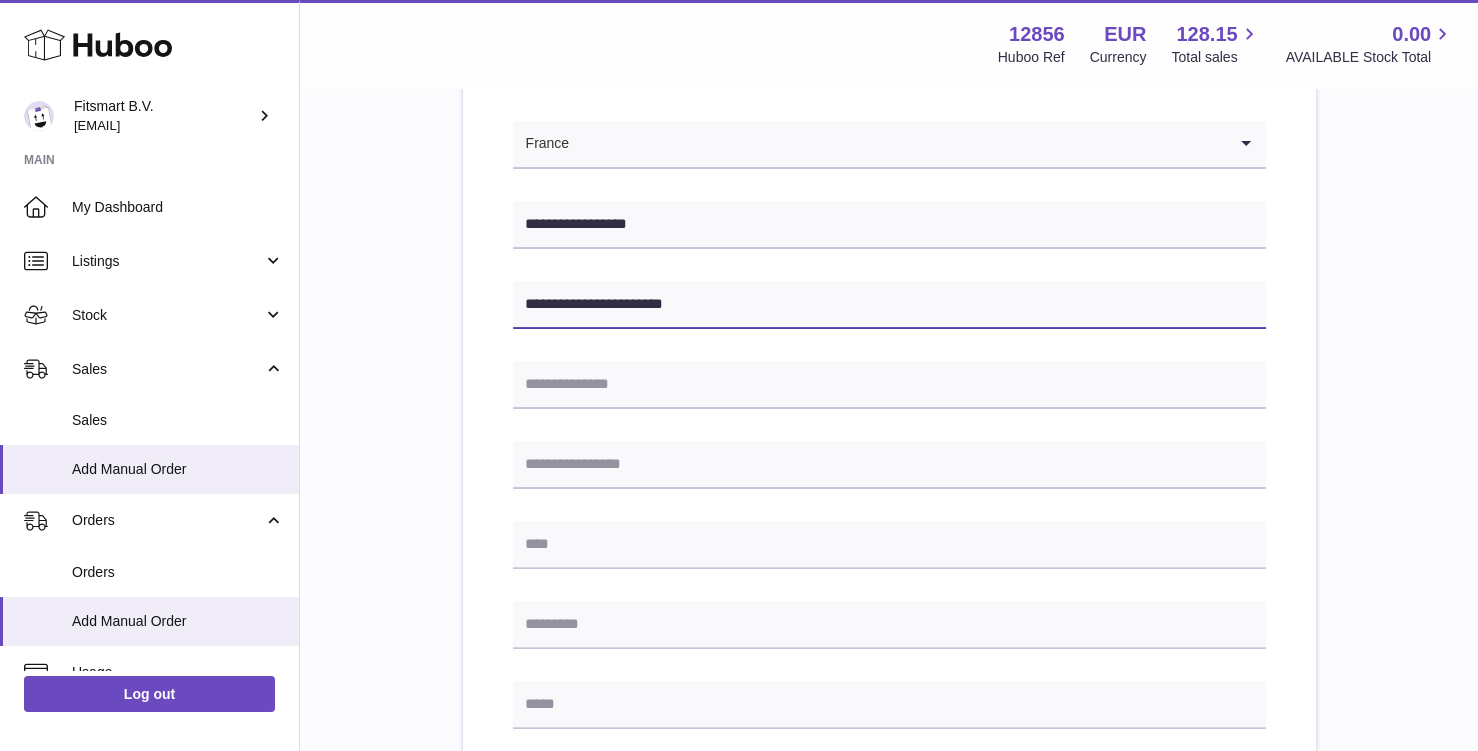 type on "**********" 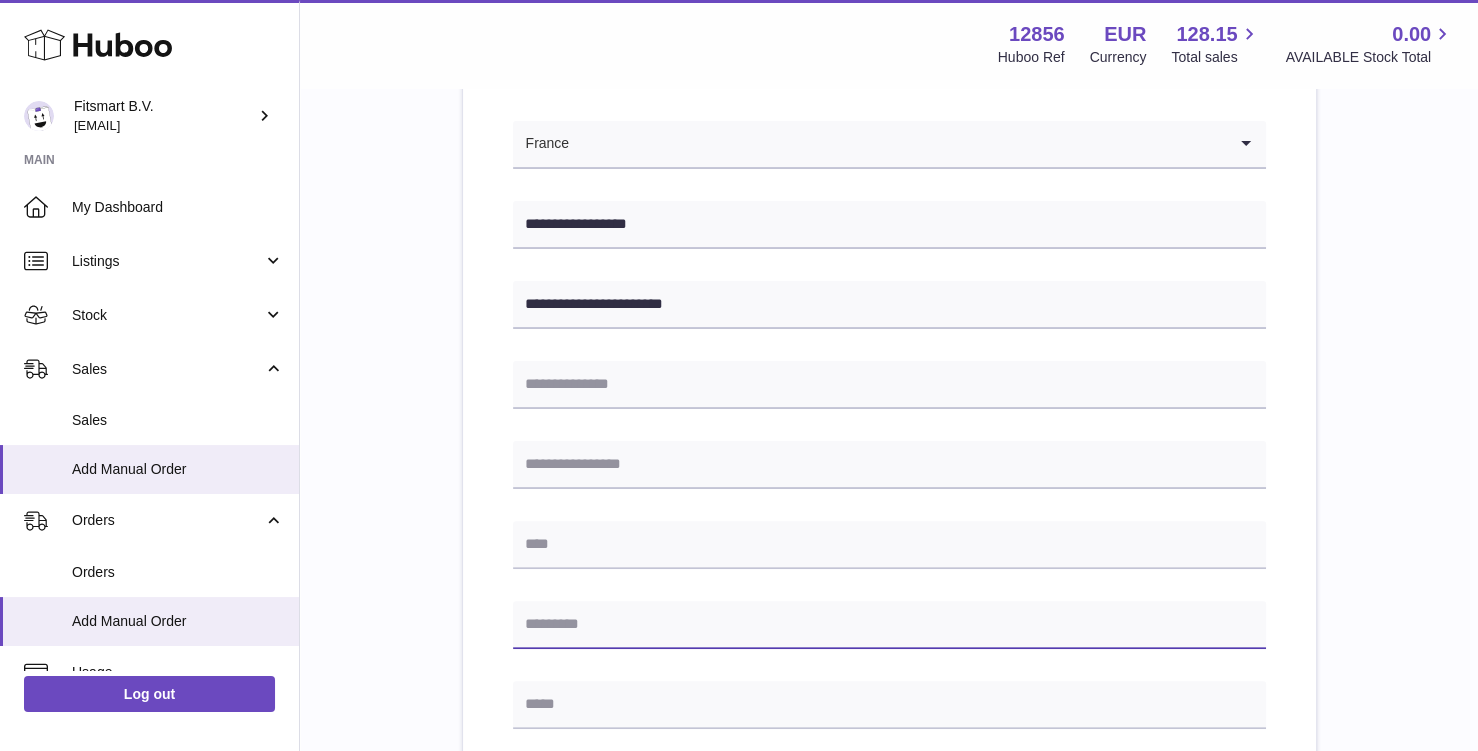 click at bounding box center (889, 625) 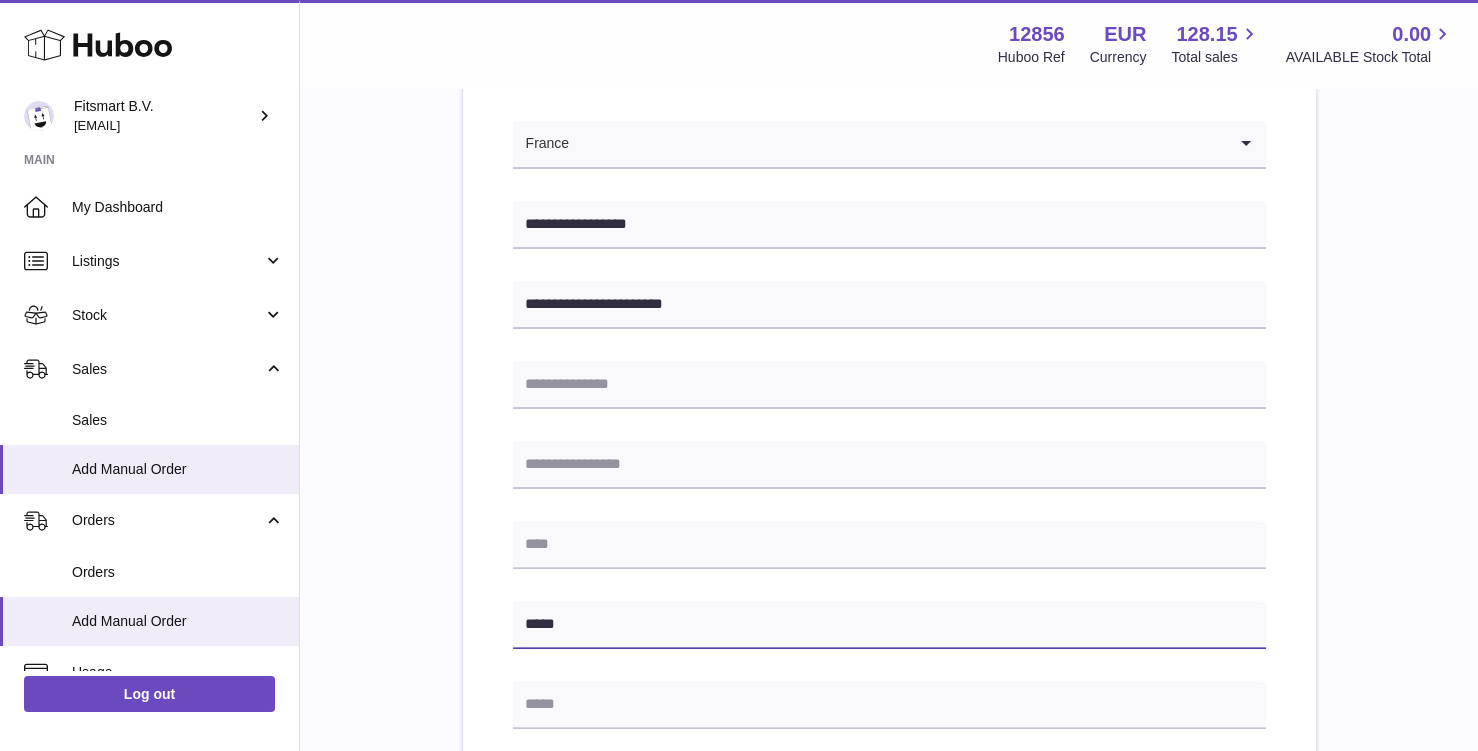 type on "*****" 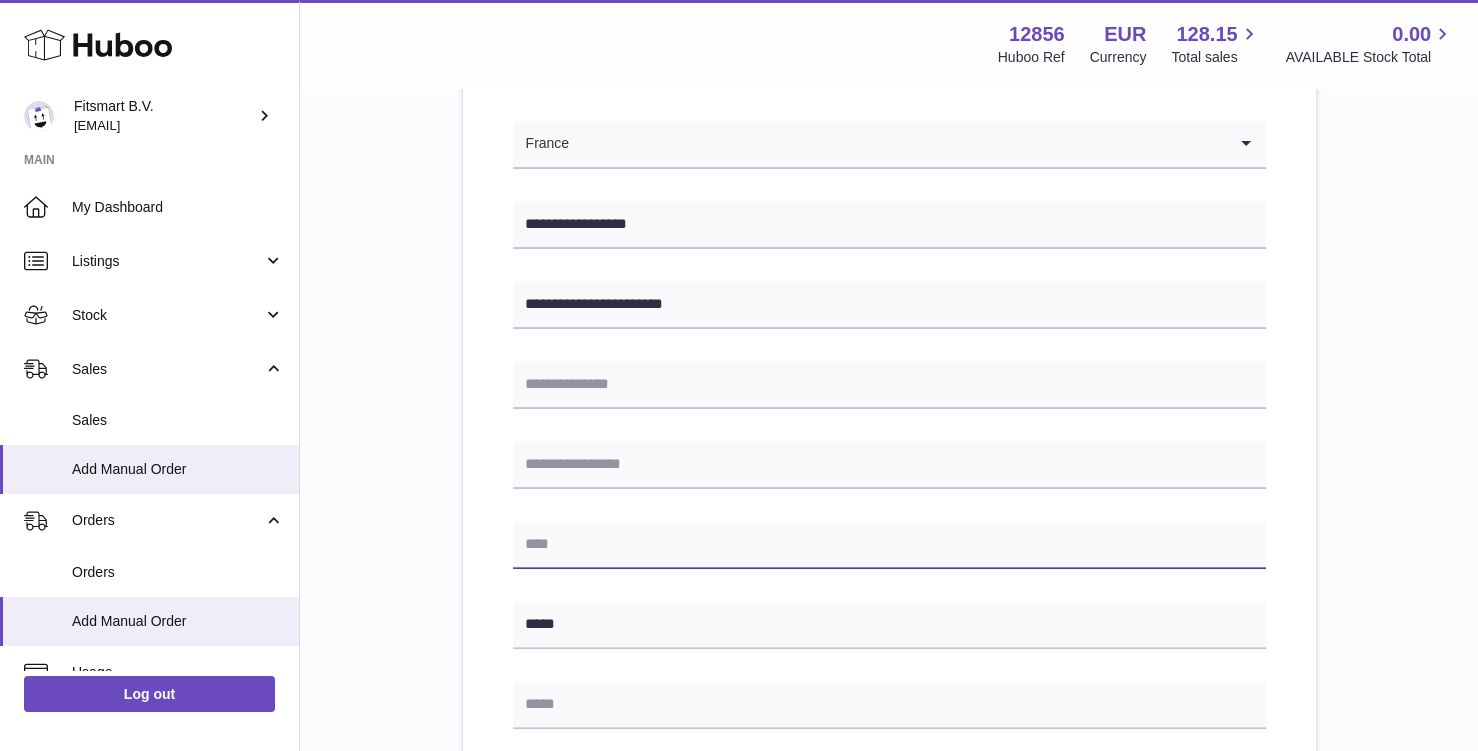 click at bounding box center [889, 545] 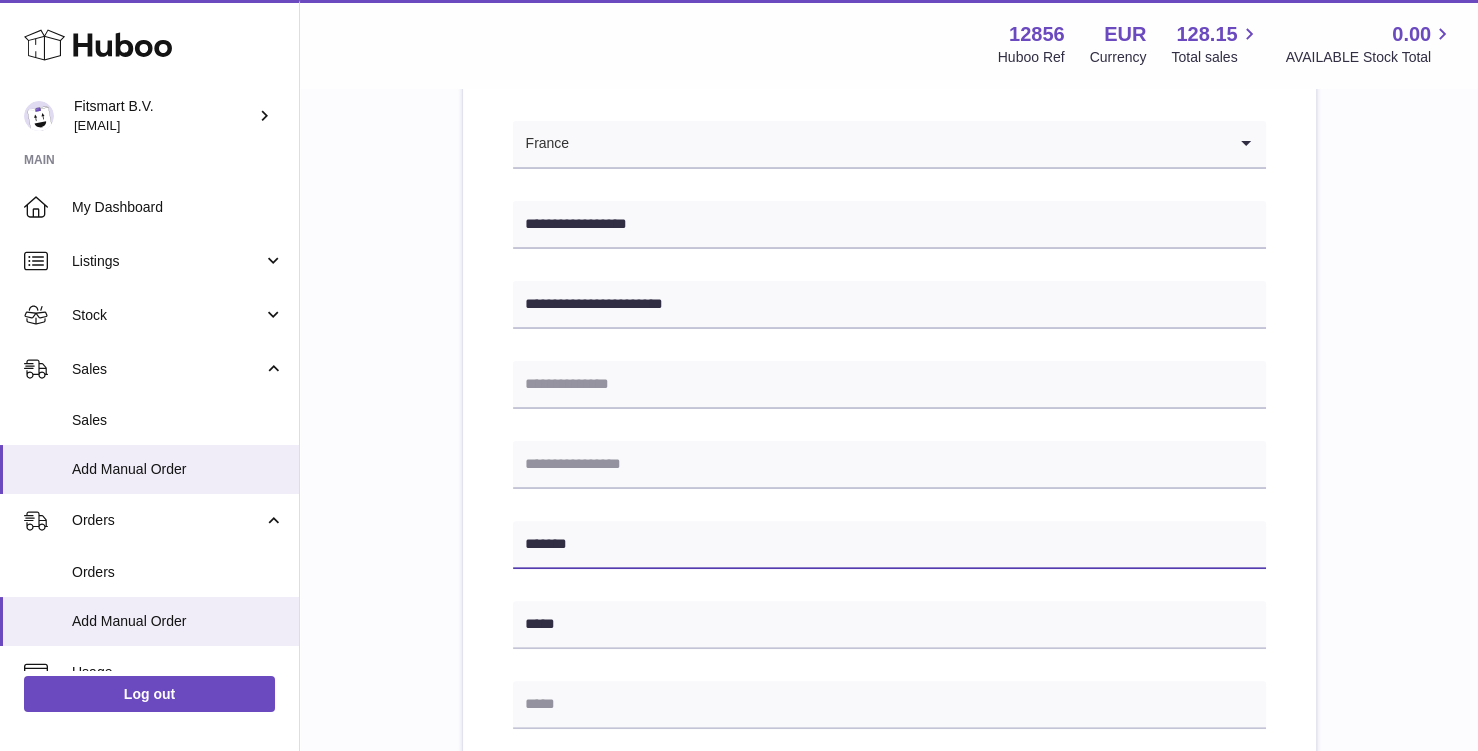 type on "*******" 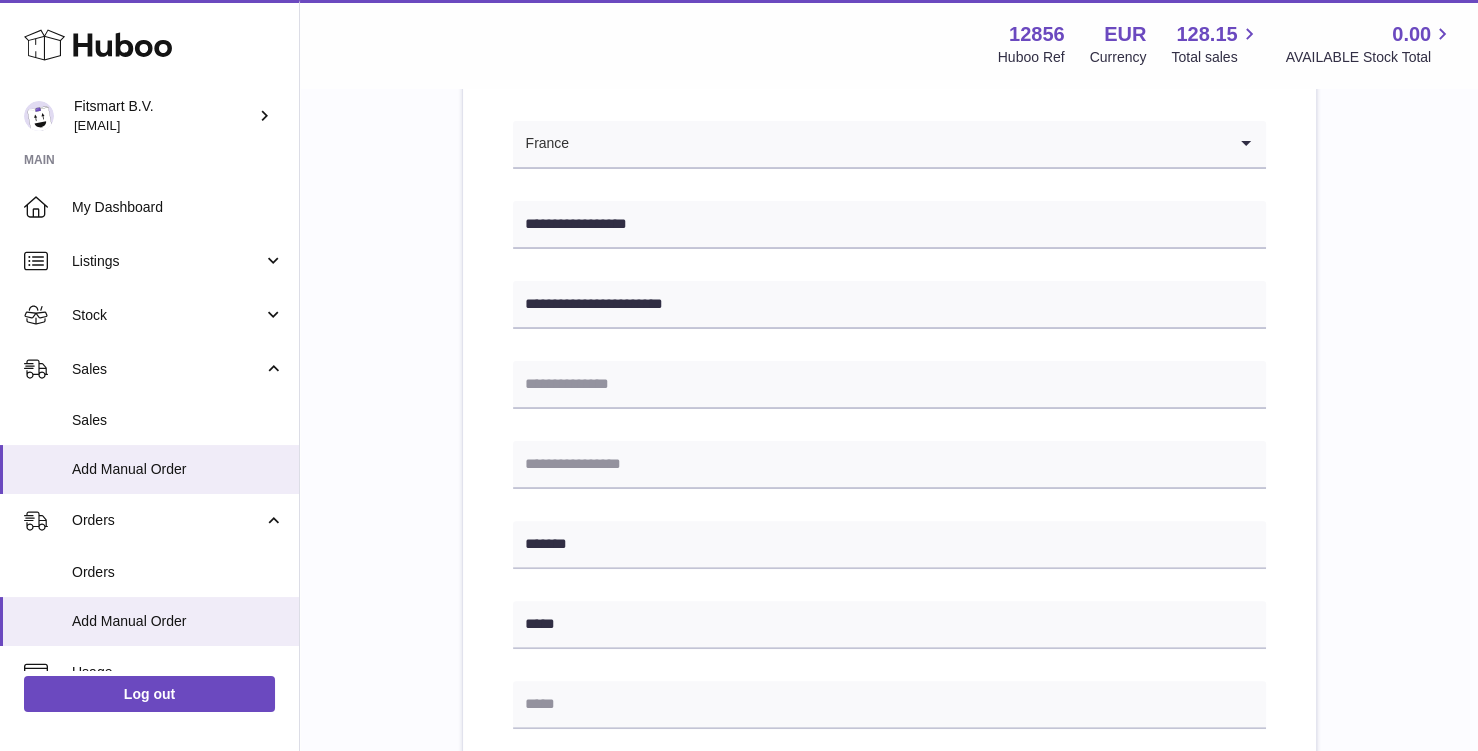 click on "**********" at bounding box center (889, 580) 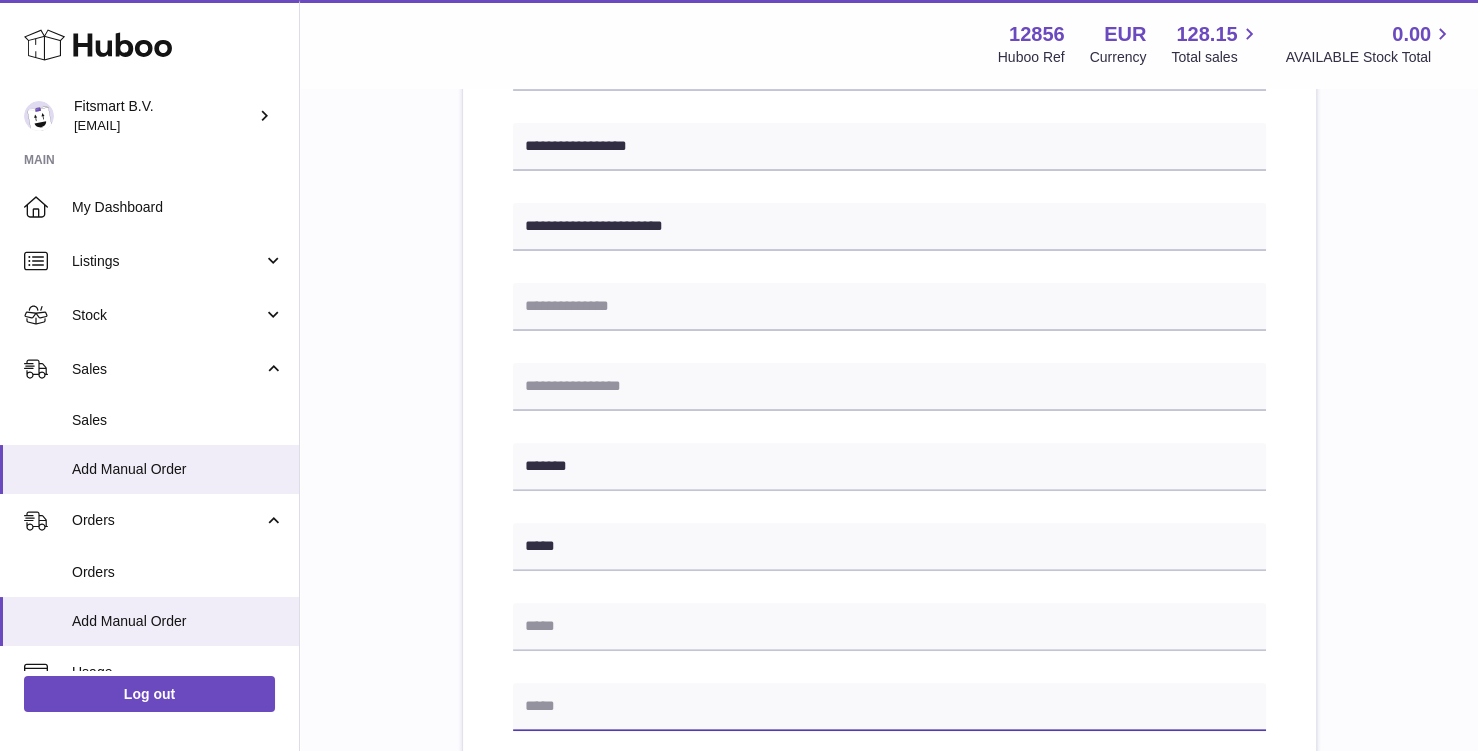 click at bounding box center [889, 707] 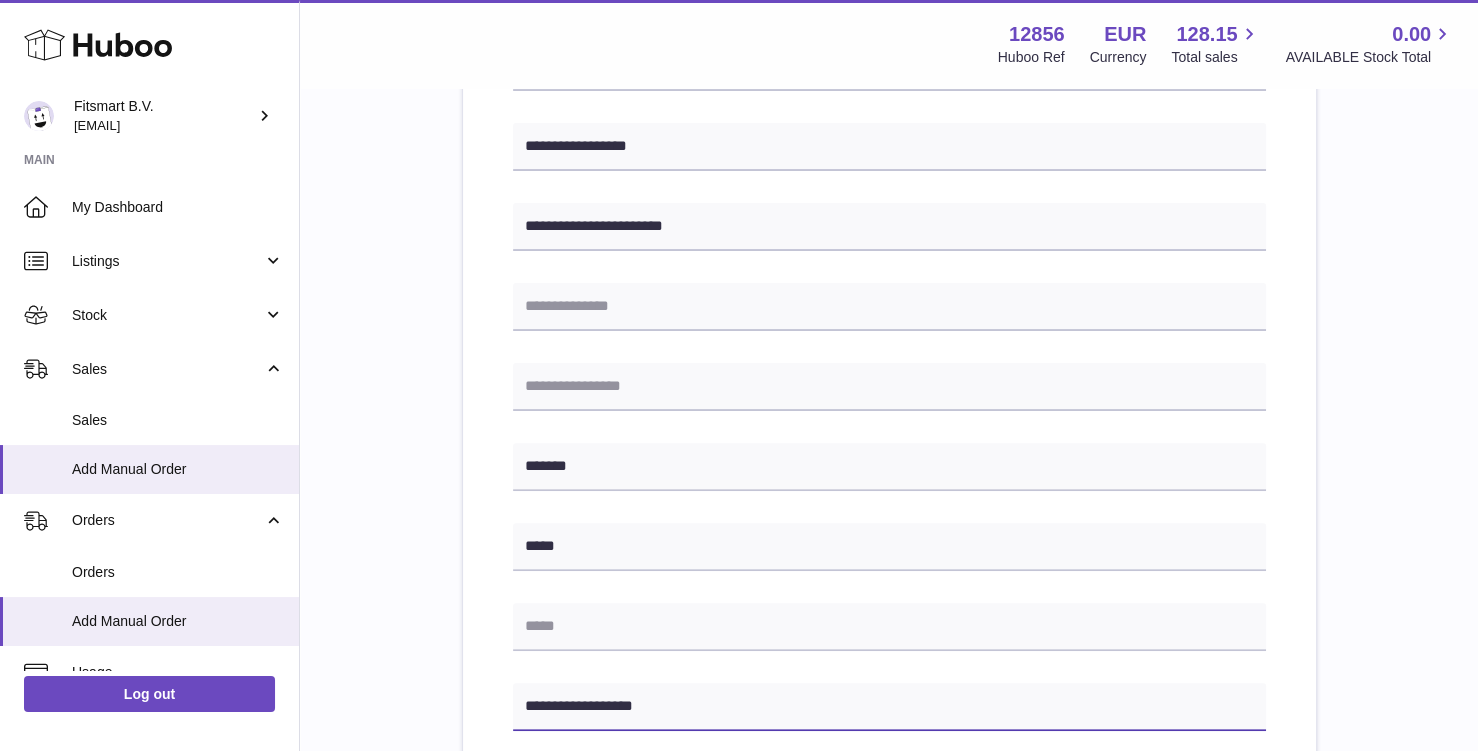 type on "**********" 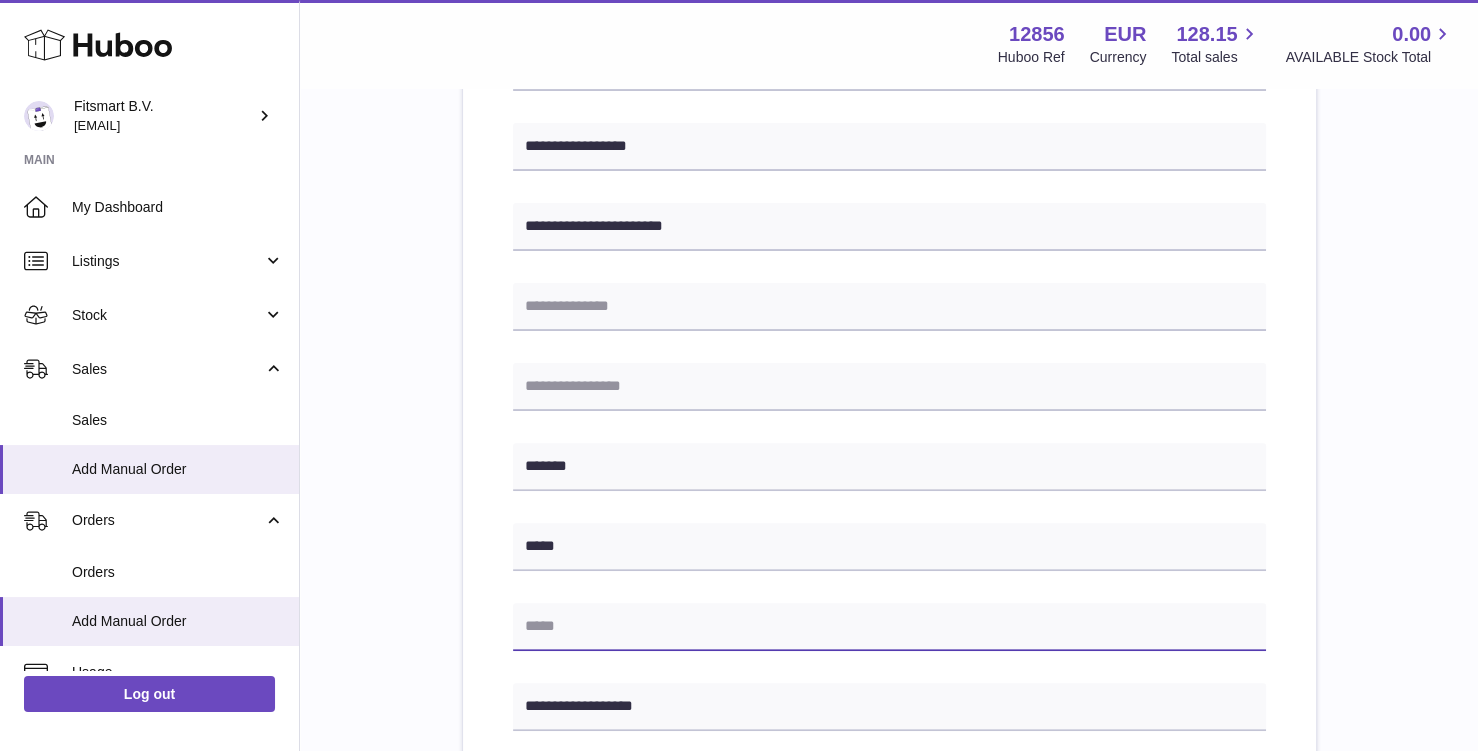 click at bounding box center [889, 627] 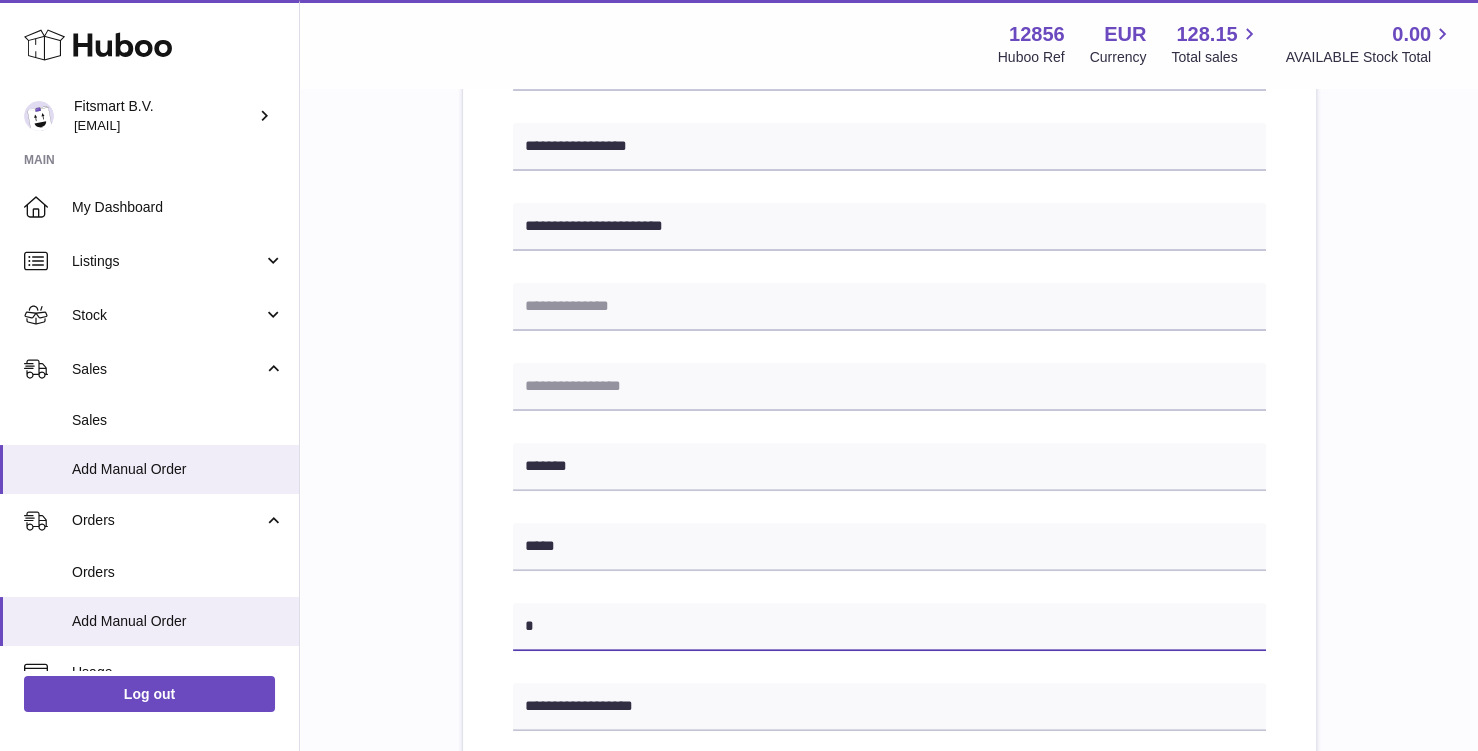 type on "*" 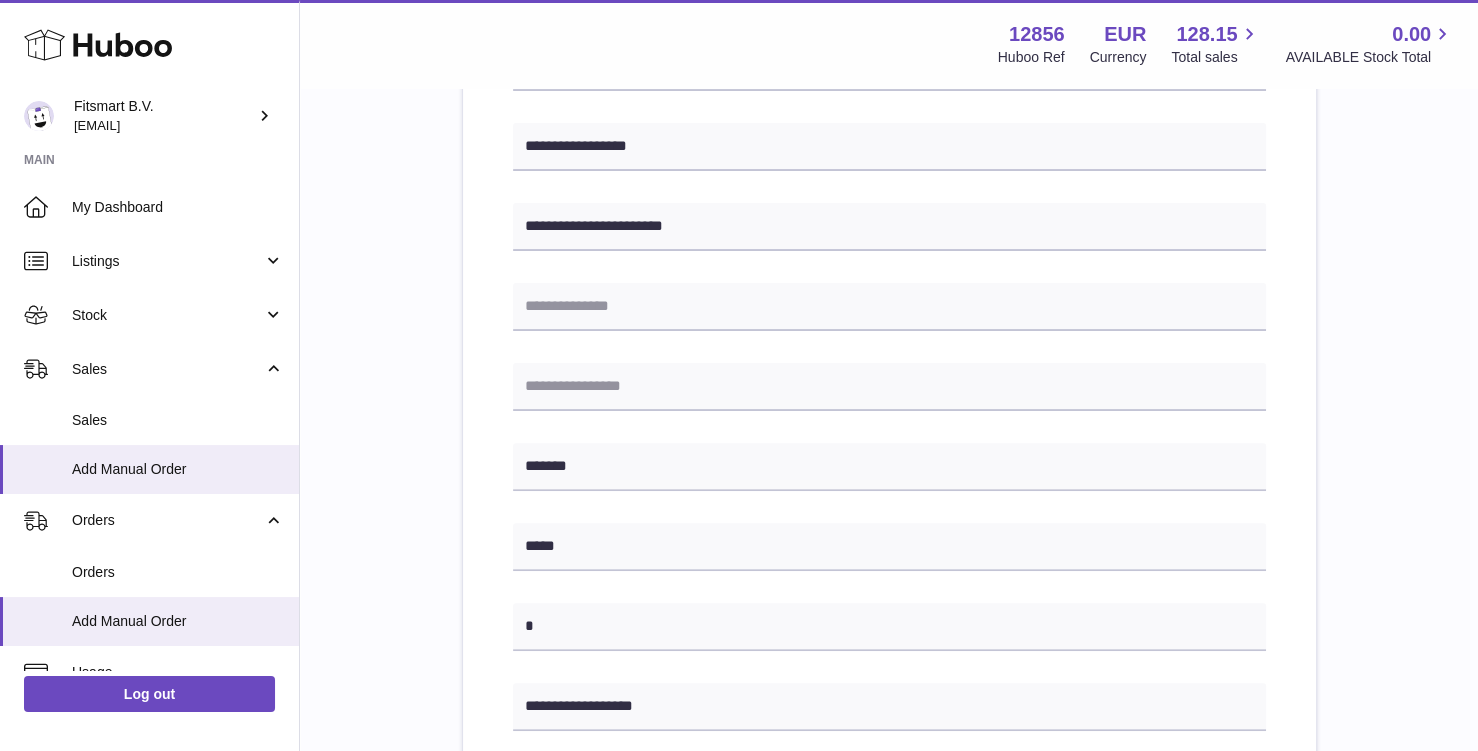 click on "**********" at bounding box center [889, 567] 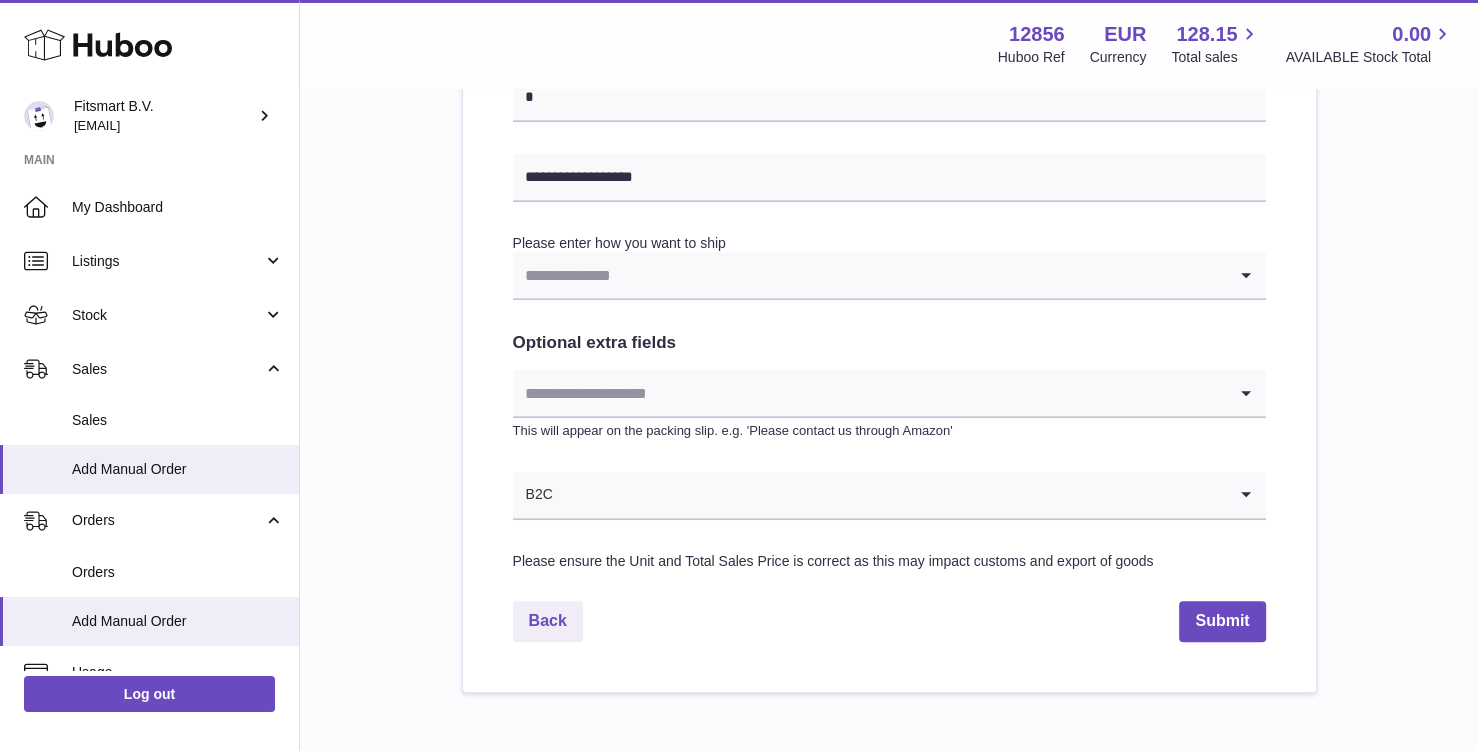 scroll, scrollTop: 914, scrollLeft: 0, axis: vertical 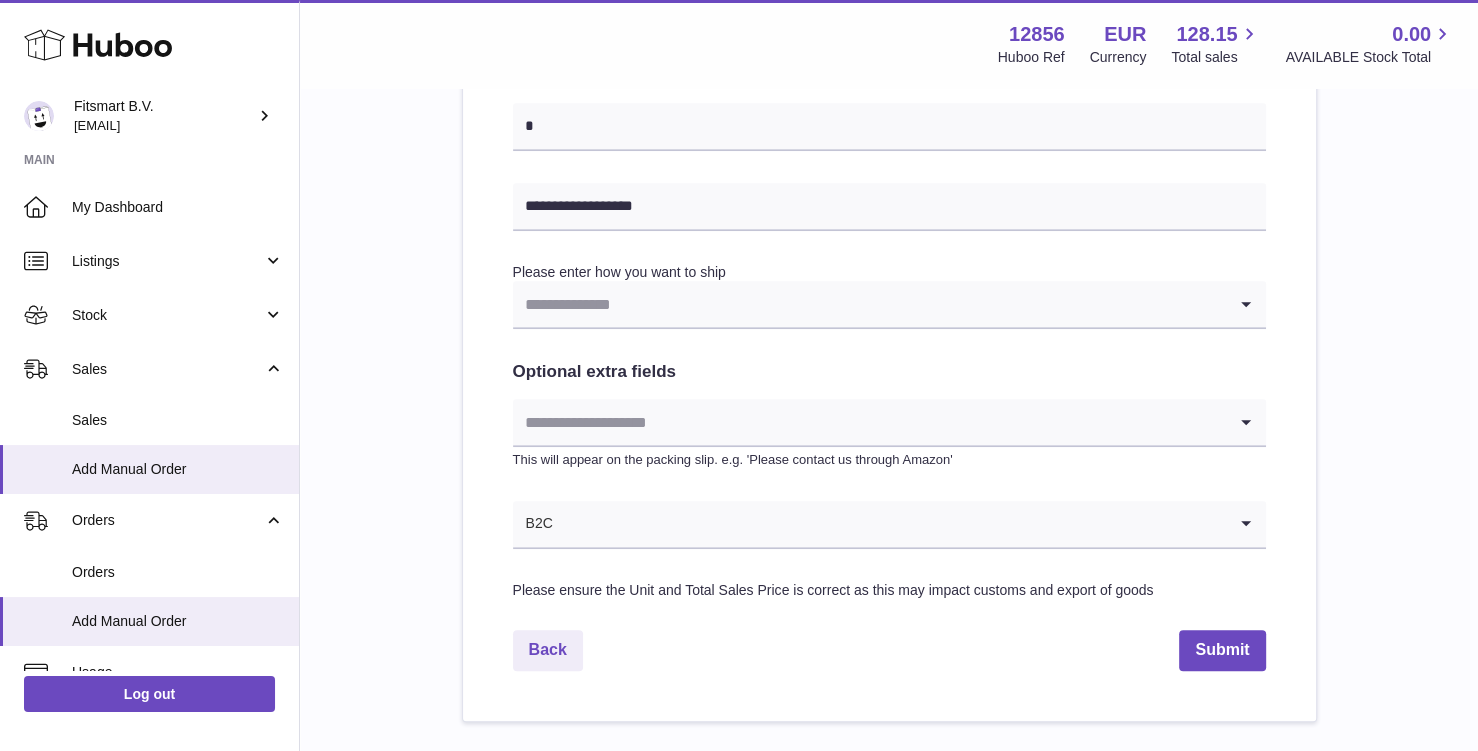 click at bounding box center [869, 304] 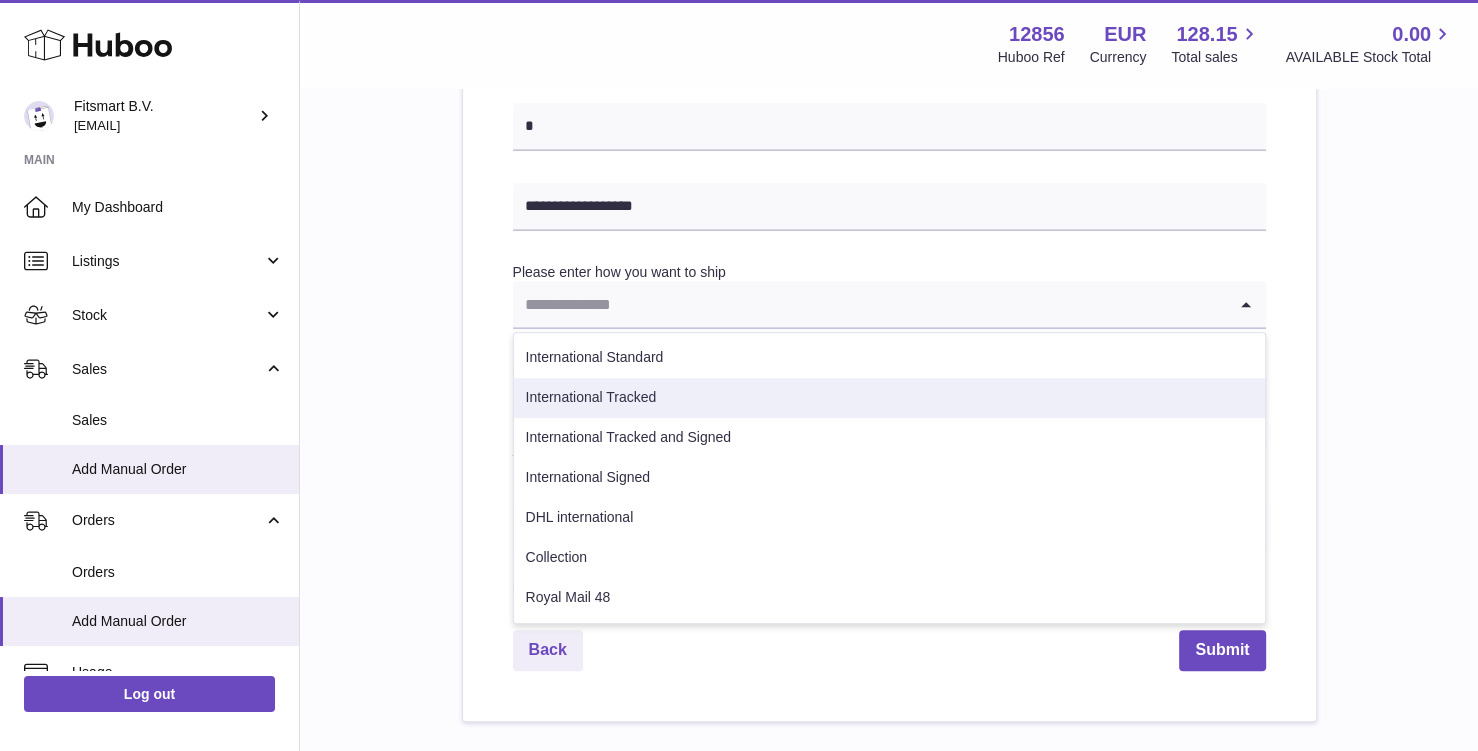 click on "International Tracked" at bounding box center [889, 398] 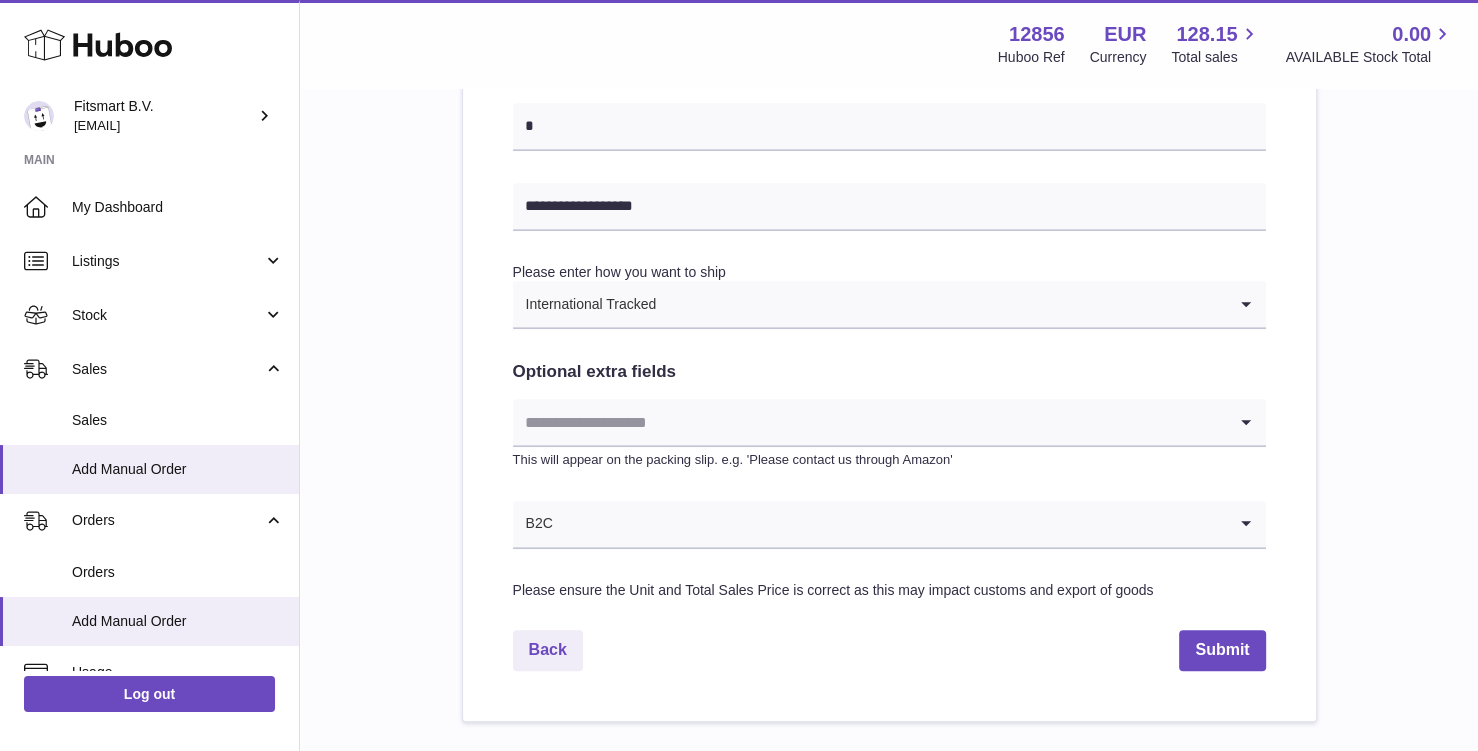 click at bounding box center [869, 422] 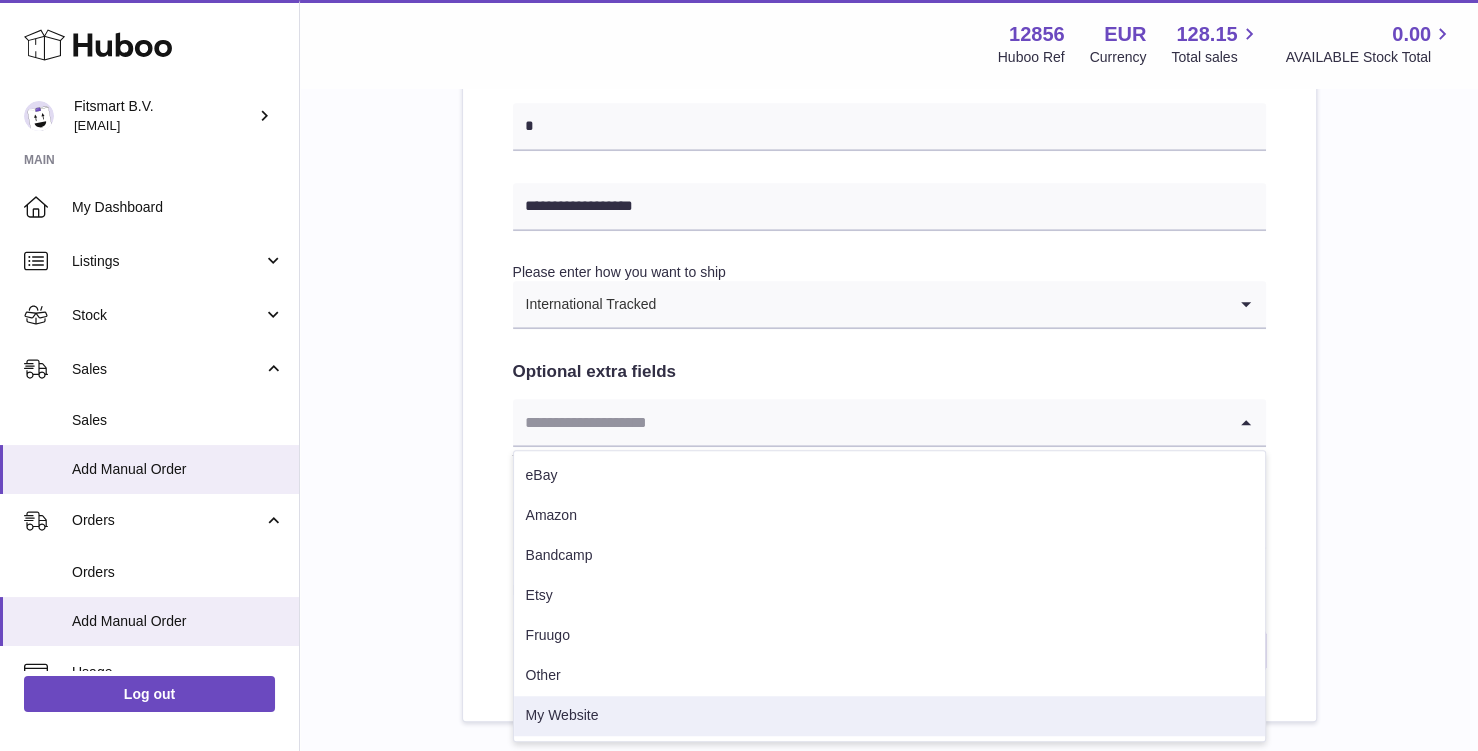 click on "My Website" at bounding box center (889, 716) 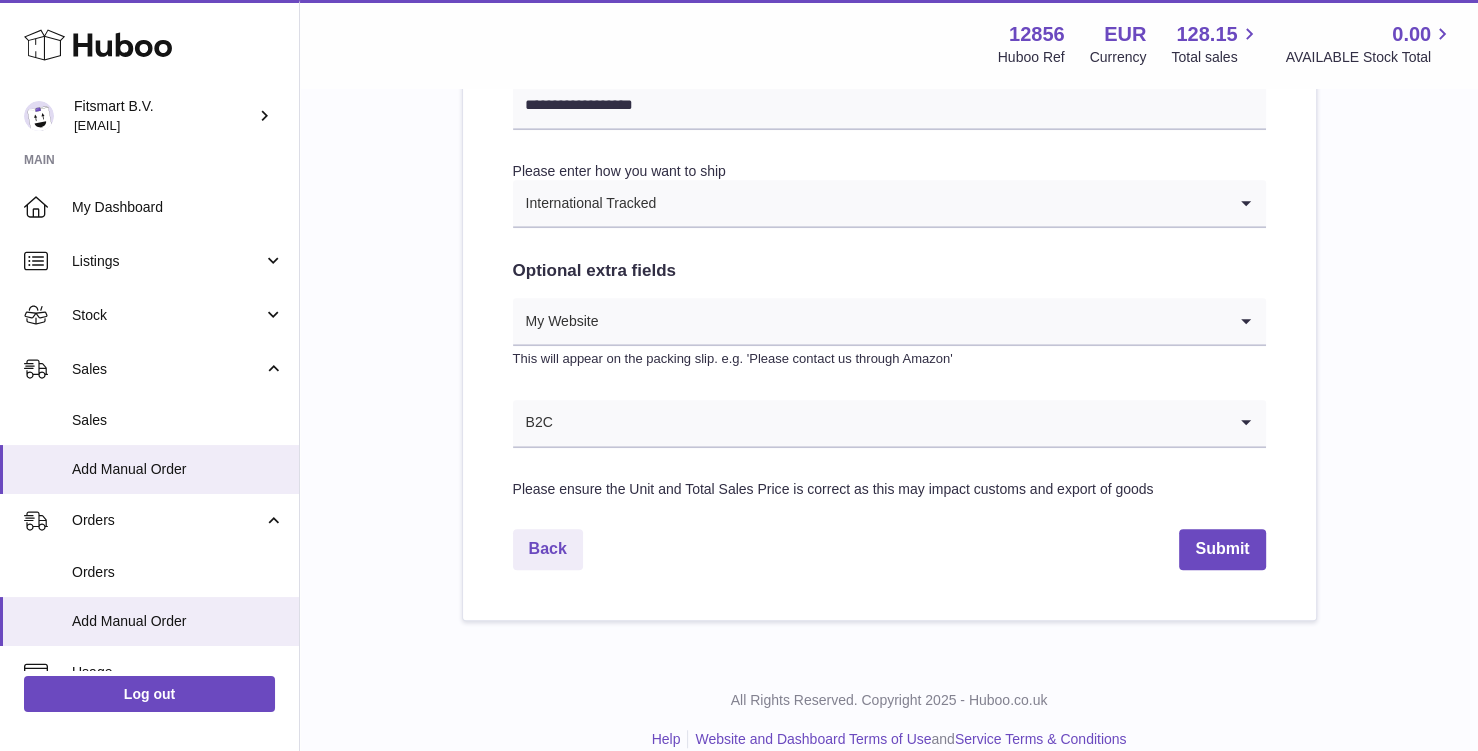 scroll, scrollTop: 1041, scrollLeft: 0, axis: vertical 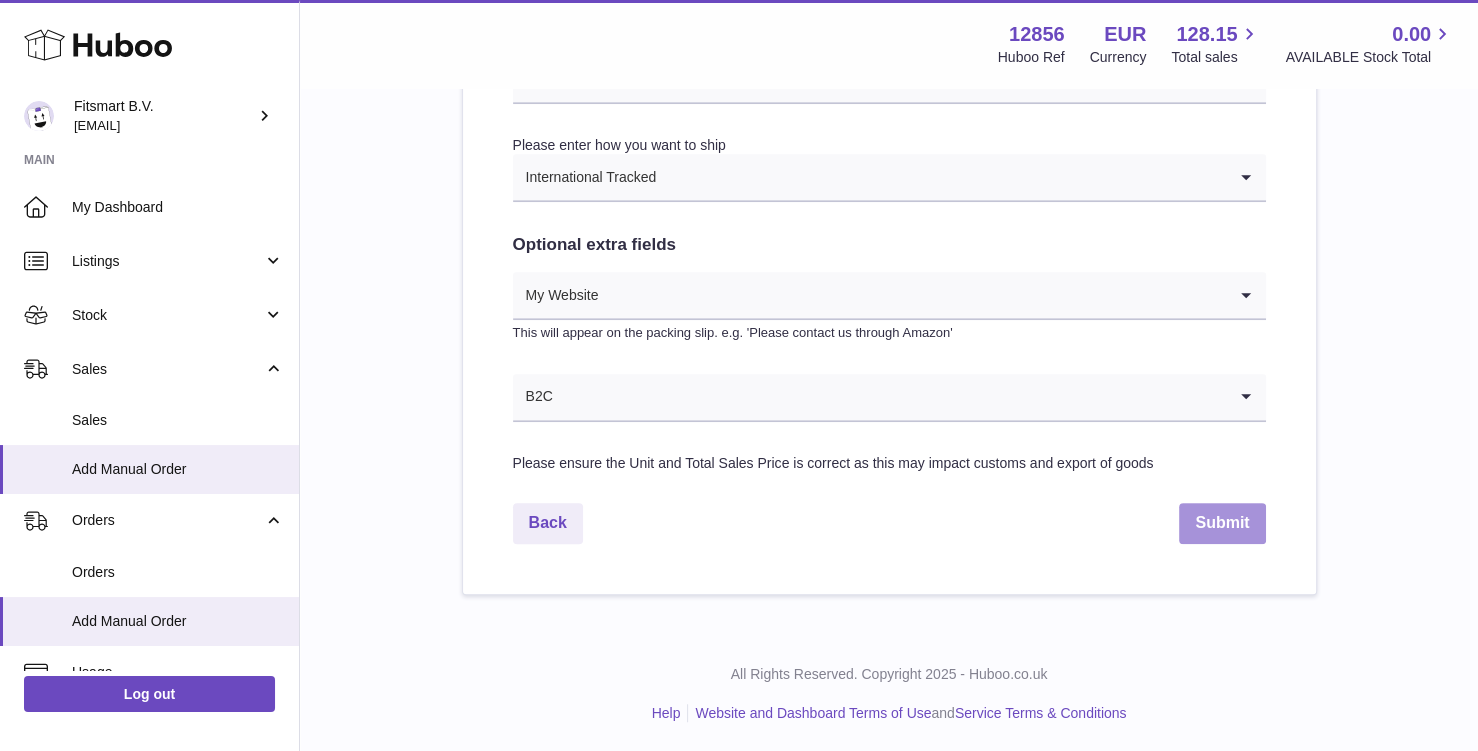 click on "Submit" at bounding box center (1222, 523) 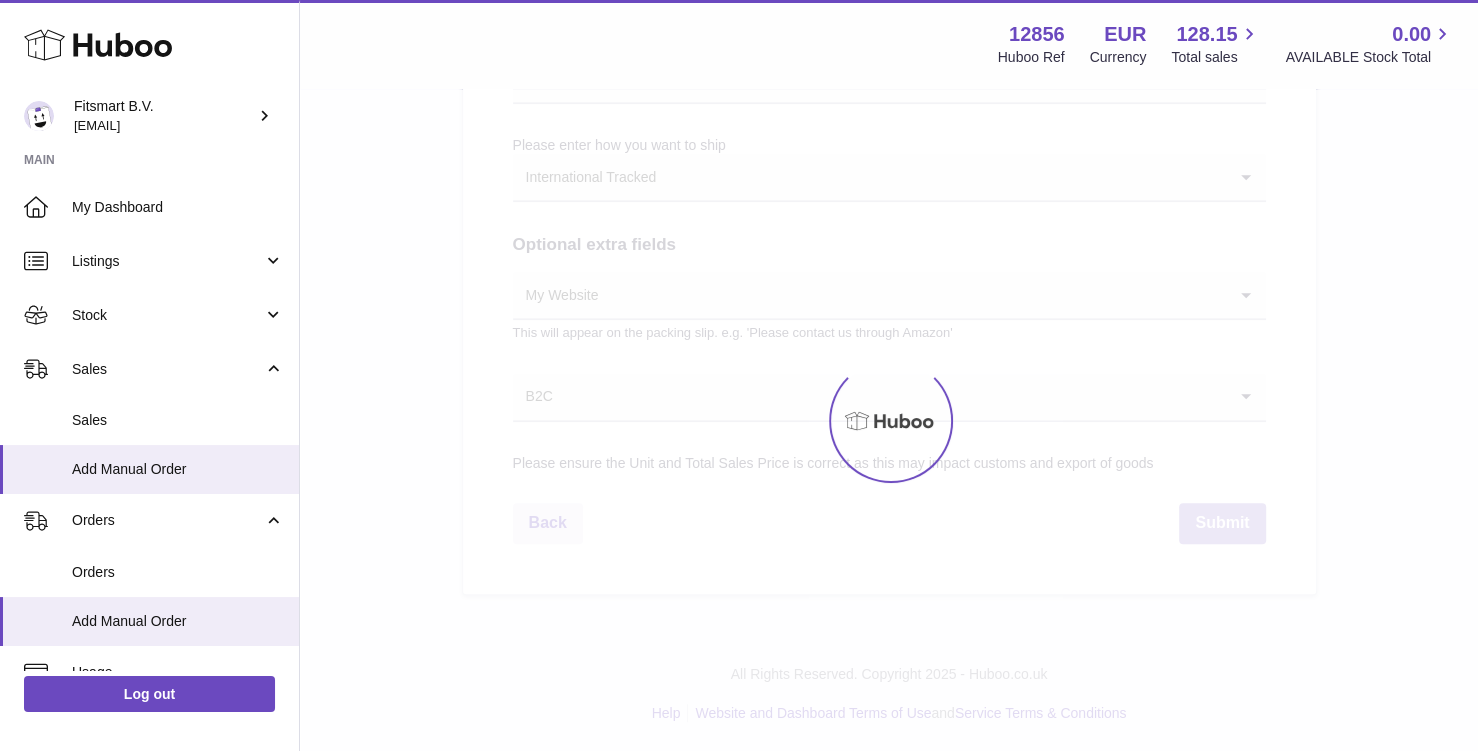 scroll, scrollTop: 0, scrollLeft: 0, axis: both 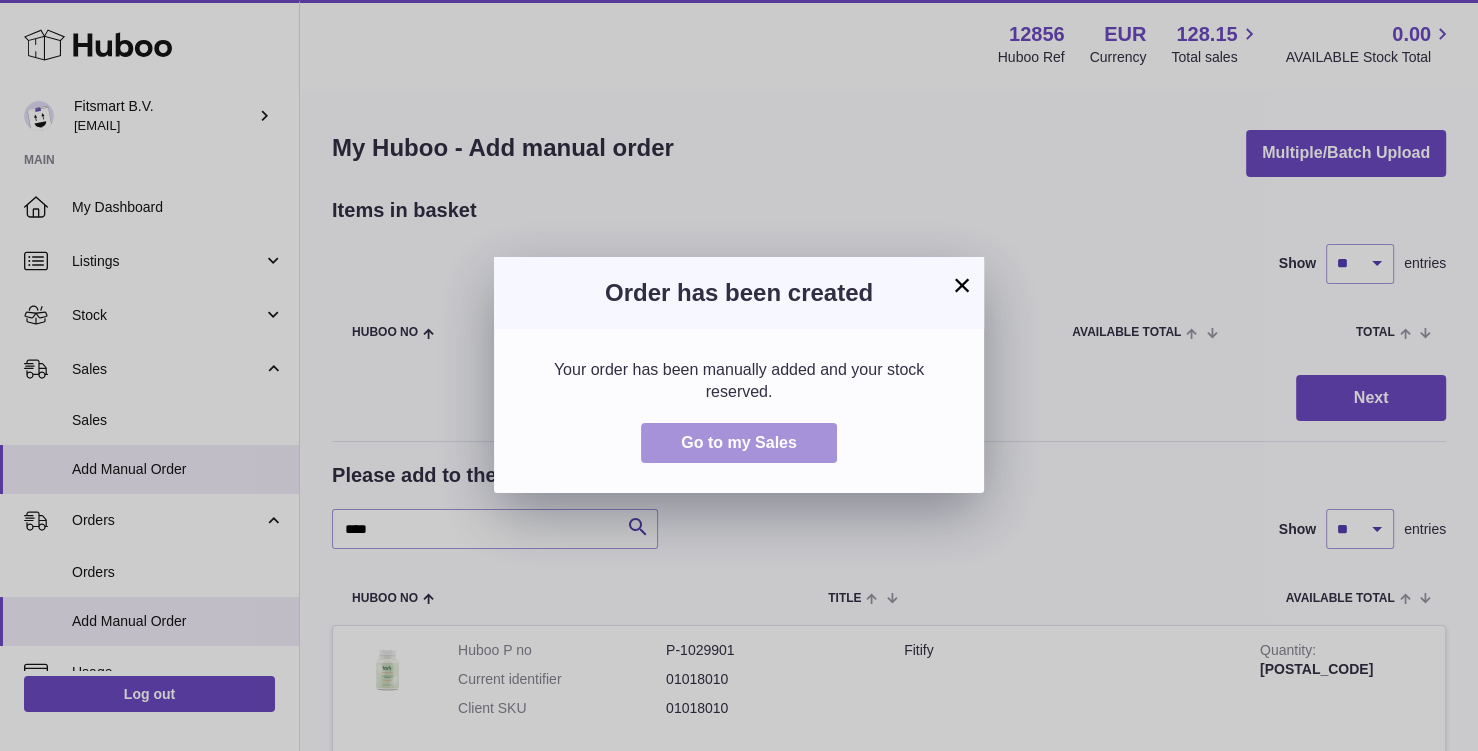 click on "Go to my Sales" at bounding box center (739, 442) 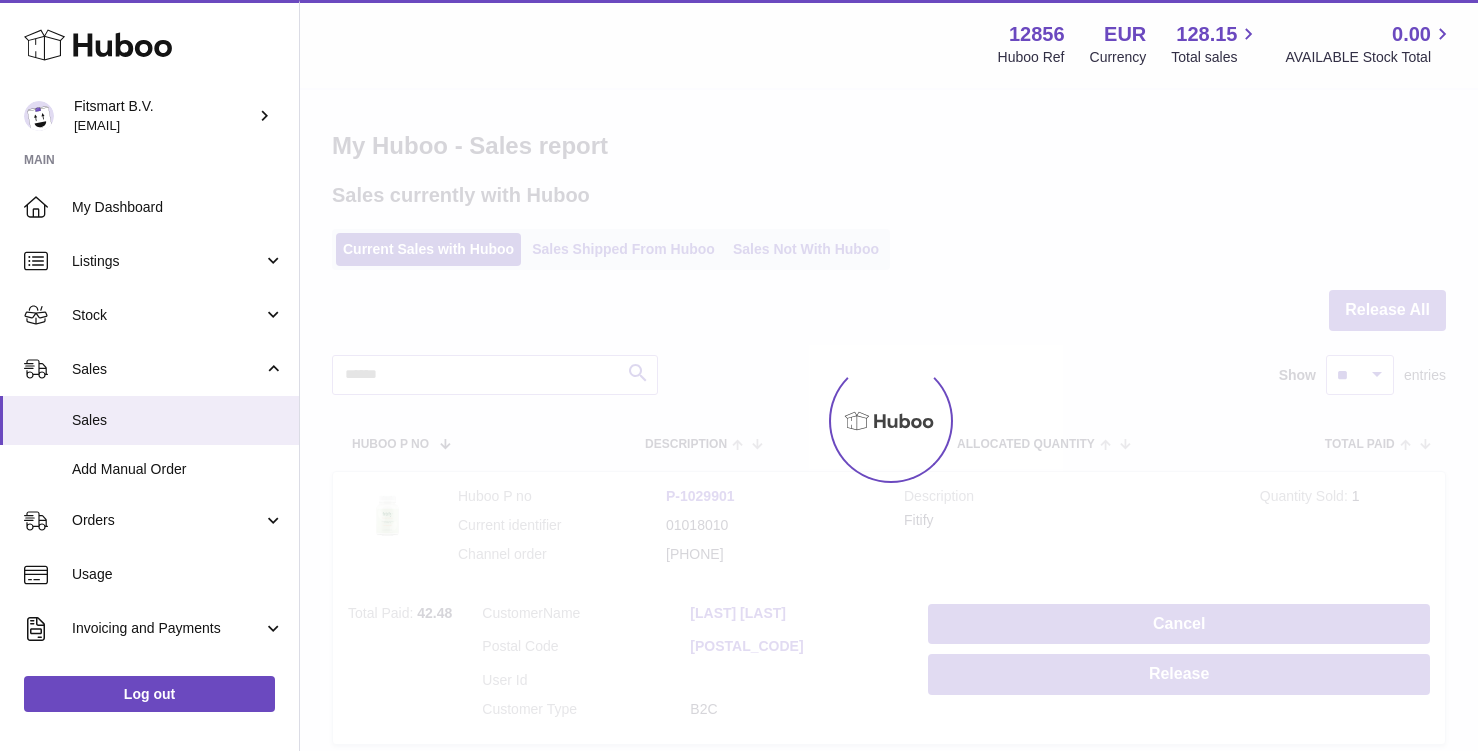 scroll, scrollTop: 0, scrollLeft: 0, axis: both 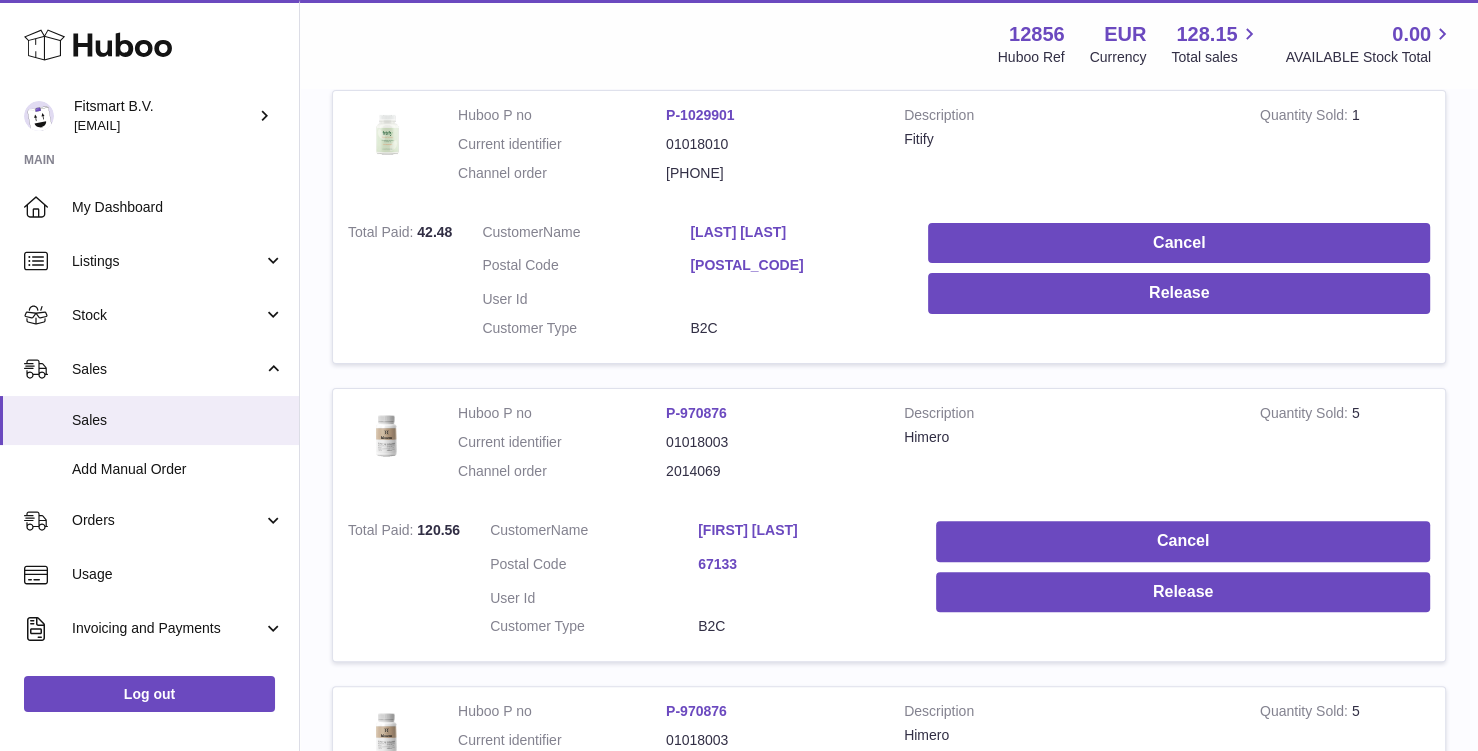 click on "[LAST] [LAST]" at bounding box center (794, 232) 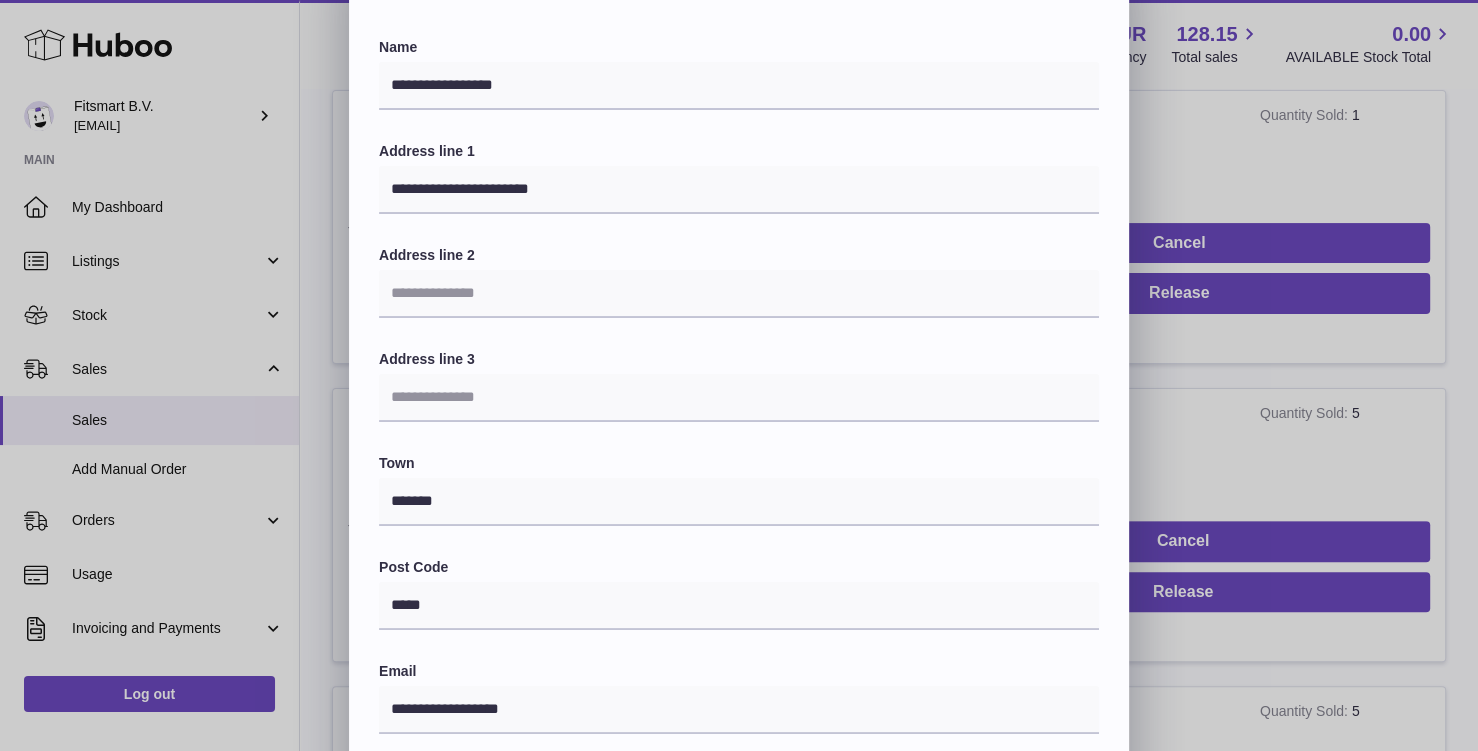 scroll, scrollTop: 92, scrollLeft: 0, axis: vertical 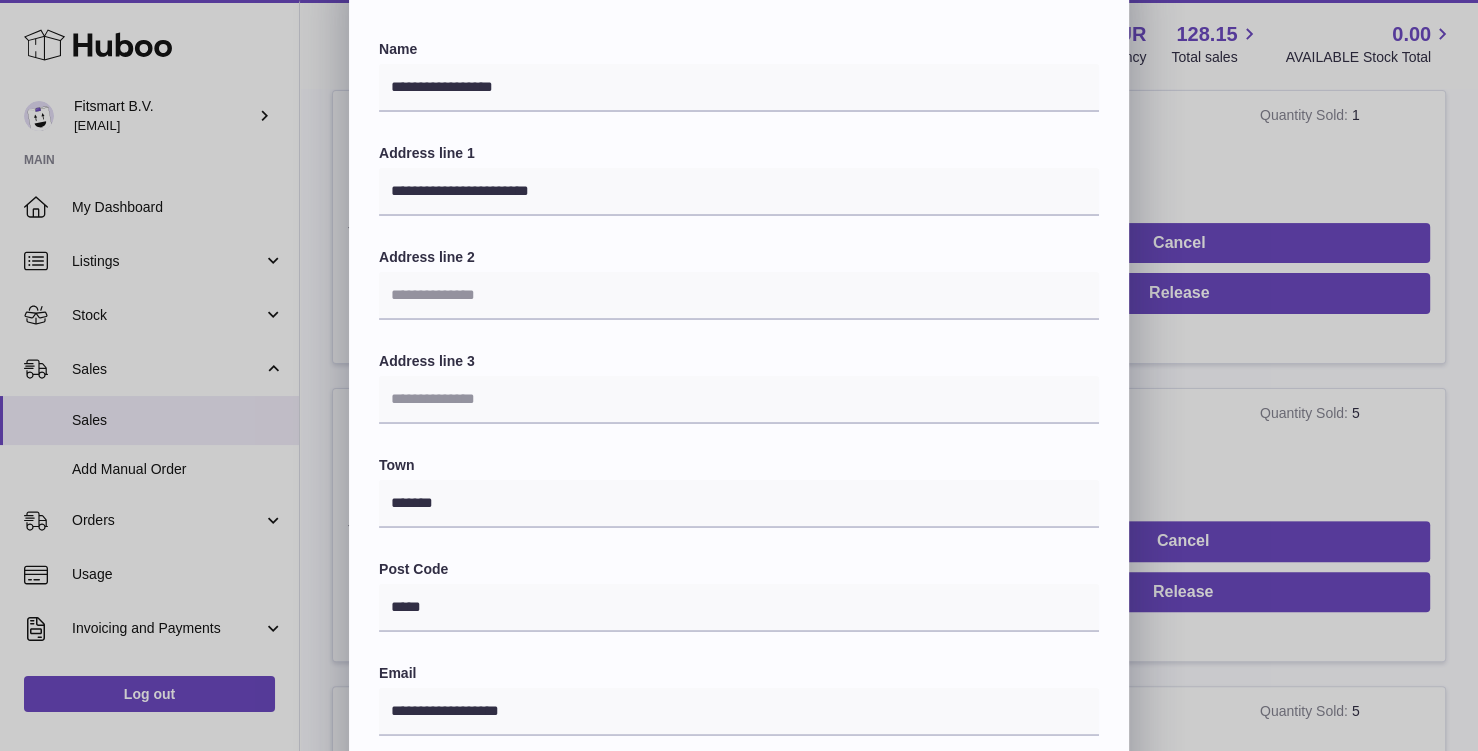 click on "**********" at bounding box center (739, 538) 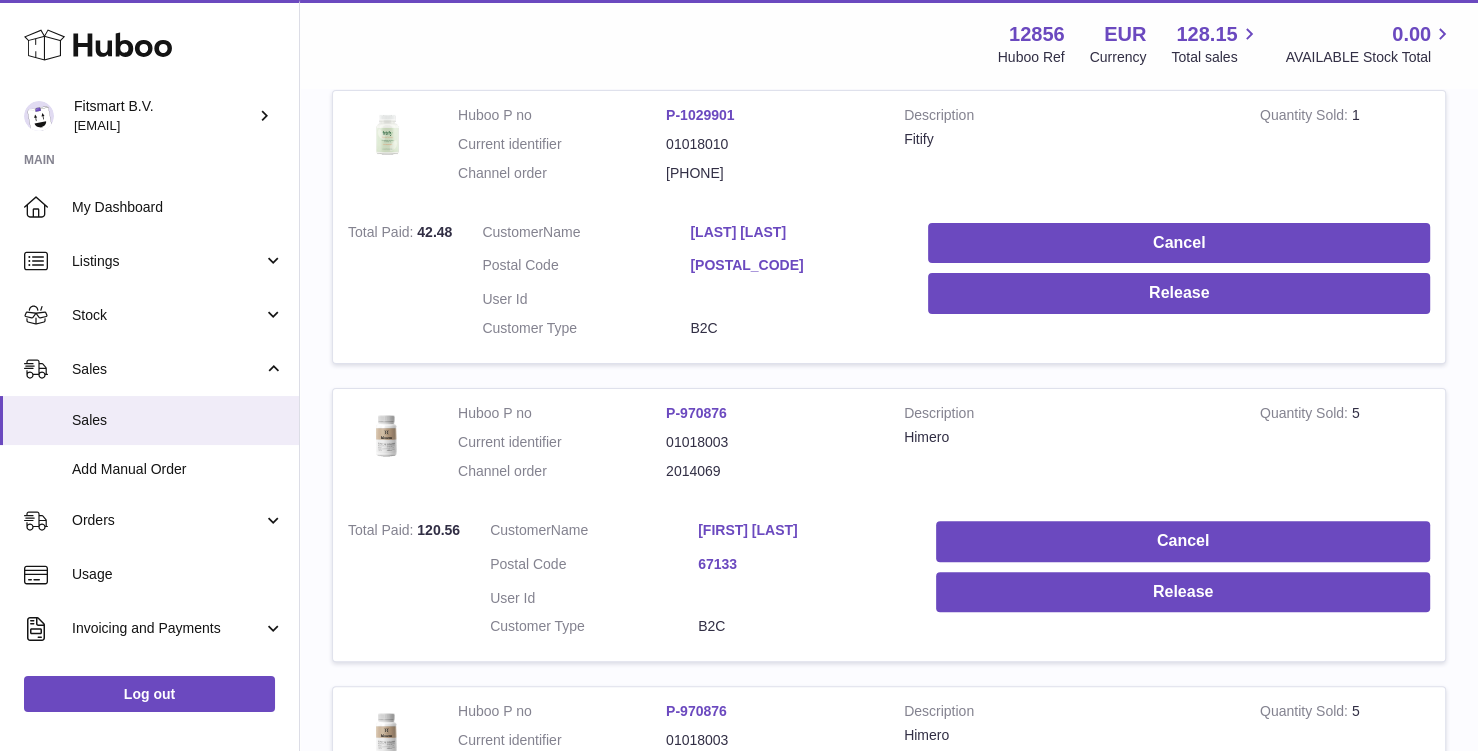 scroll, scrollTop: 0, scrollLeft: 0, axis: both 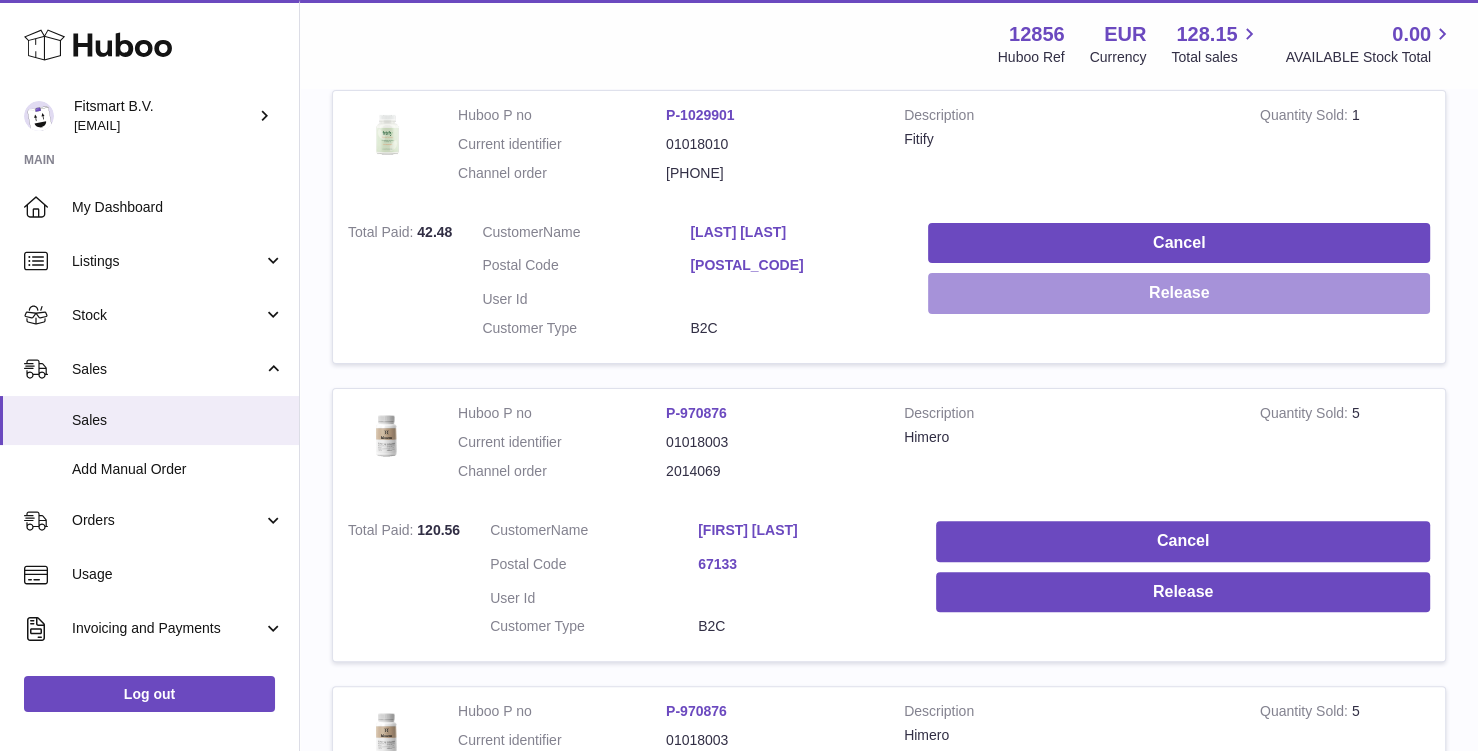click on "Release" at bounding box center [1179, 293] 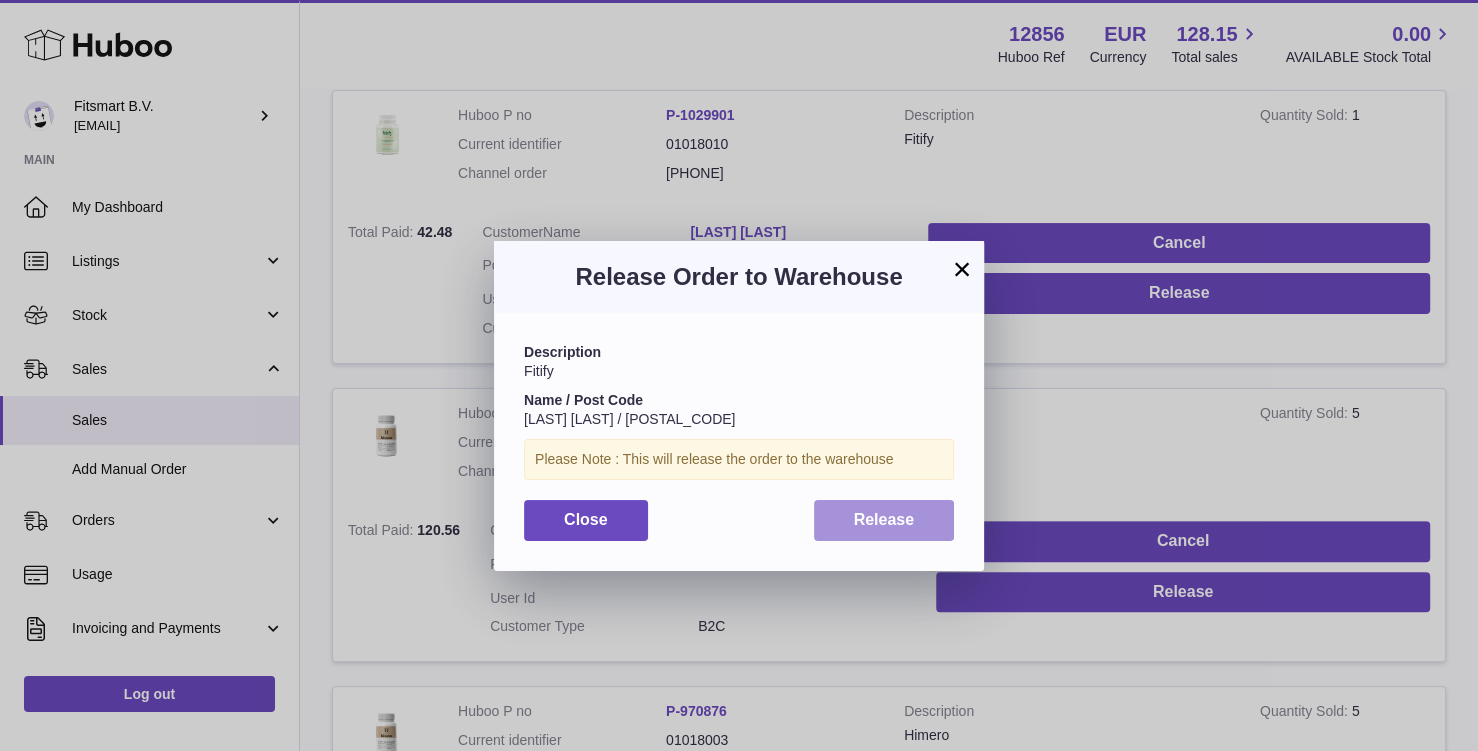 click on "Release" at bounding box center [884, 519] 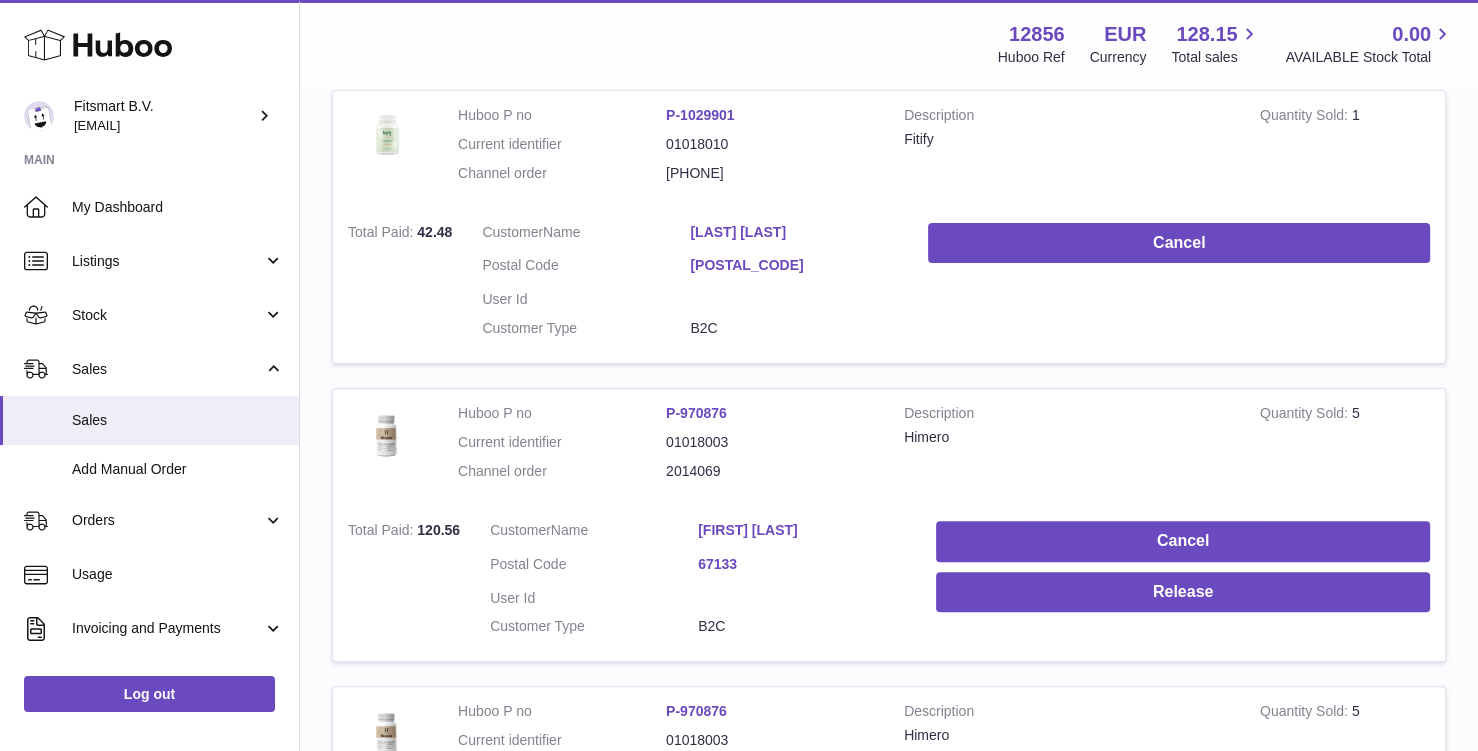 scroll, scrollTop: 0, scrollLeft: 0, axis: both 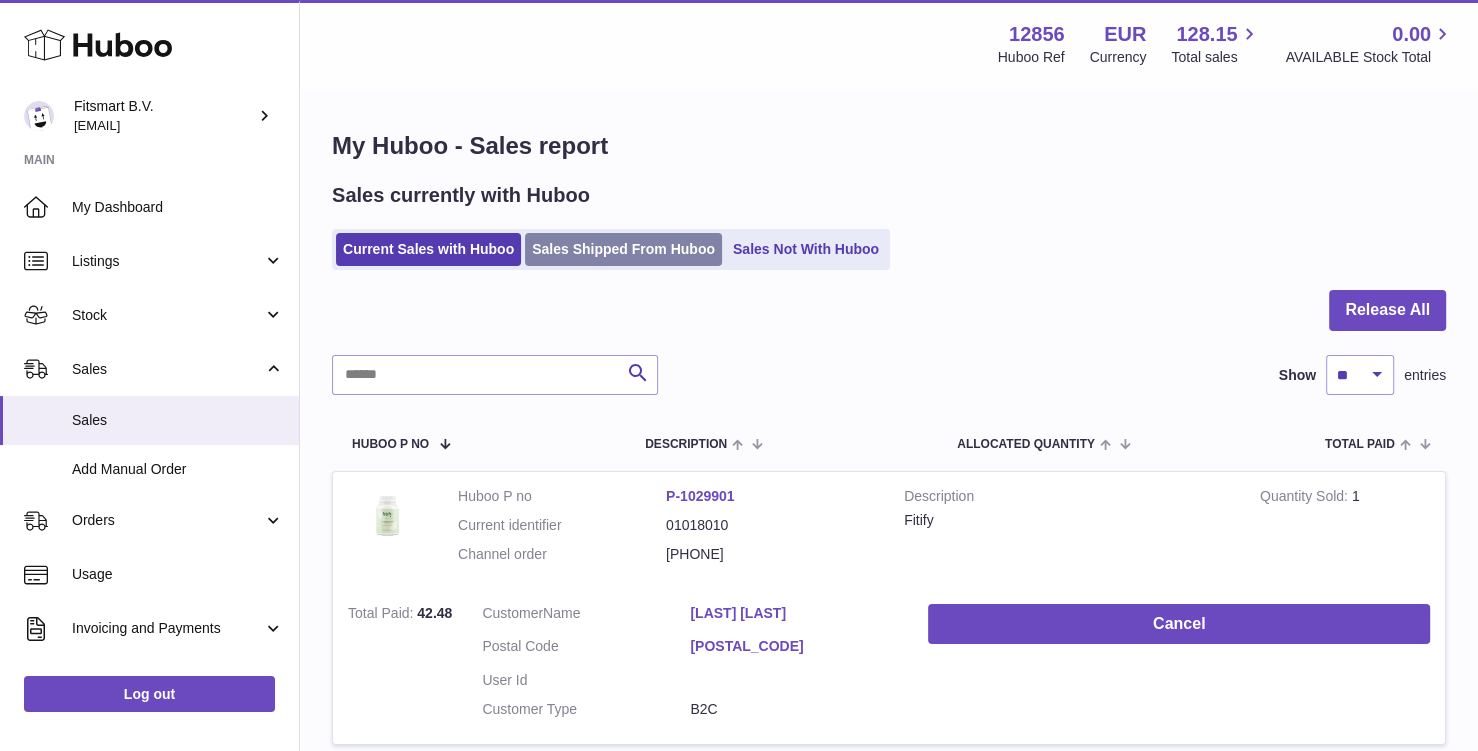 click on "Sales Shipped From Huboo" at bounding box center (623, 249) 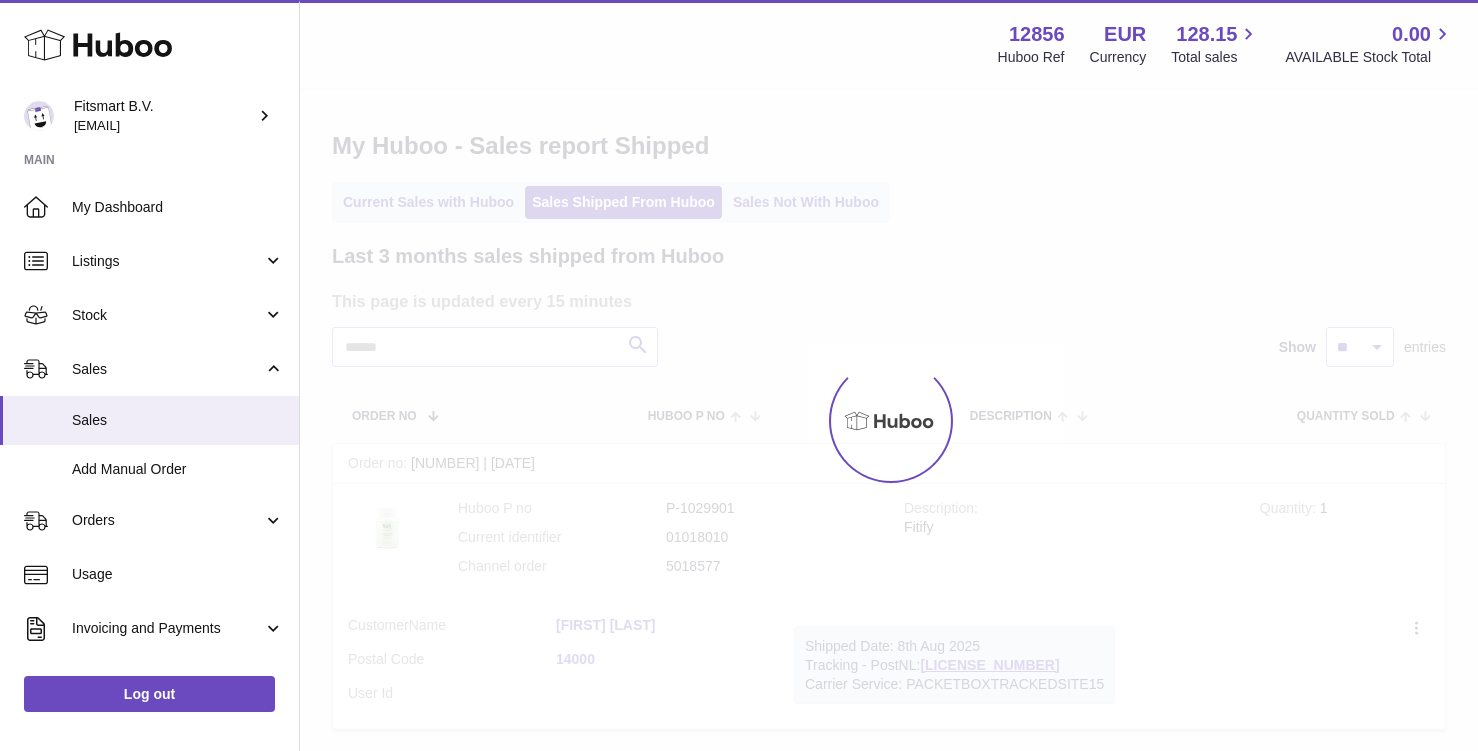 scroll, scrollTop: 0, scrollLeft: 0, axis: both 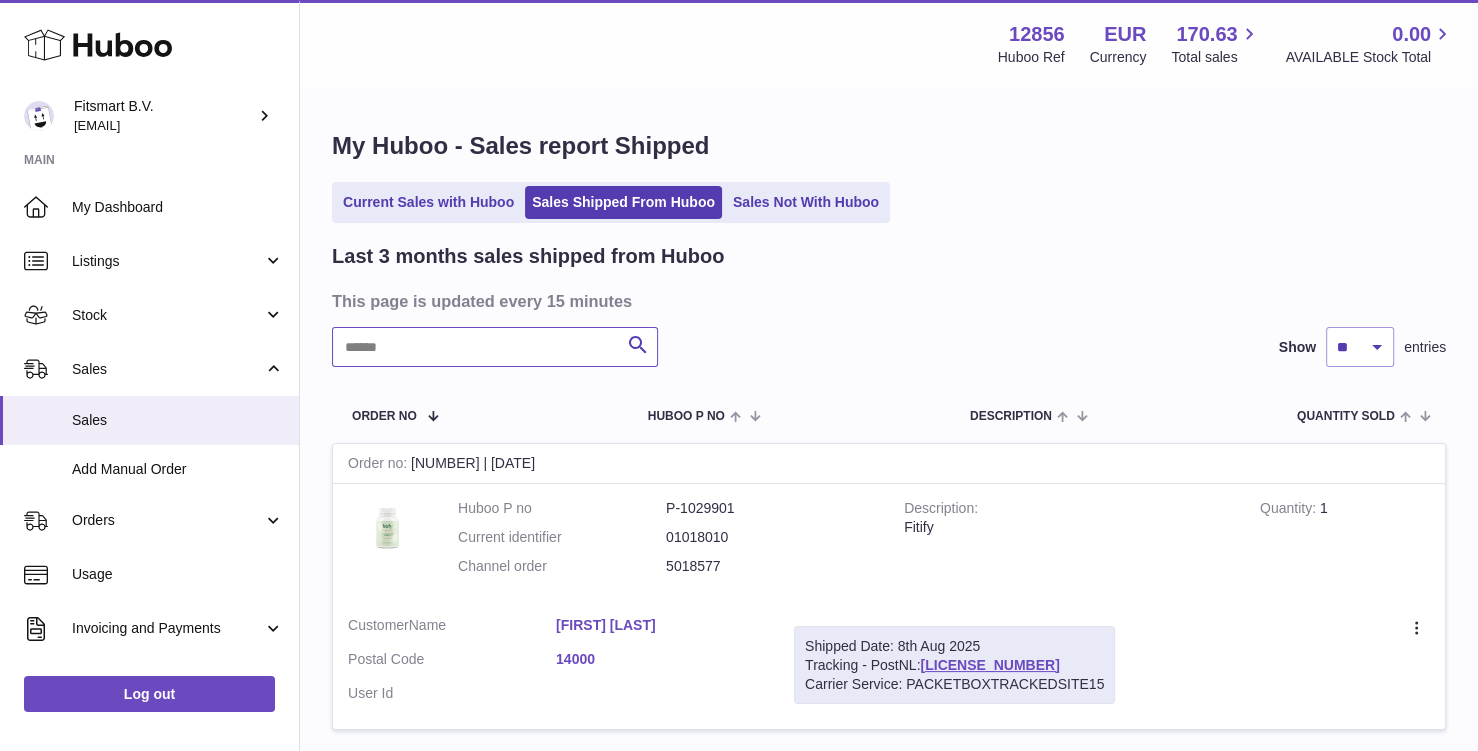 click at bounding box center (495, 347) 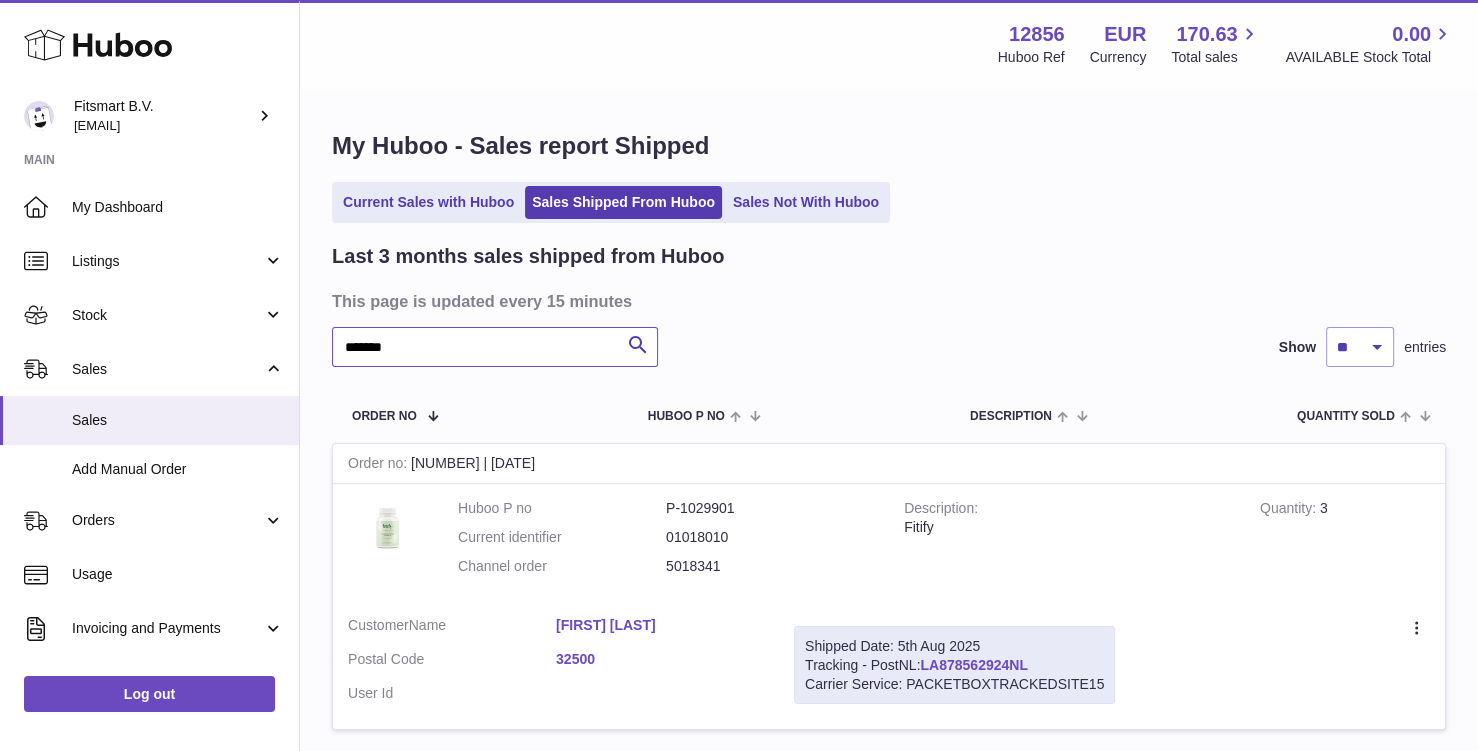 type on "*******" 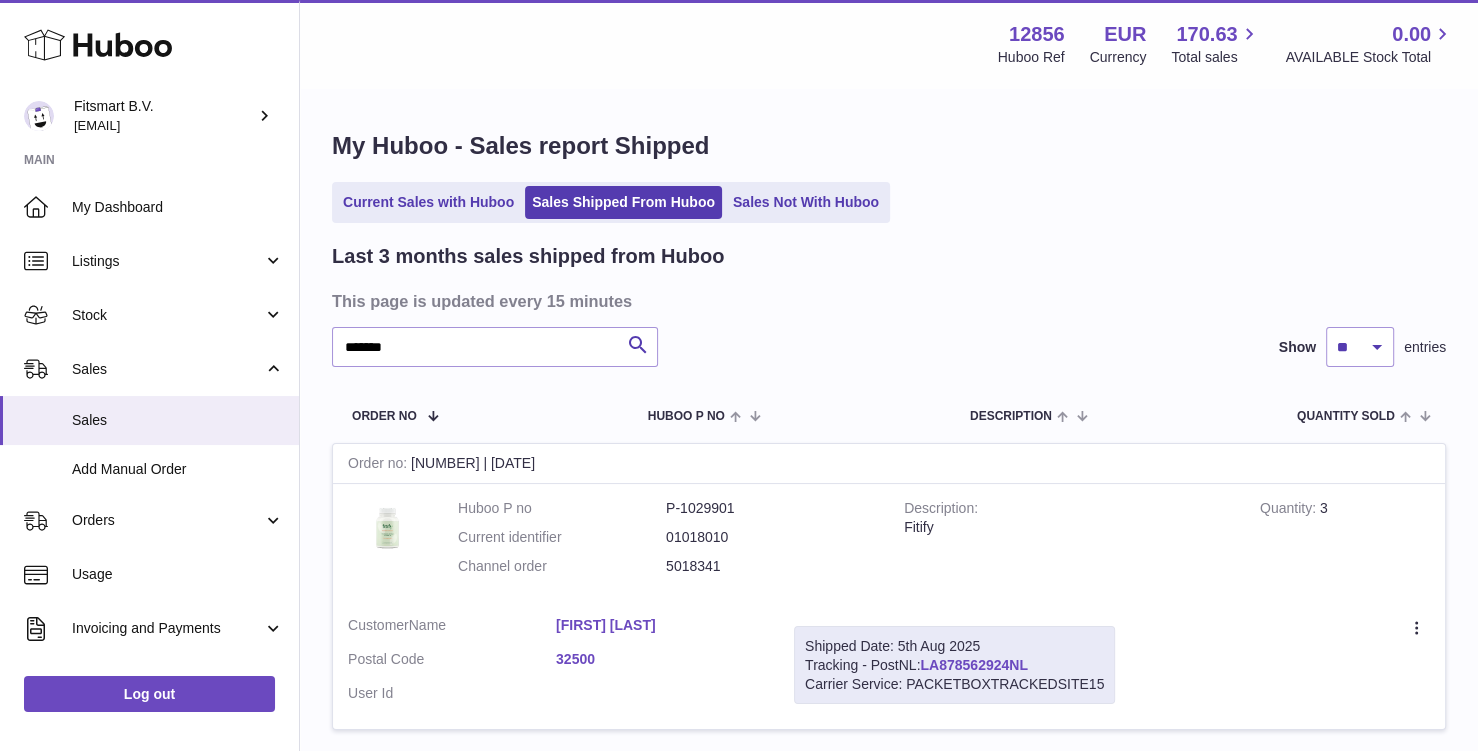 click on "LA878562924NL" at bounding box center [973, 665] 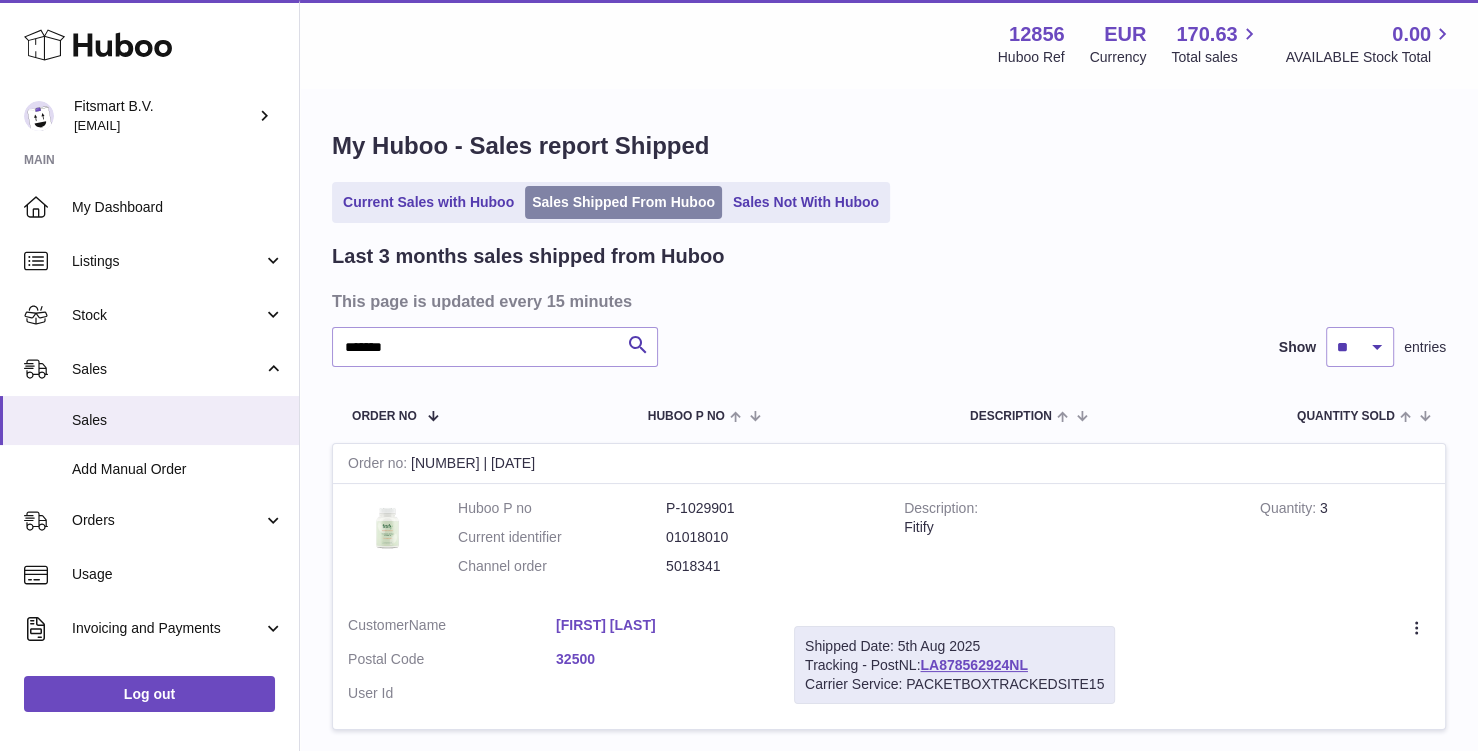 click on "Sales Shipped From Huboo" at bounding box center (623, 202) 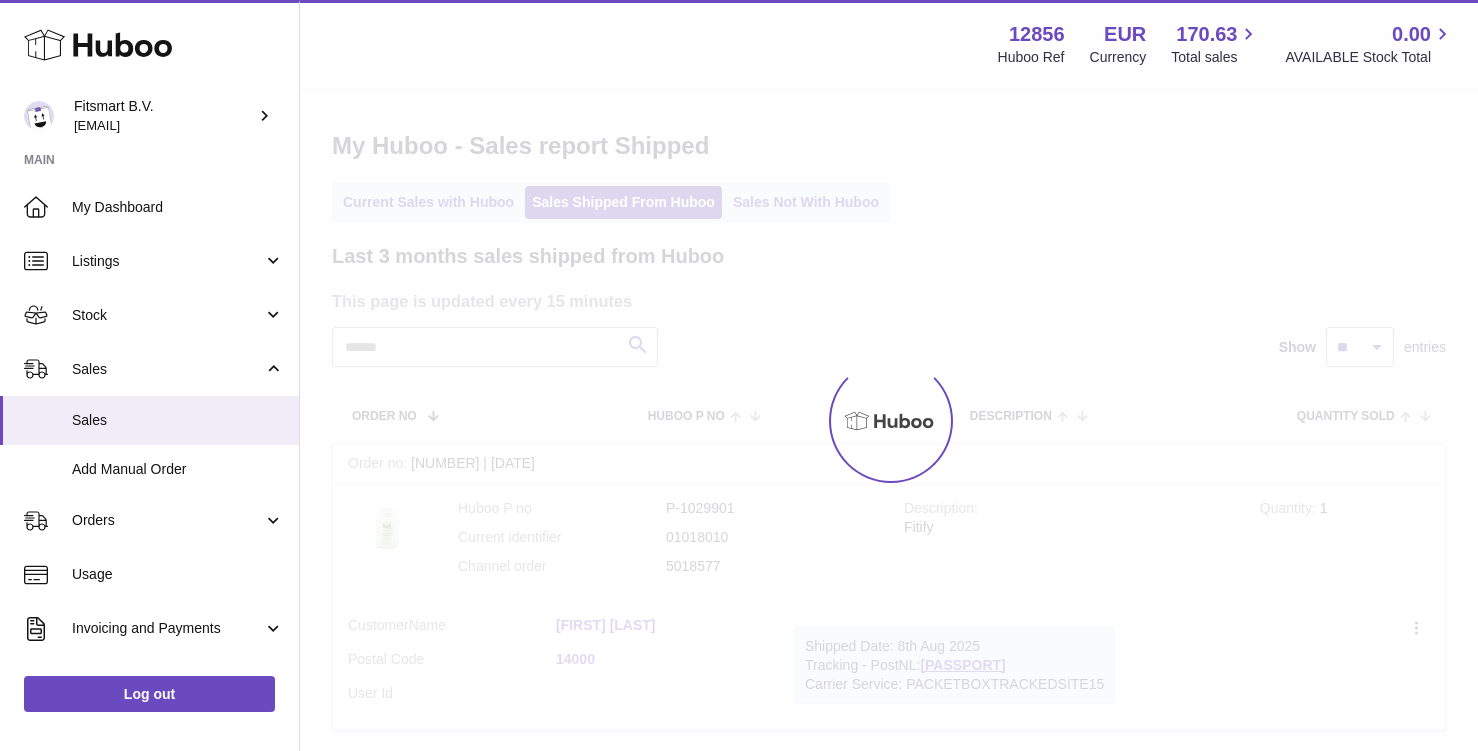 scroll, scrollTop: 0, scrollLeft: 0, axis: both 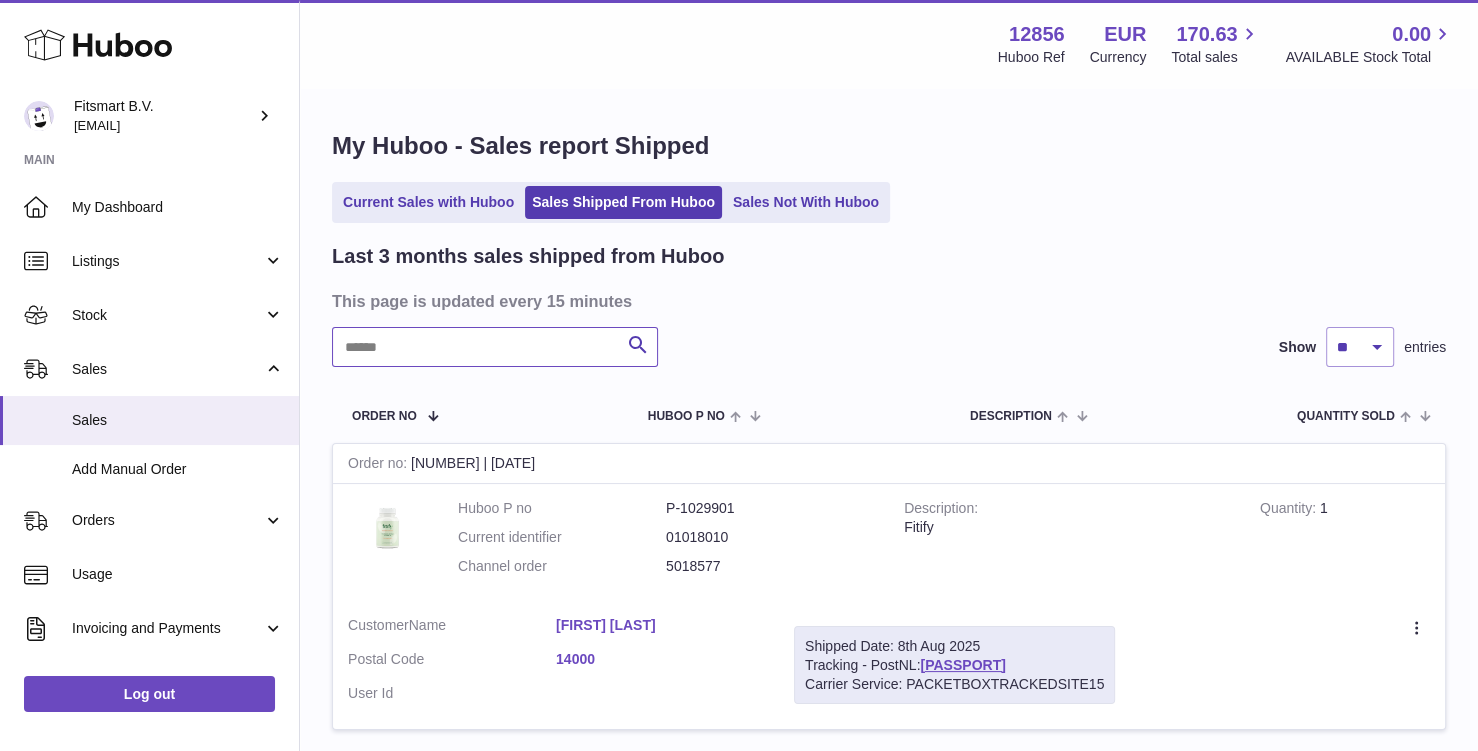 click at bounding box center (495, 347) 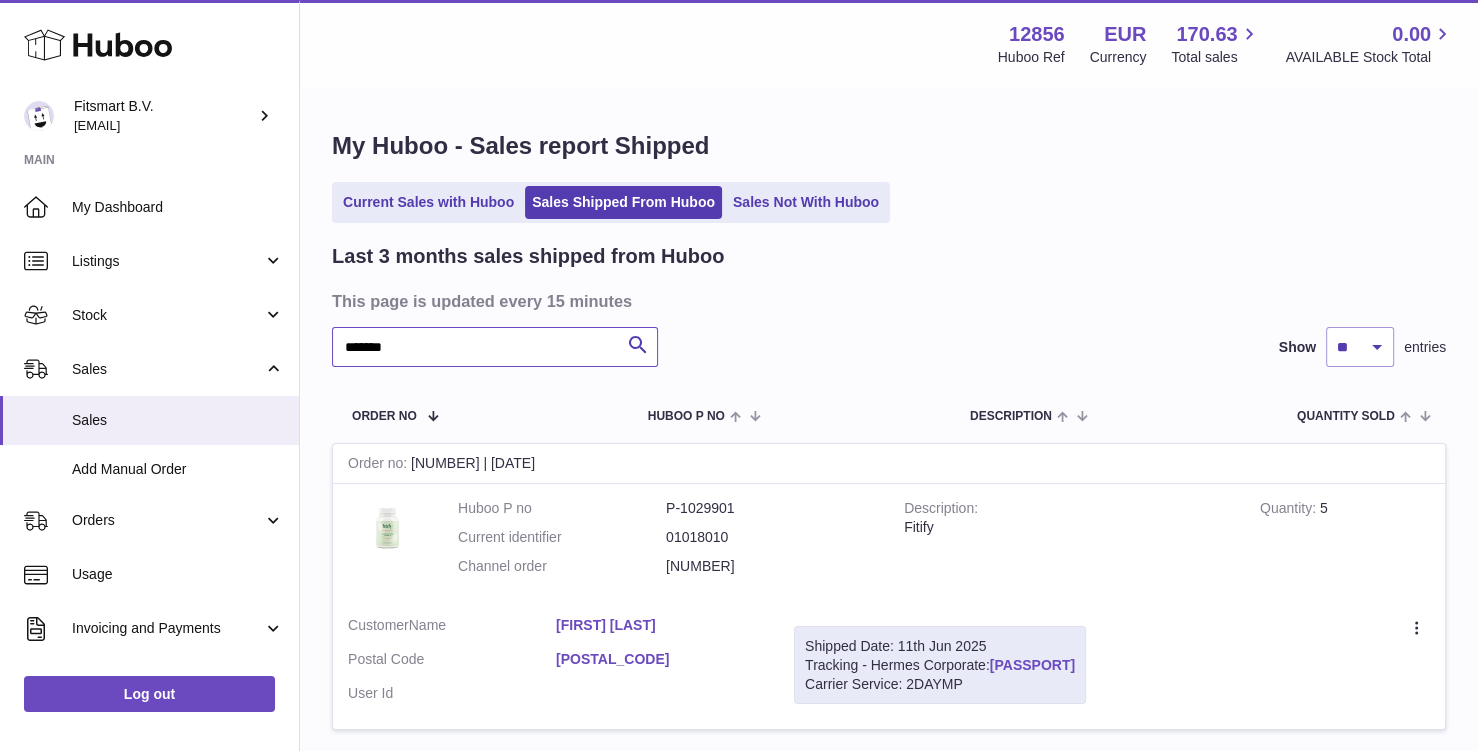 type on "*******" 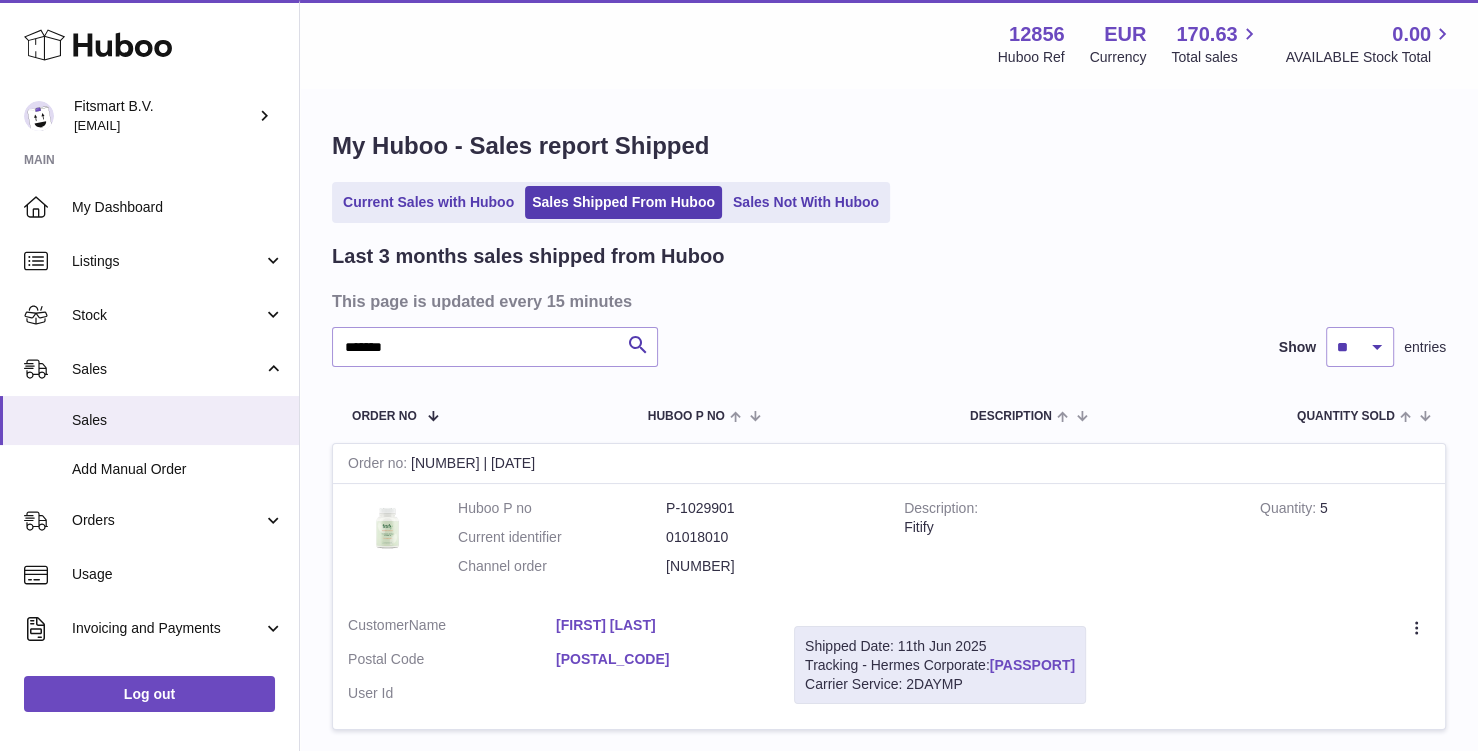 click on "[PASSPORT]" at bounding box center (1032, 665) 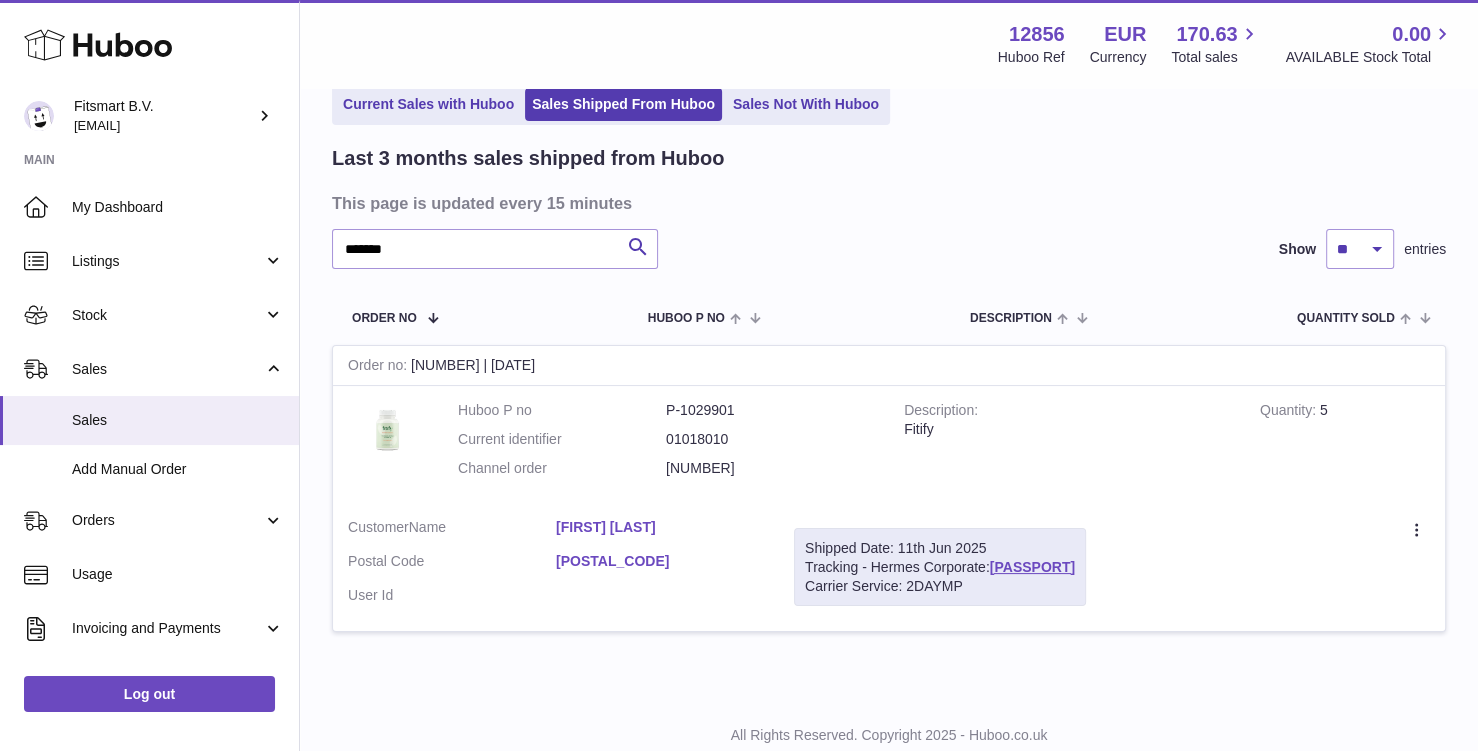 scroll, scrollTop: 159, scrollLeft: 0, axis: vertical 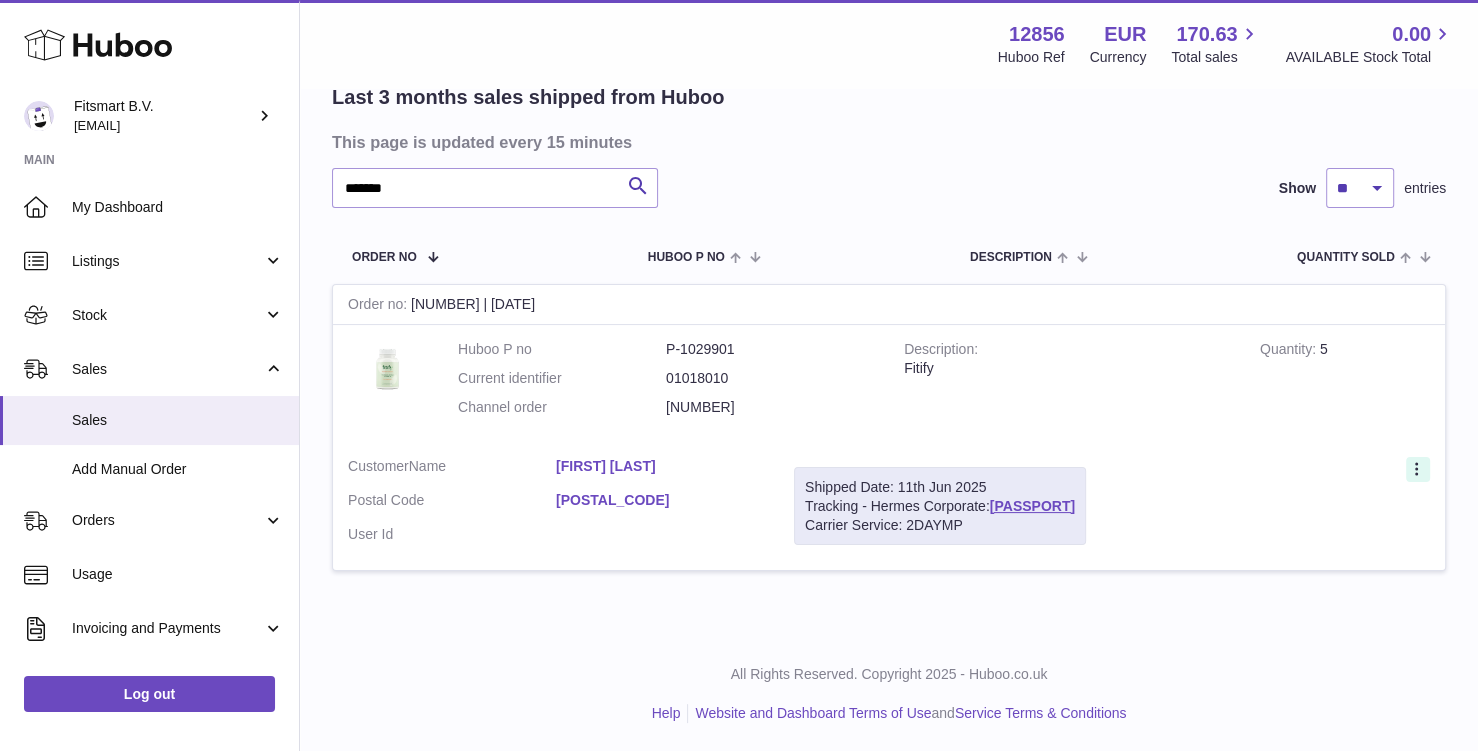 click 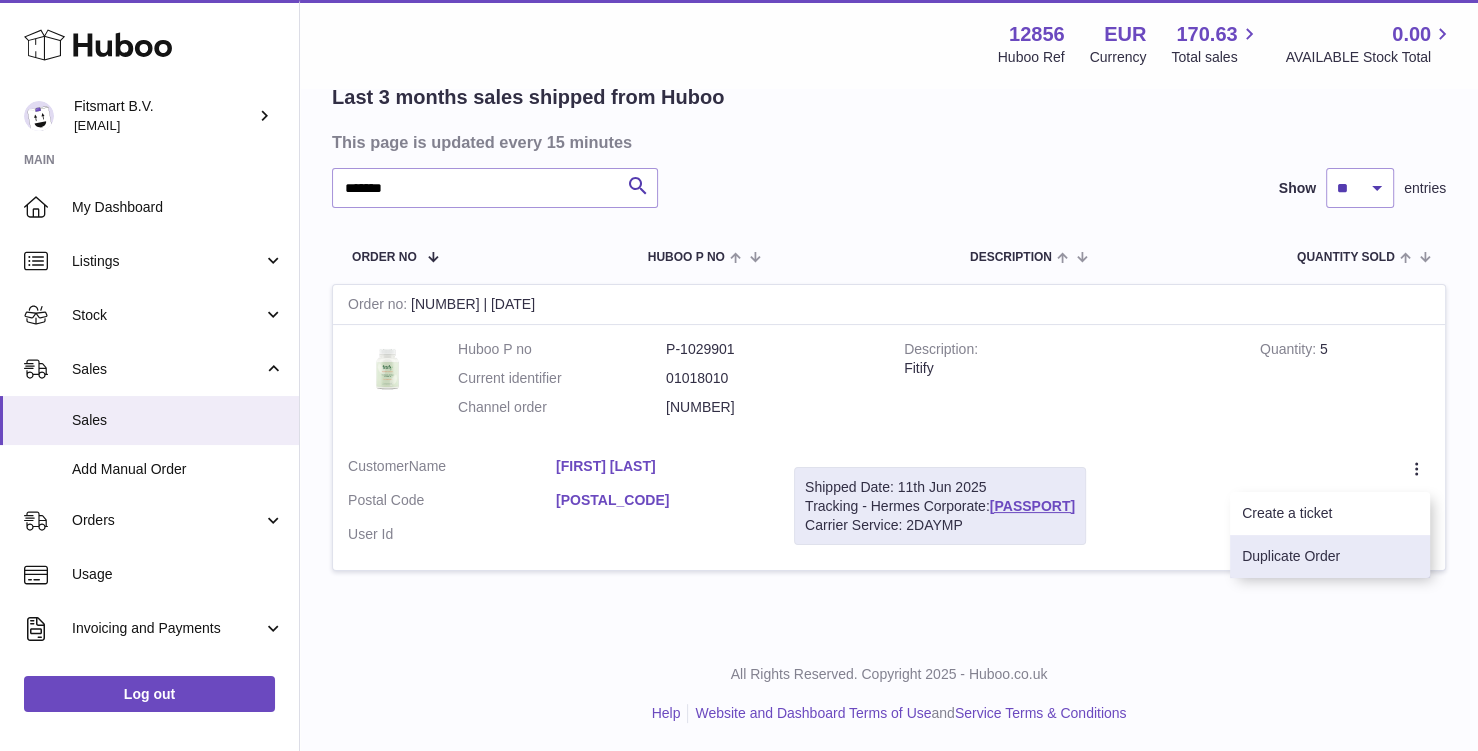 click on "Duplicate Order" at bounding box center [1330, 556] 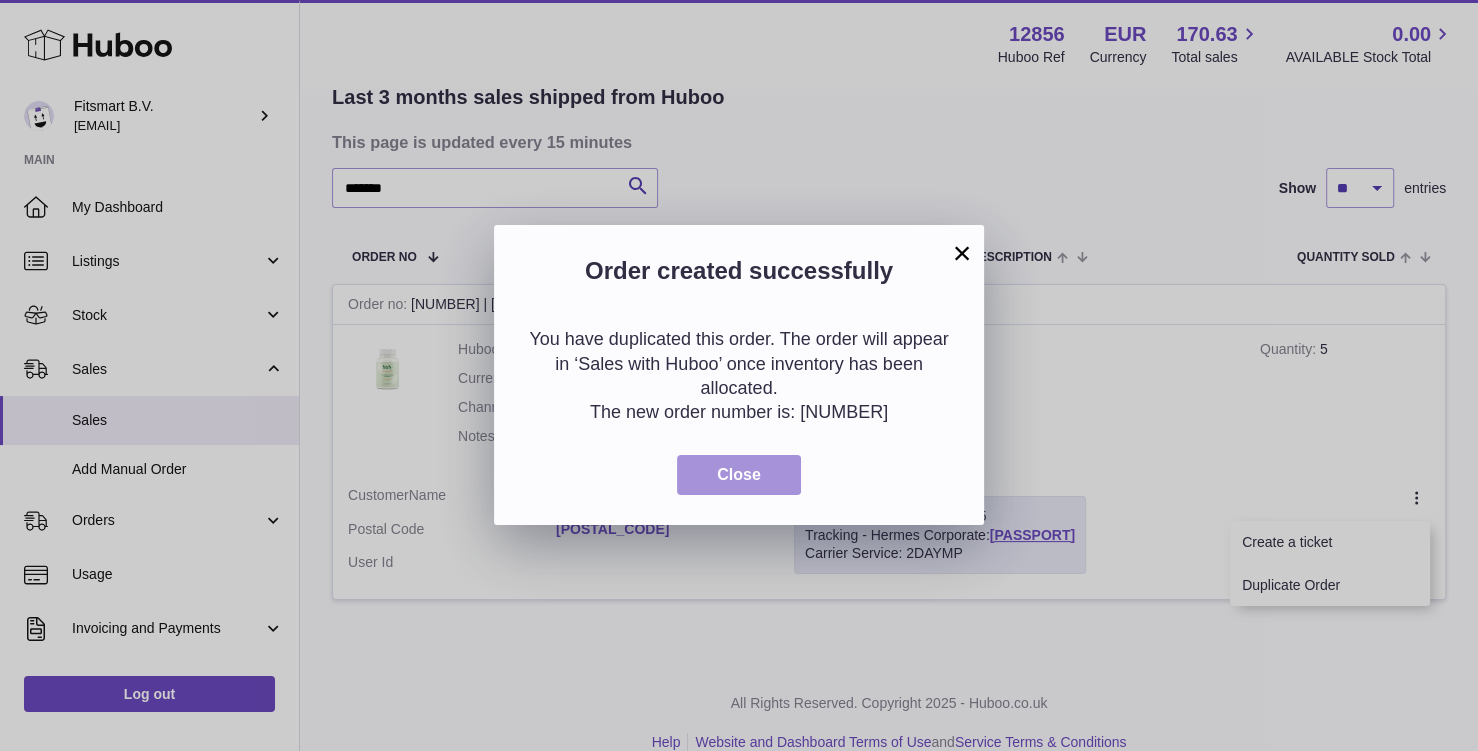 click on "Close" at bounding box center [739, 474] 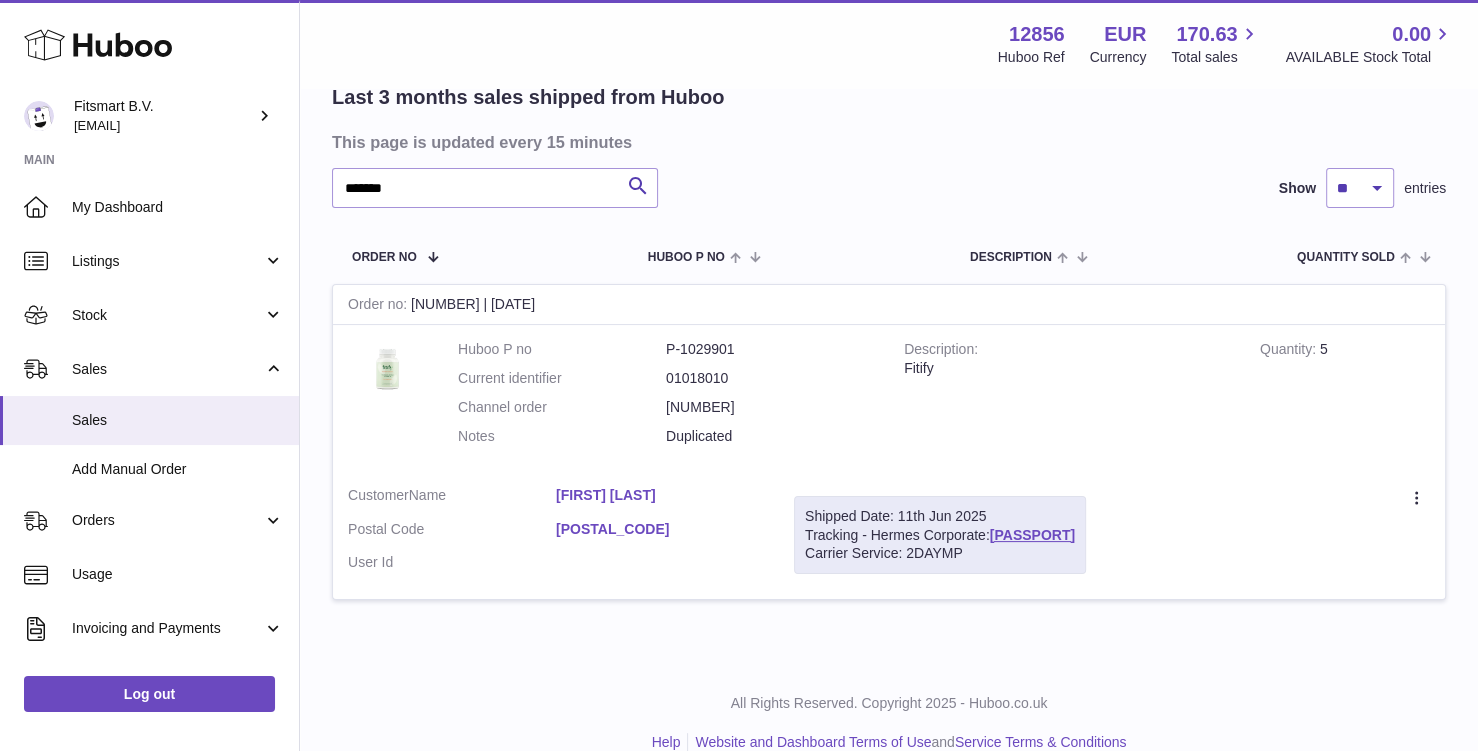 scroll, scrollTop: 0, scrollLeft: 0, axis: both 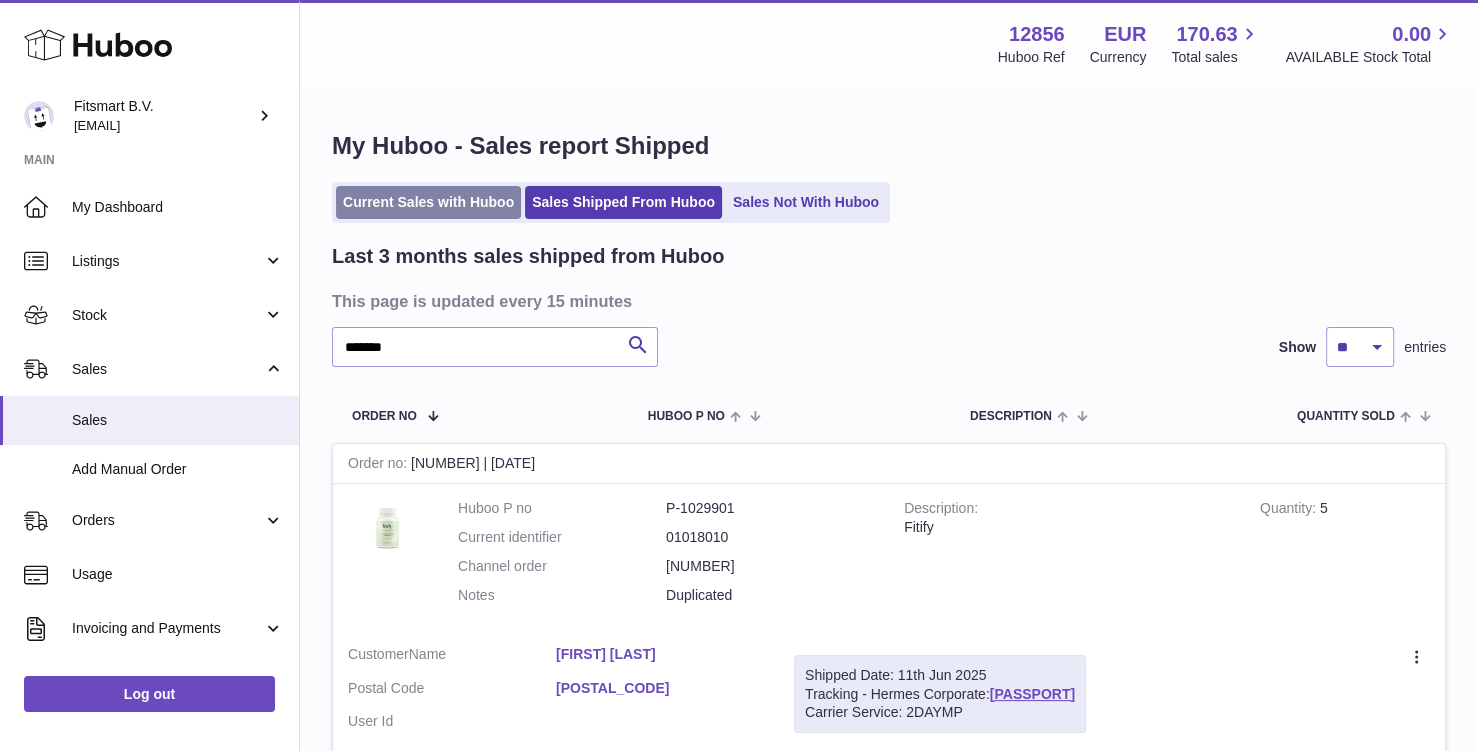 click on "Current Sales with Huboo" at bounding box center [428, 202] 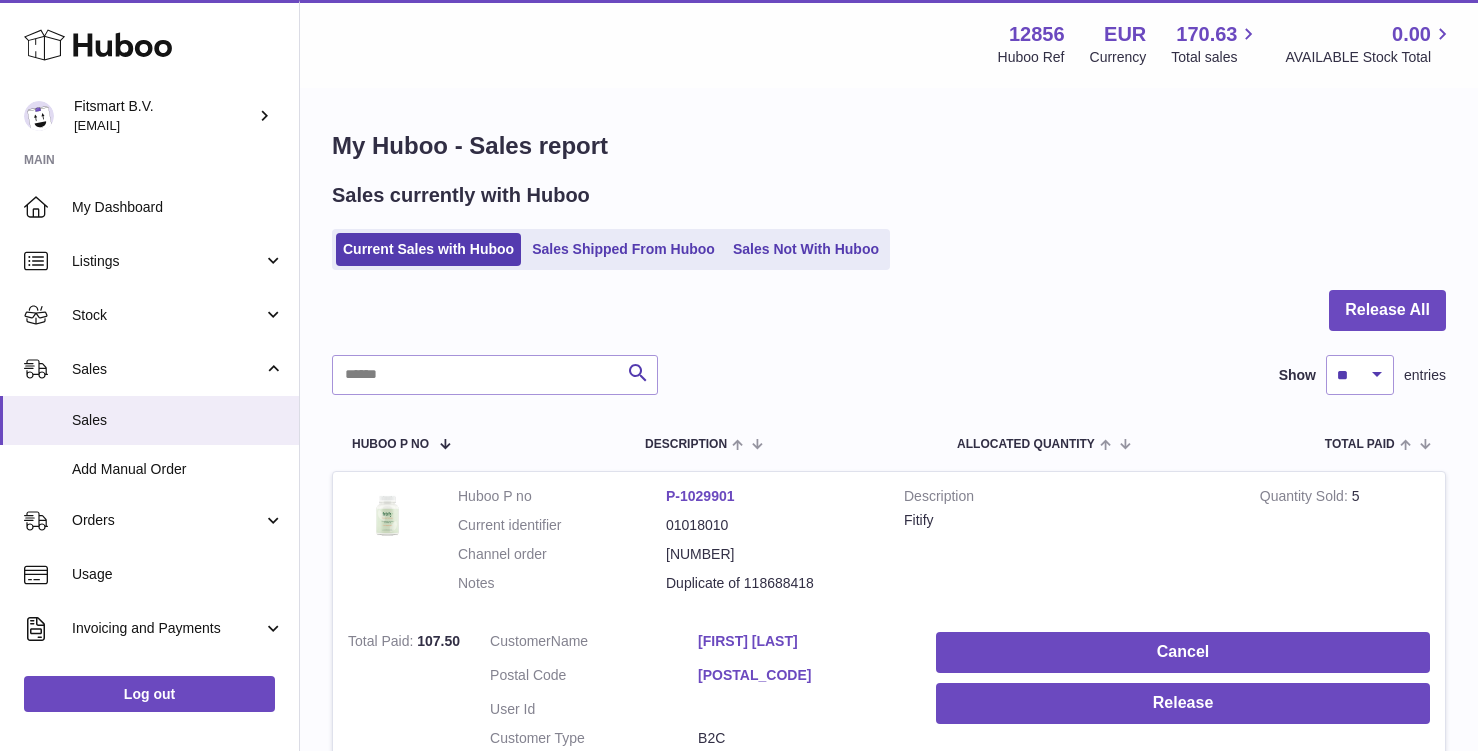 scroll, scrollTop: 0, scrollLeft: 0, axis: both 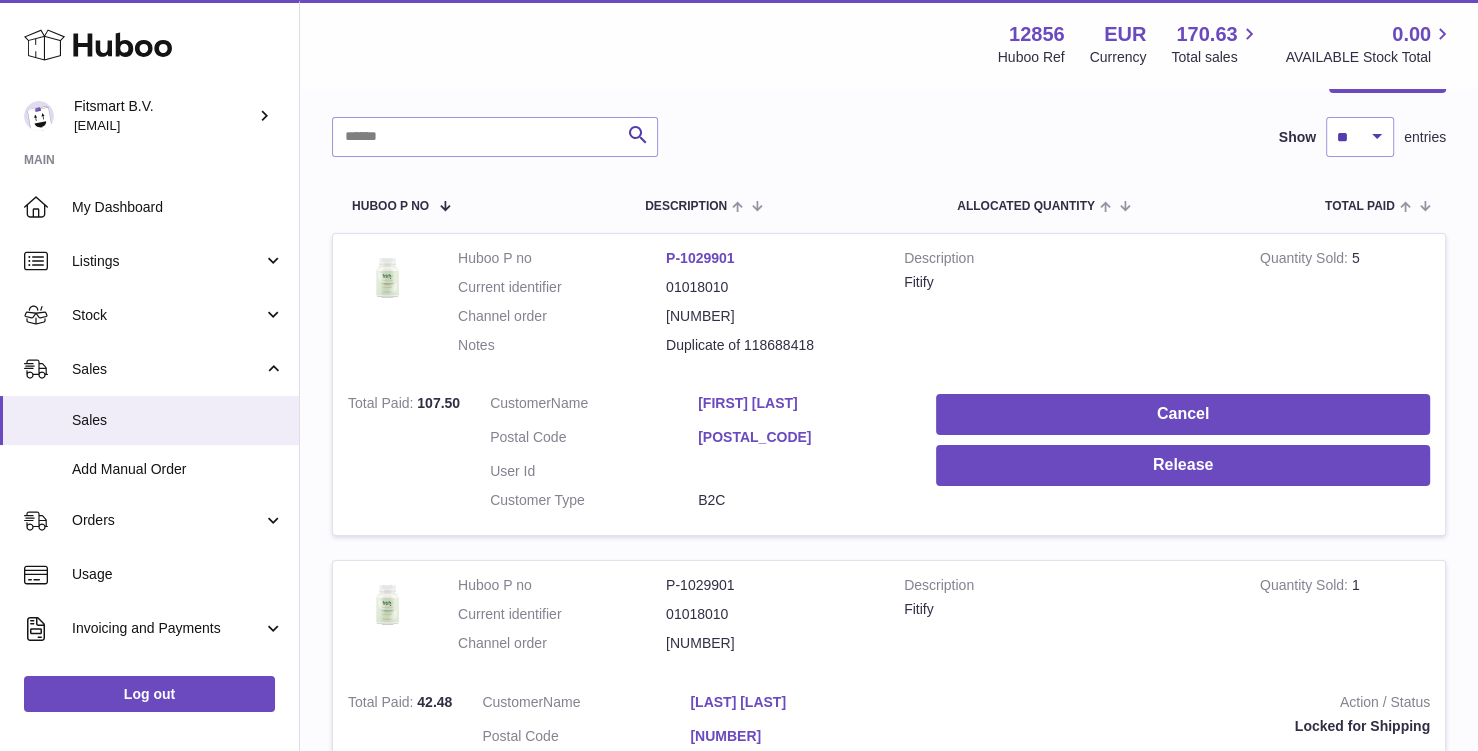 click on "[FIRST] [LAST]" at bounding box center [802, 403] 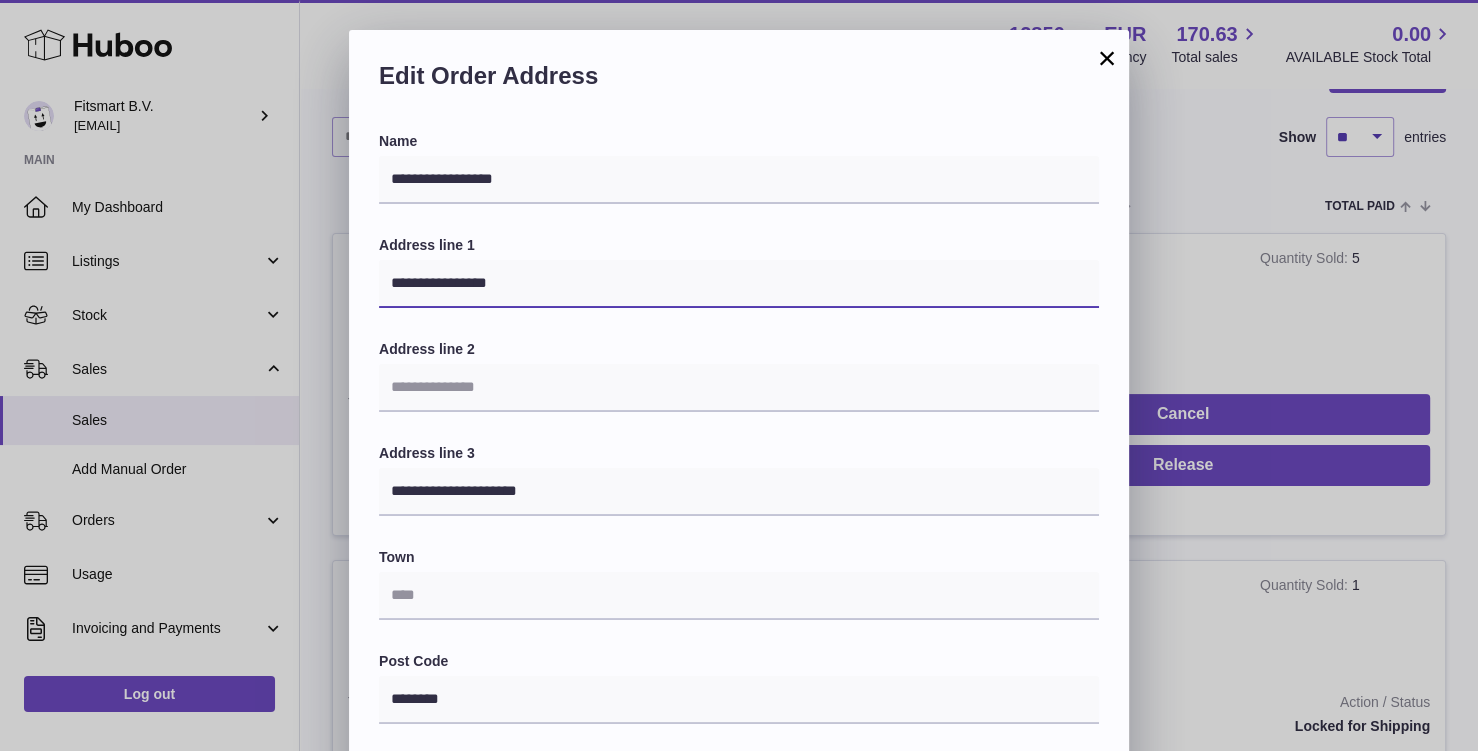 click on "**********" at bounding box center (739, 284) 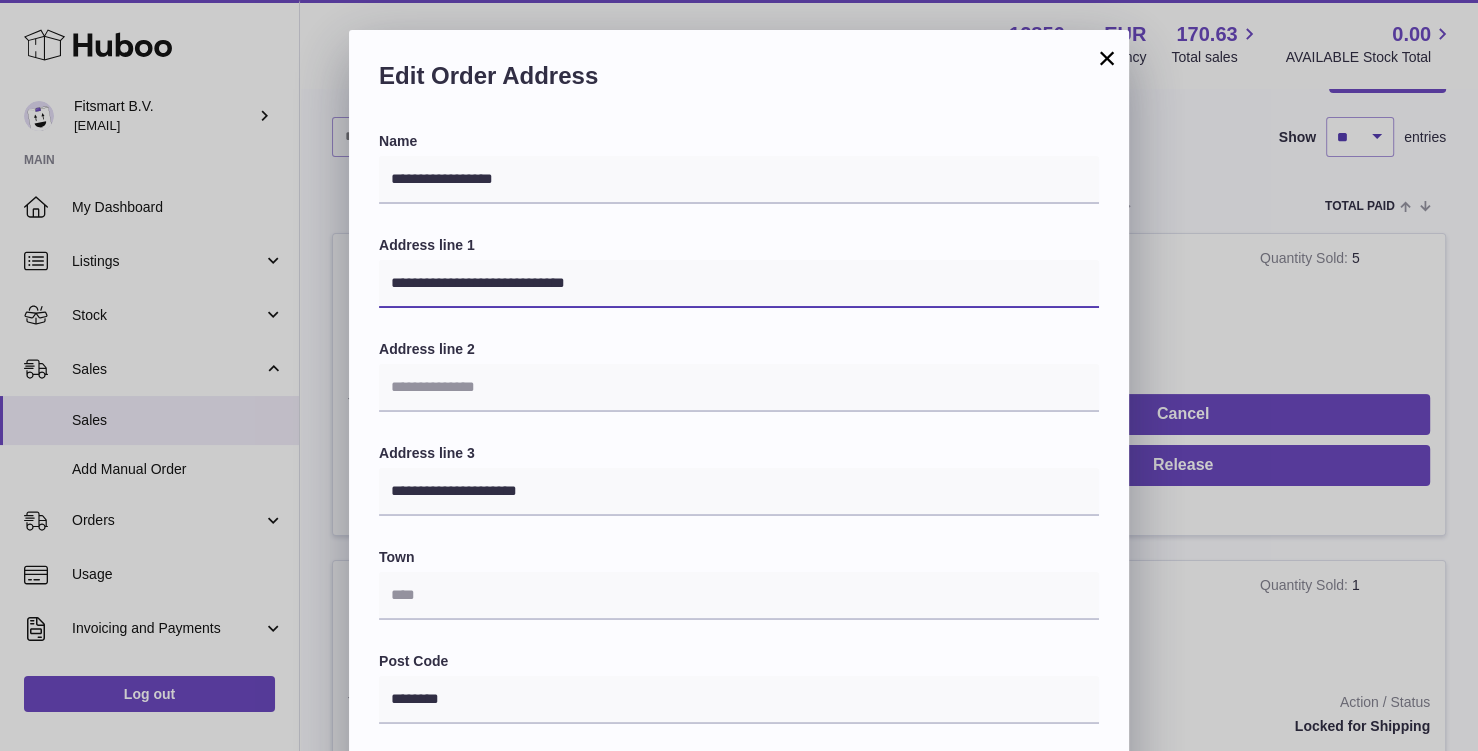 type on "**********" 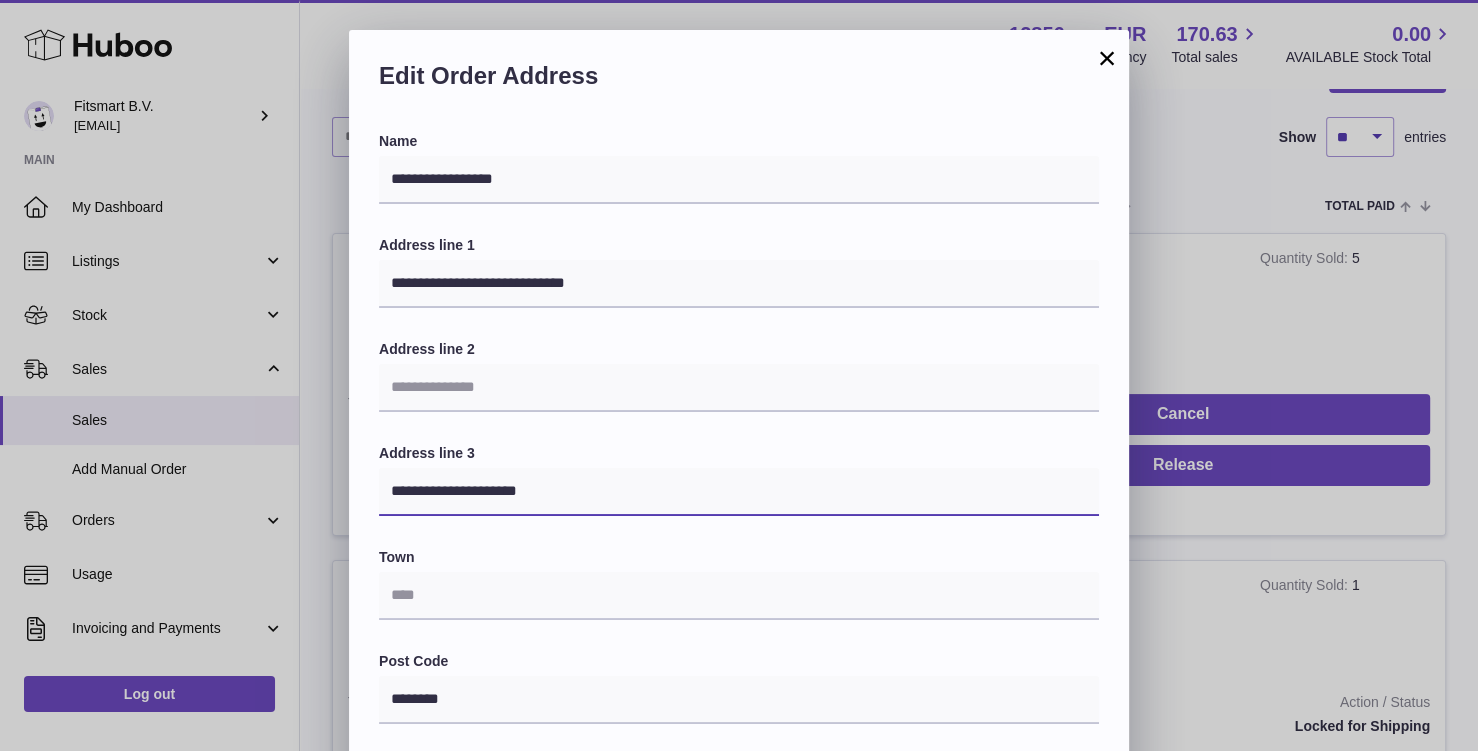 click on "**********" at bounding box center [739, 492] 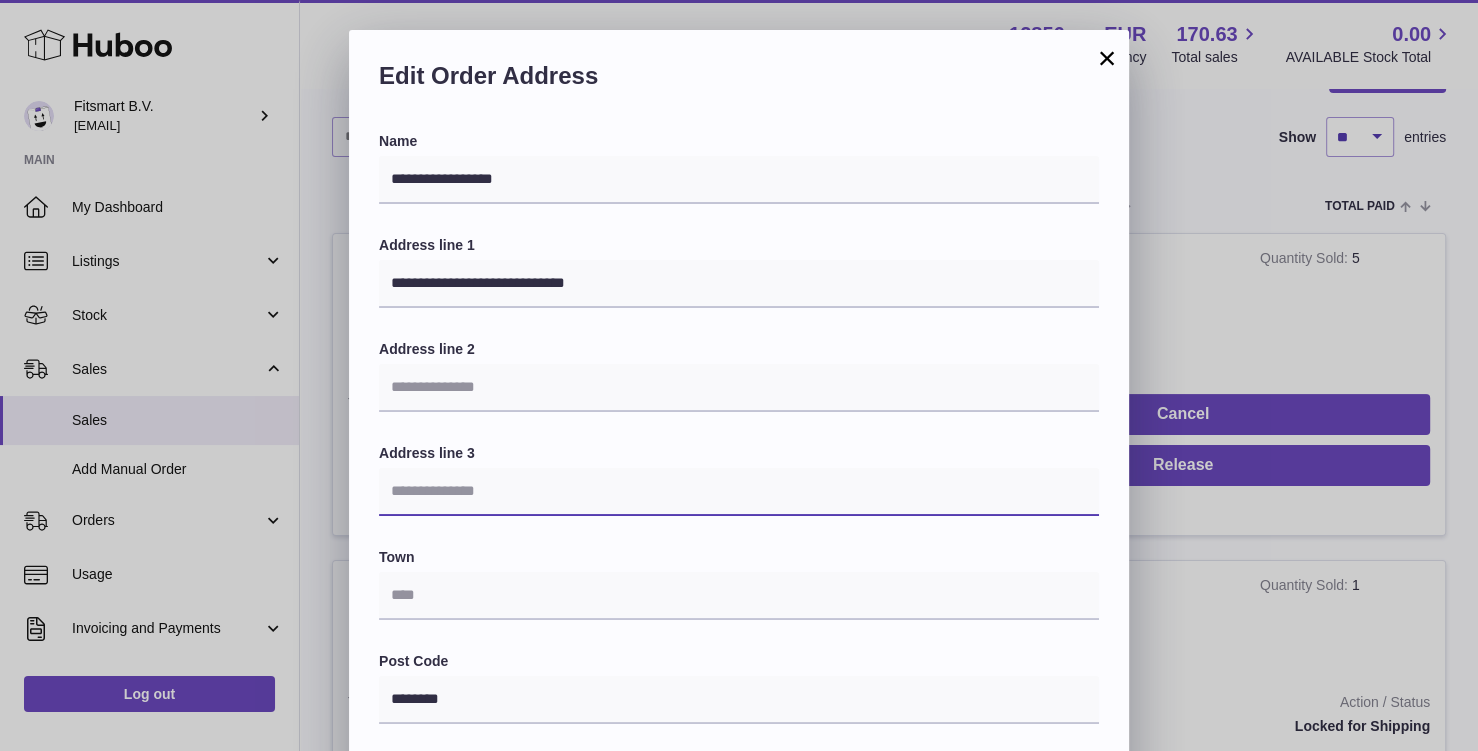type 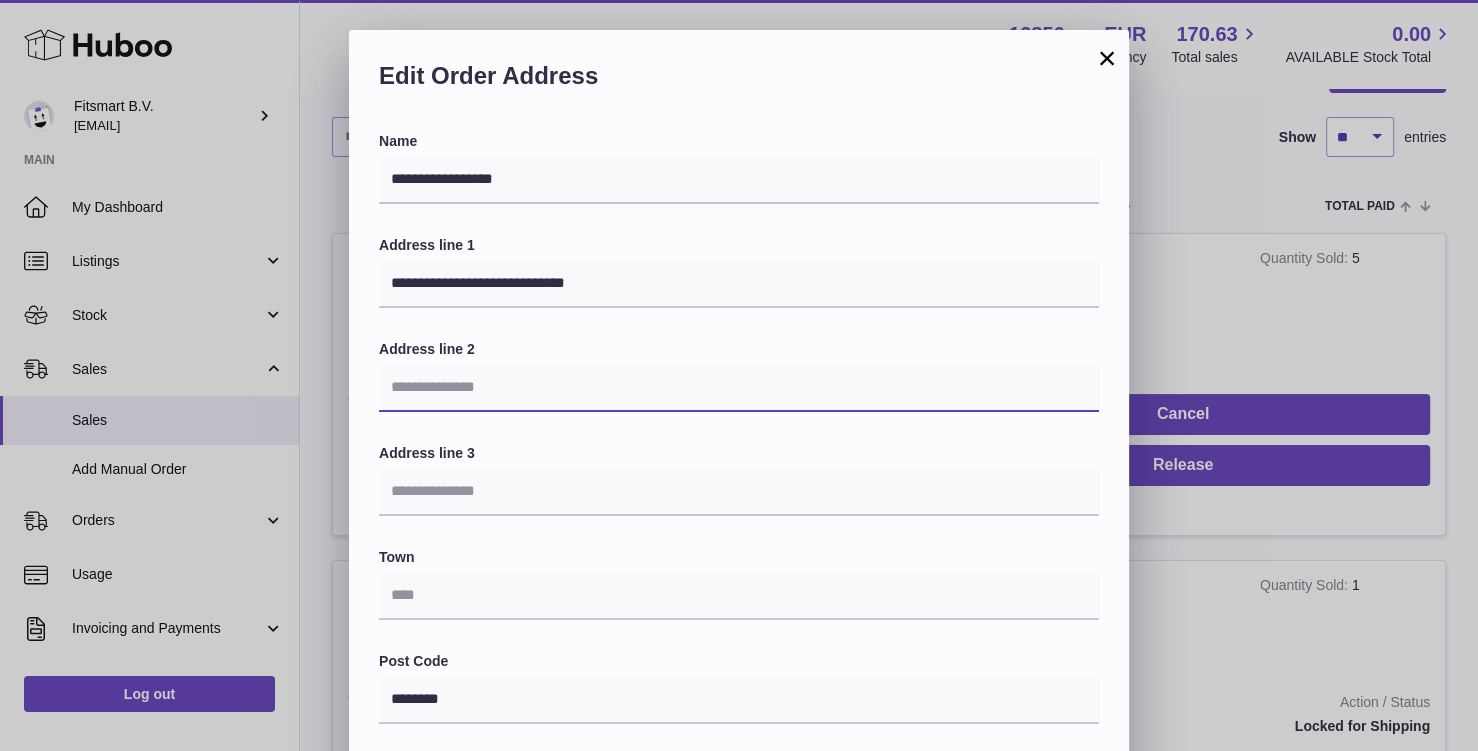 click at bounding box center (739, 388) 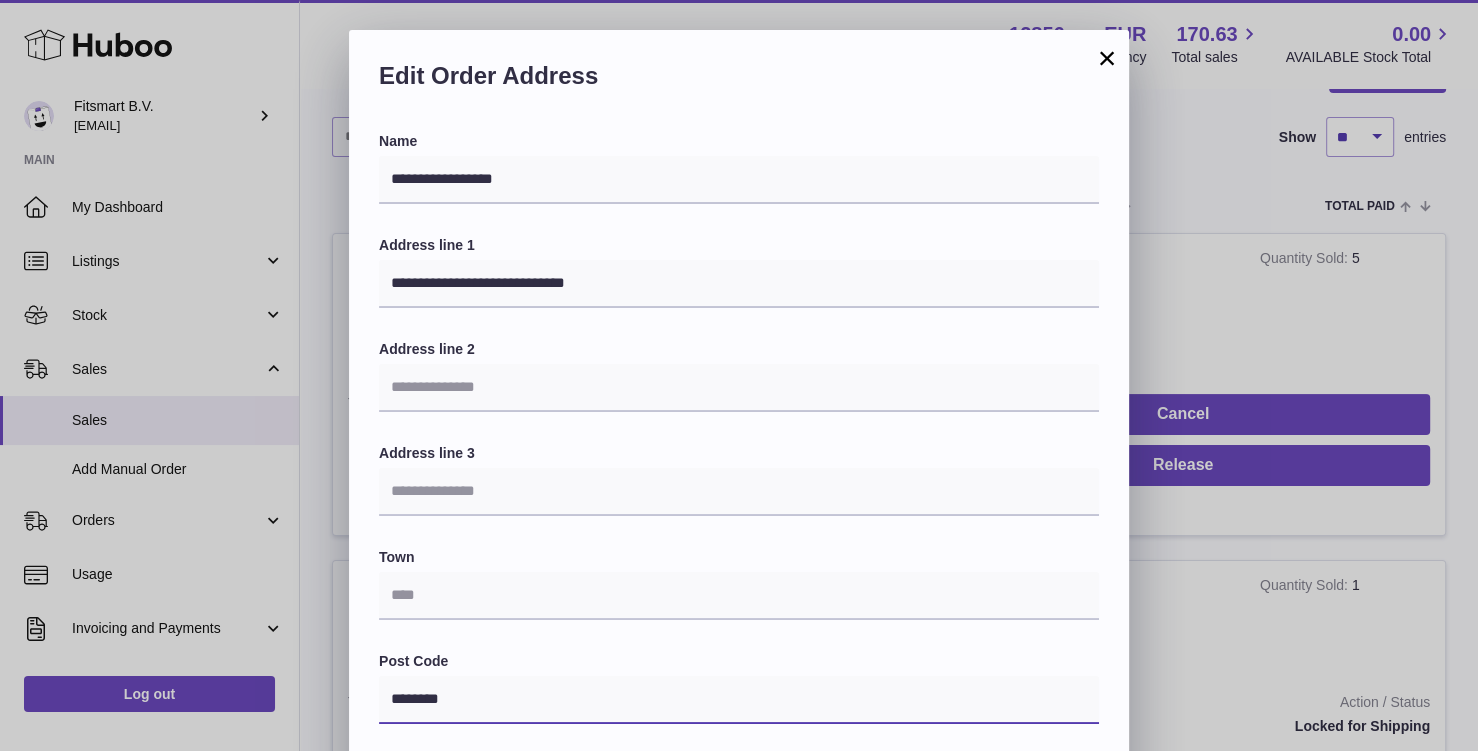 click on "********" at bounding box center [739, 700] 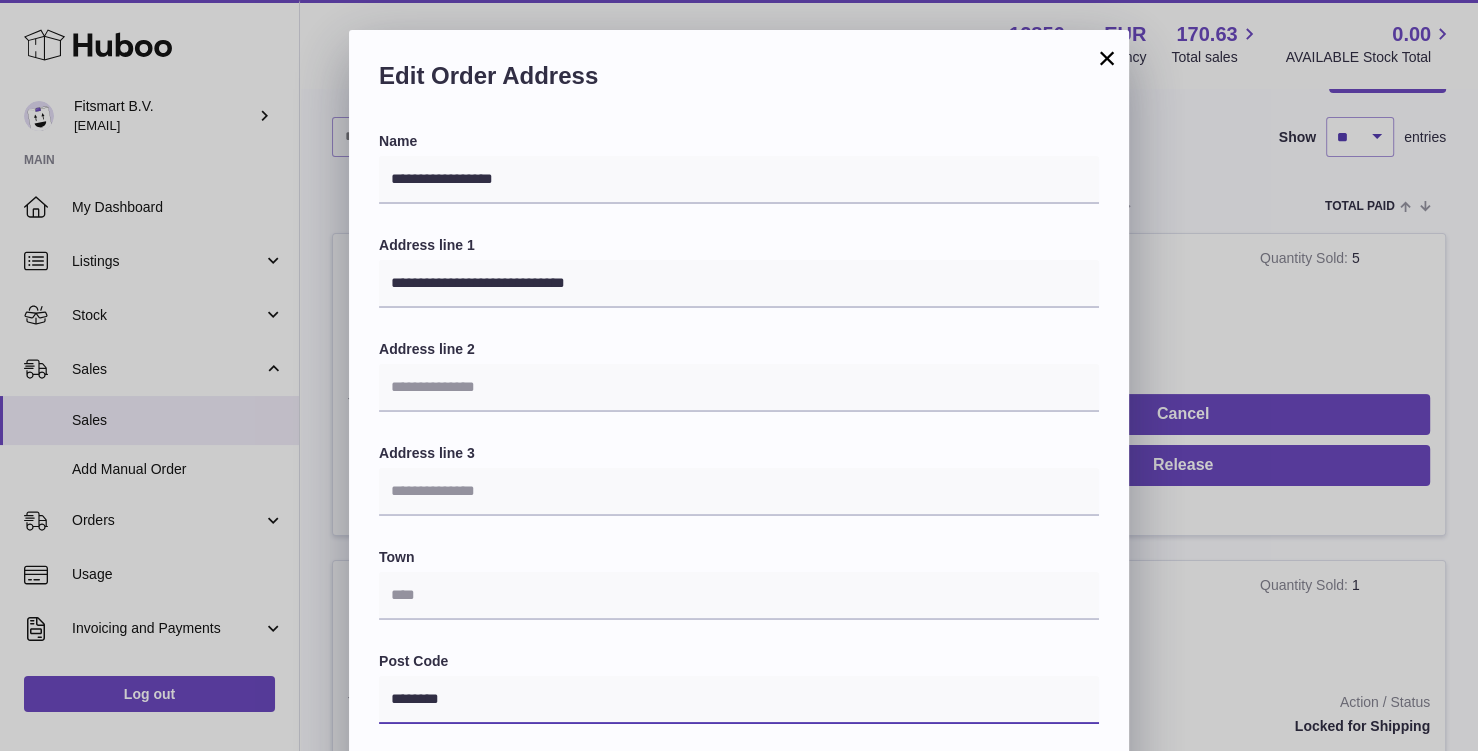 scroll, scrollTop: 82, scrollLeft: 0, axis: vertical 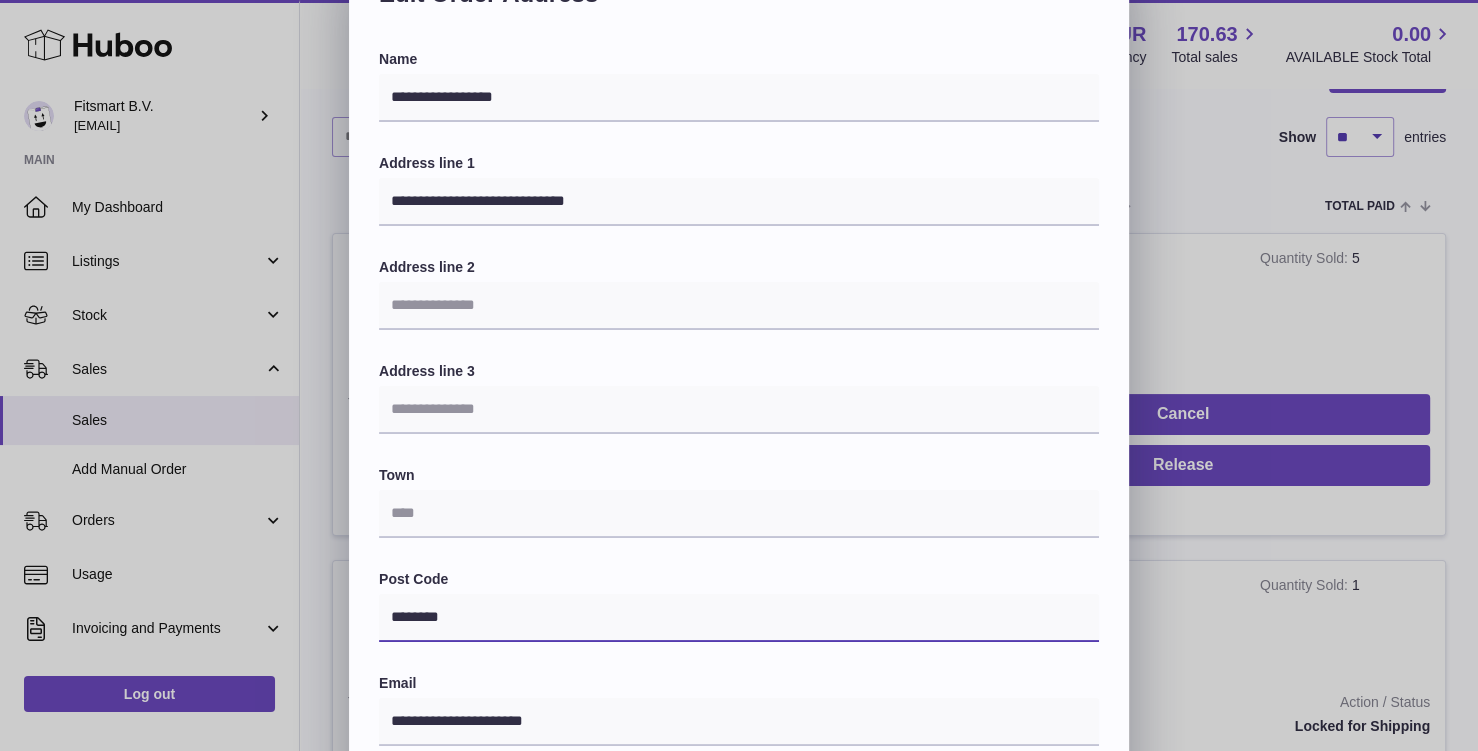 type on "********" 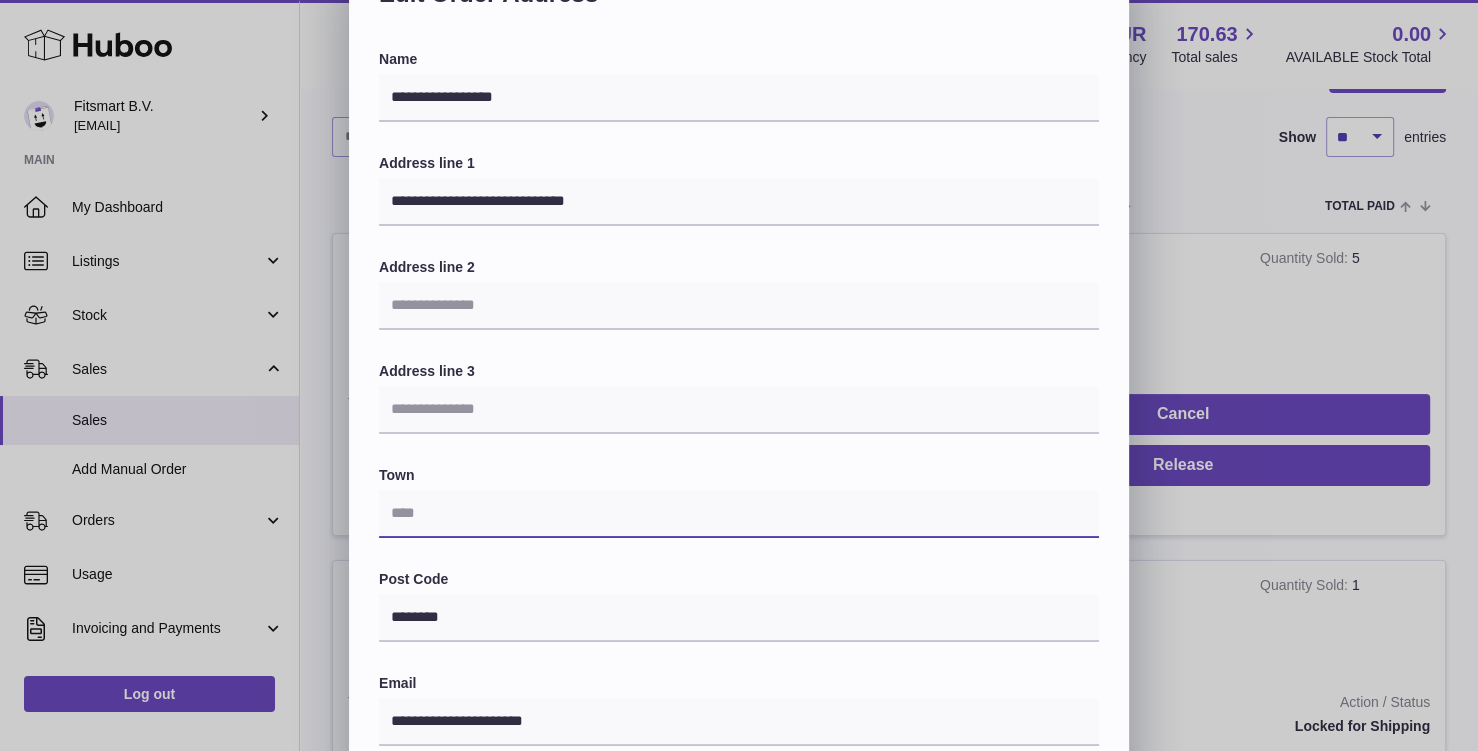 click at bounding box center (739, 514) 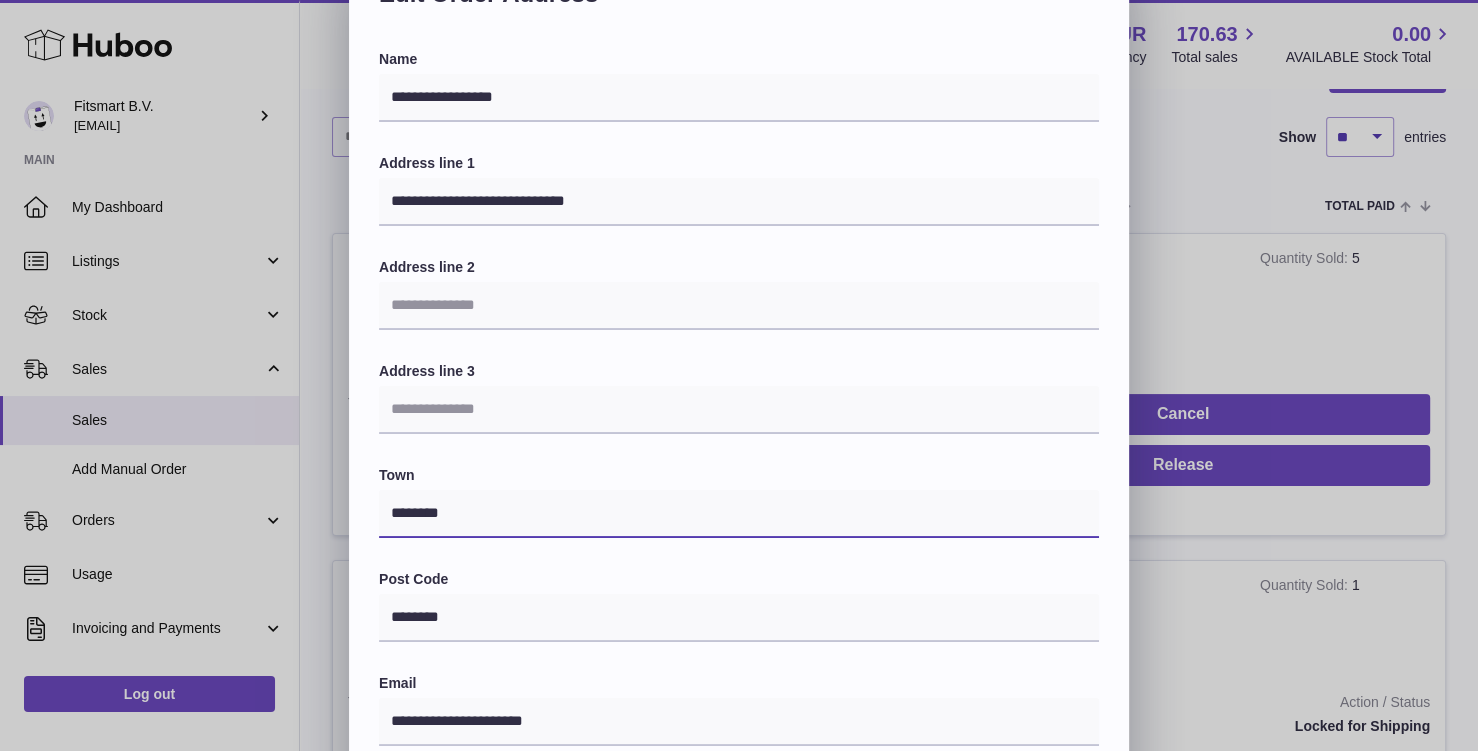 type on "********" 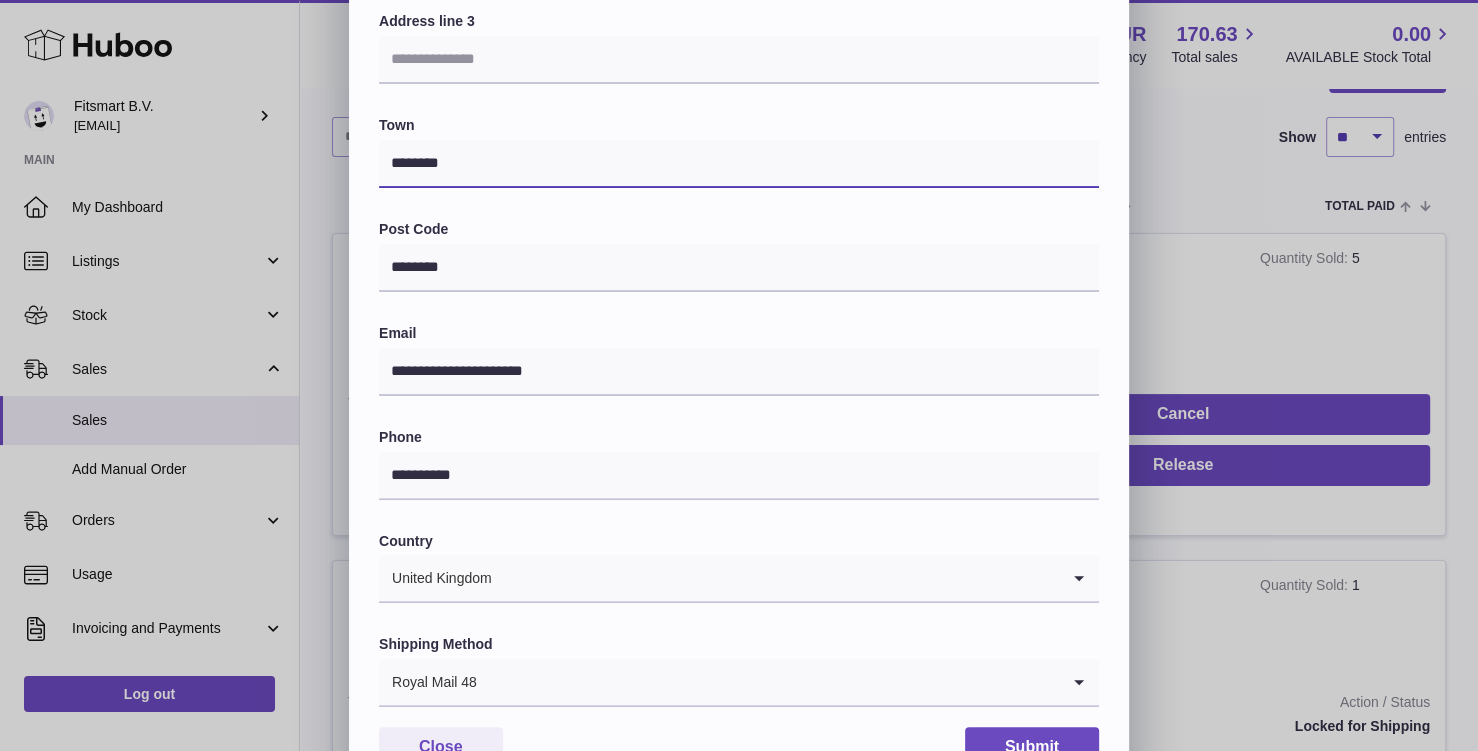 scroll, scrollTop: 508, scrollLeft: 0, axis: vertical 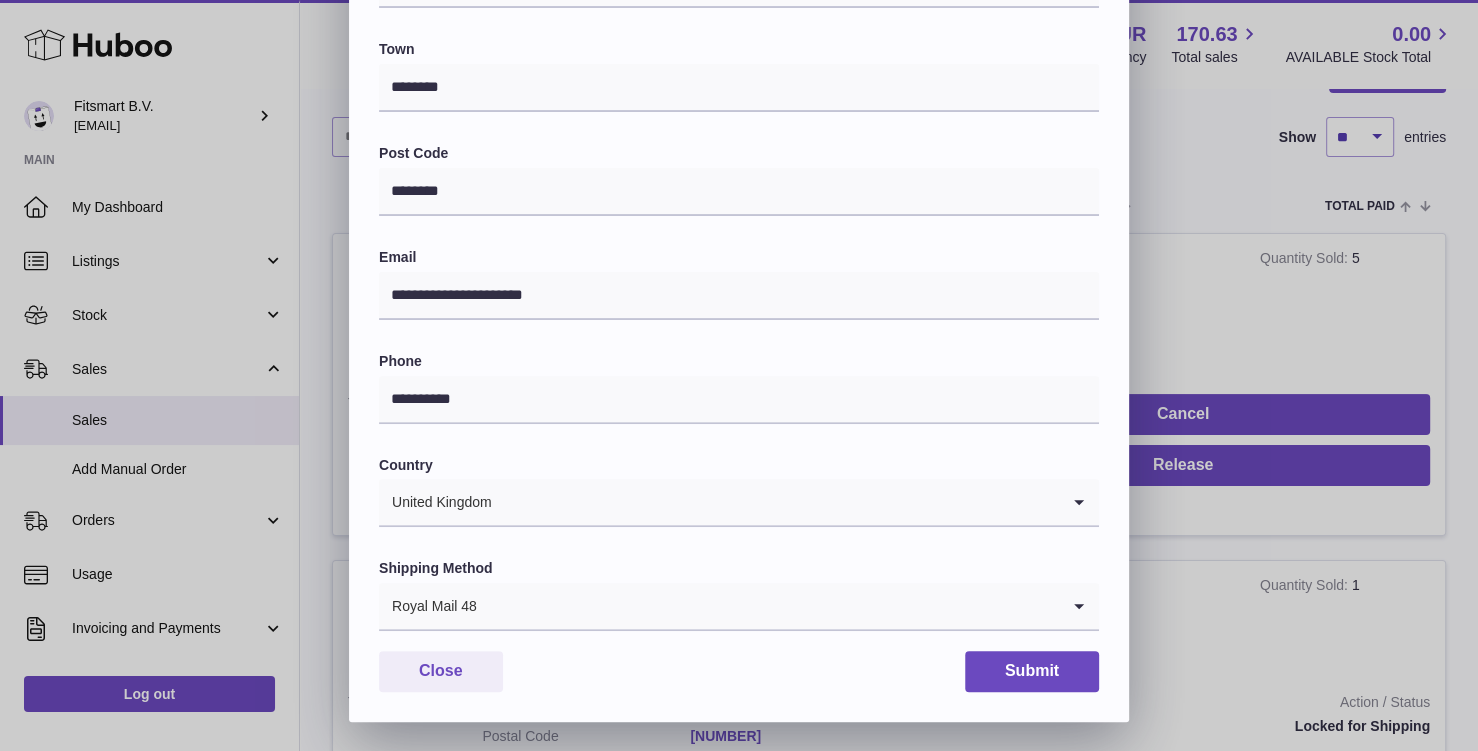click at bounding box center [768, 606] 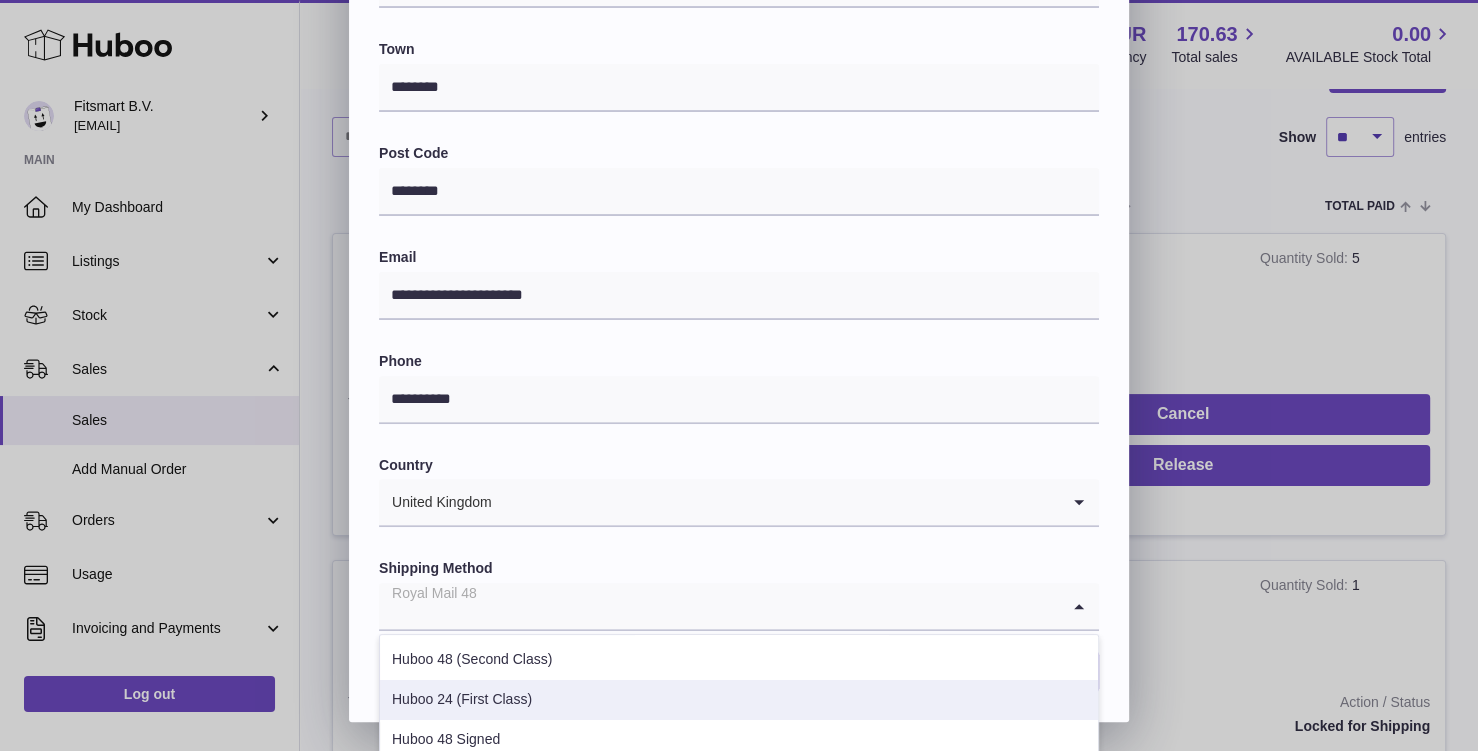 scroll, scrollTop: 101, scrollLeft: 0, axis: vertical 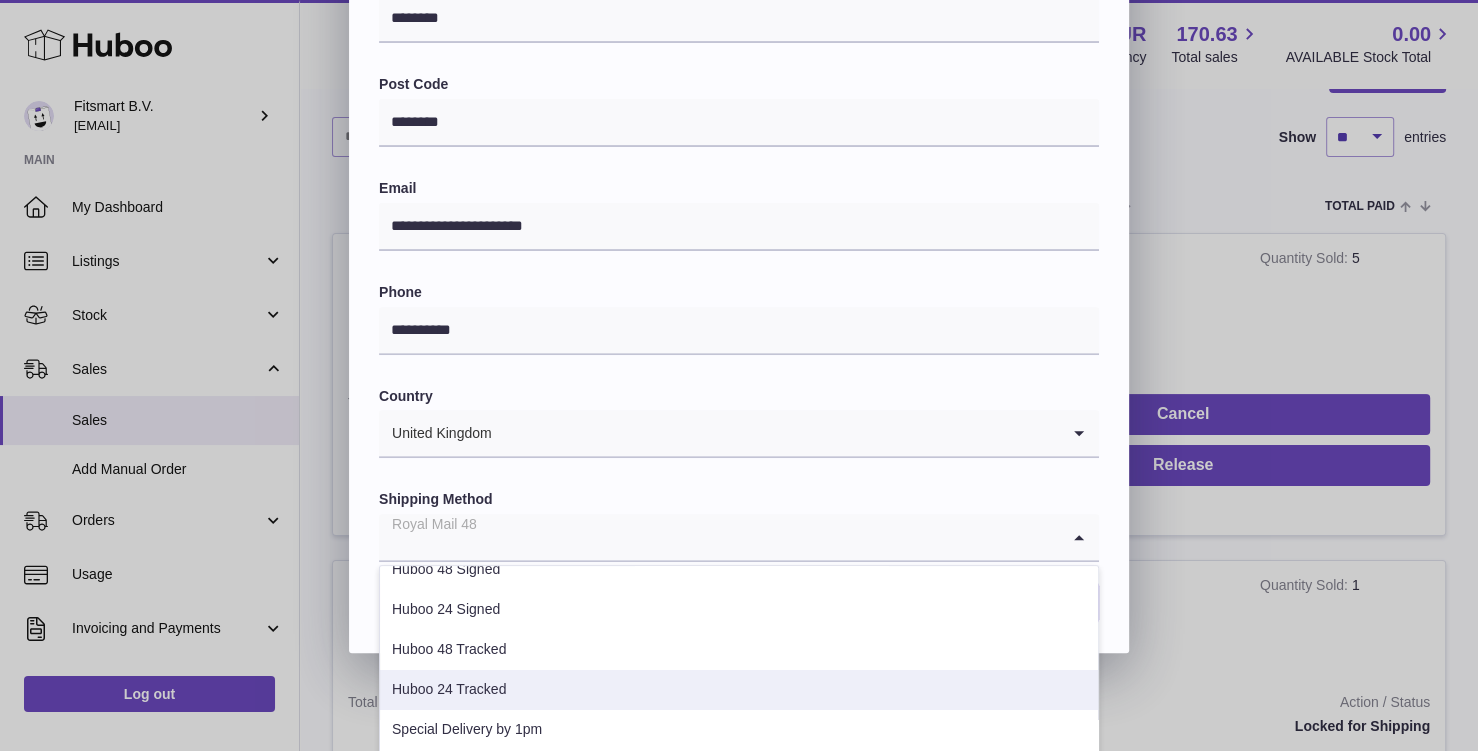 click on "Huboo 24 Tracked" at bounding box center [739, 690] 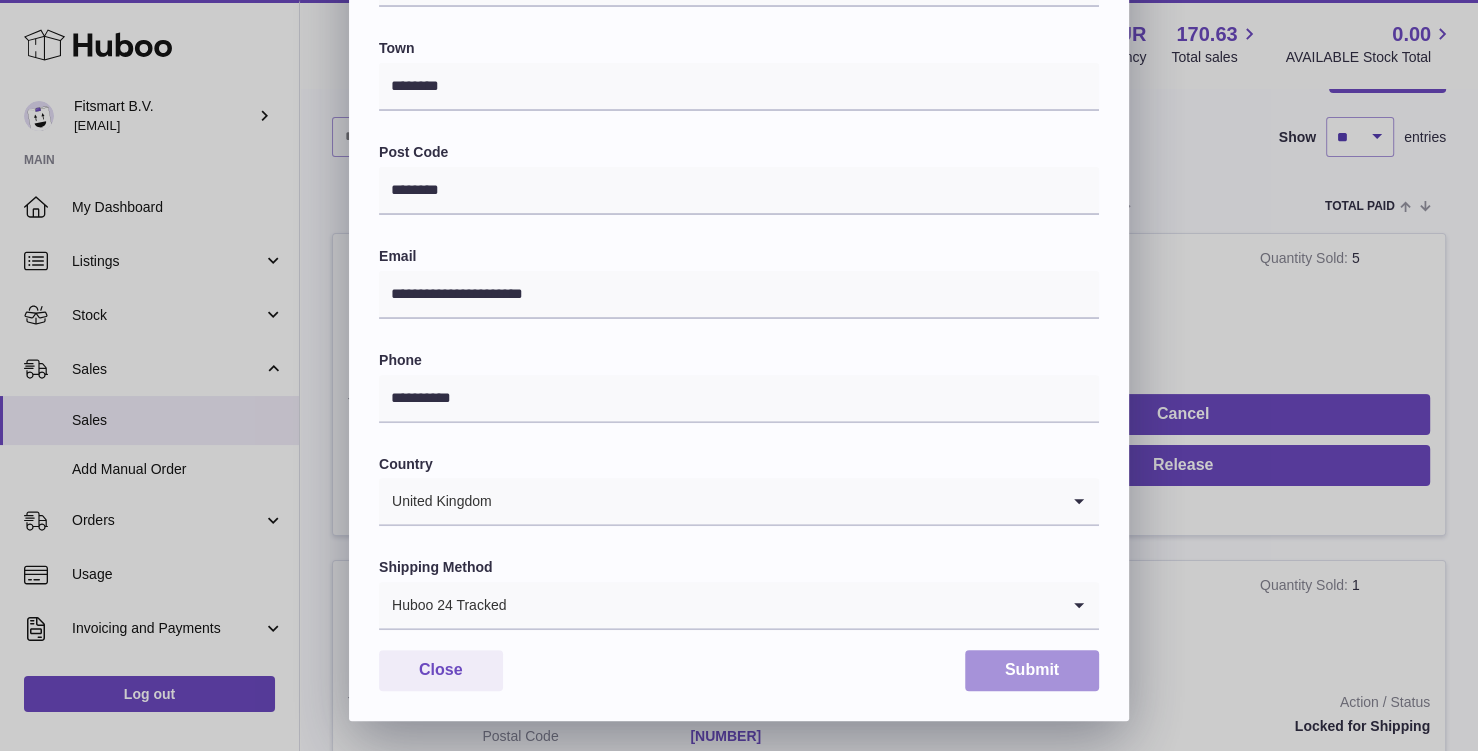 scroll, scrollTop: 508, scrollLeft: 0, axis: vertical 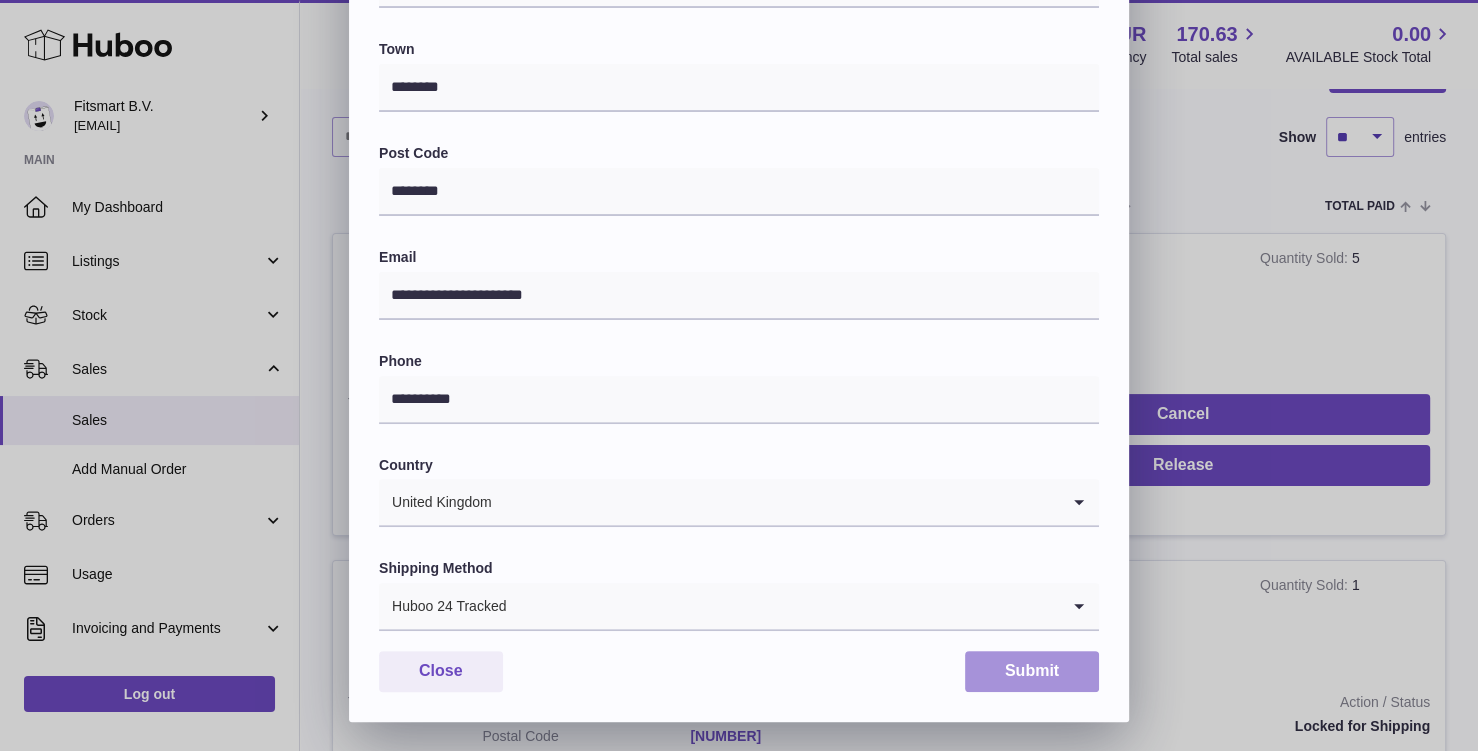 click on "Submit" at bounding box center (1032, 671) 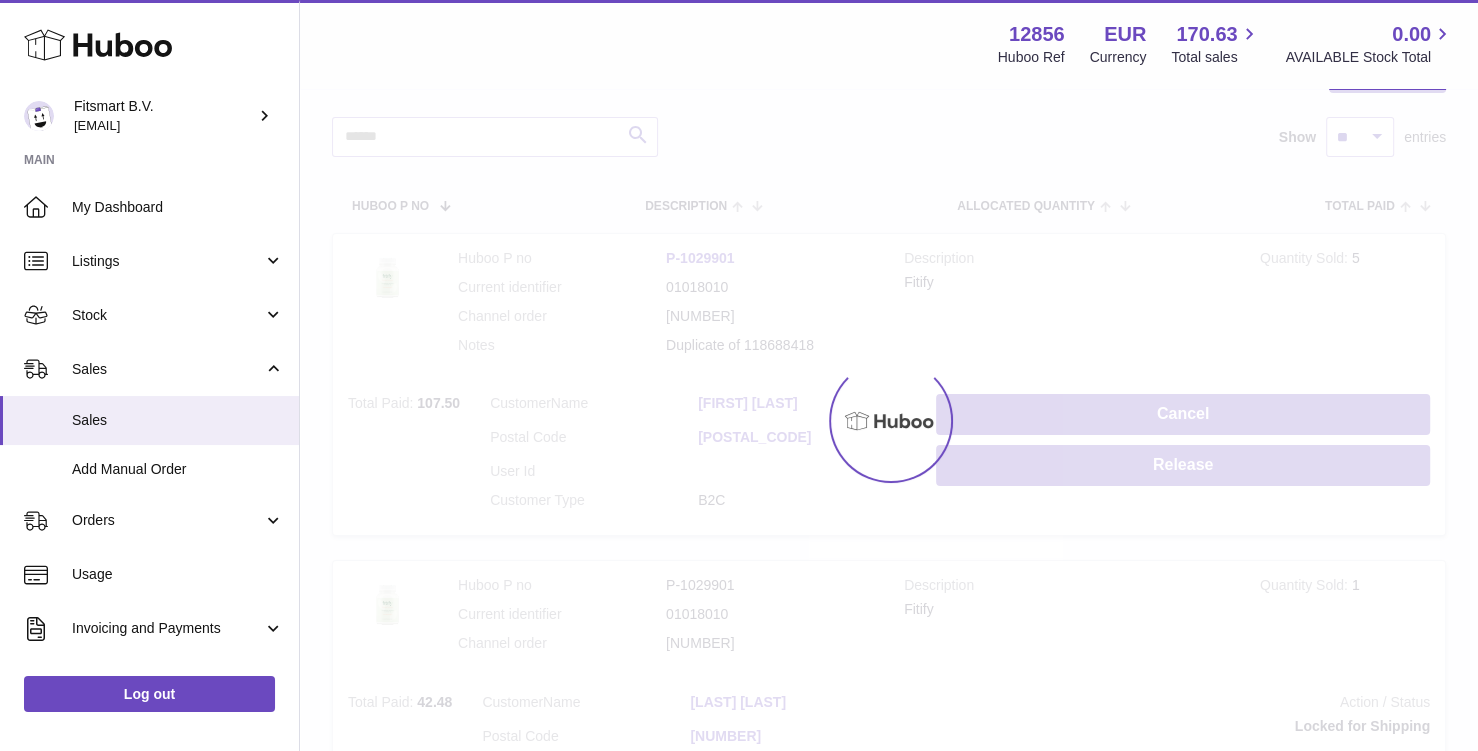 scroll, scrollTop: 0, scrollLeft: 0, axis: both 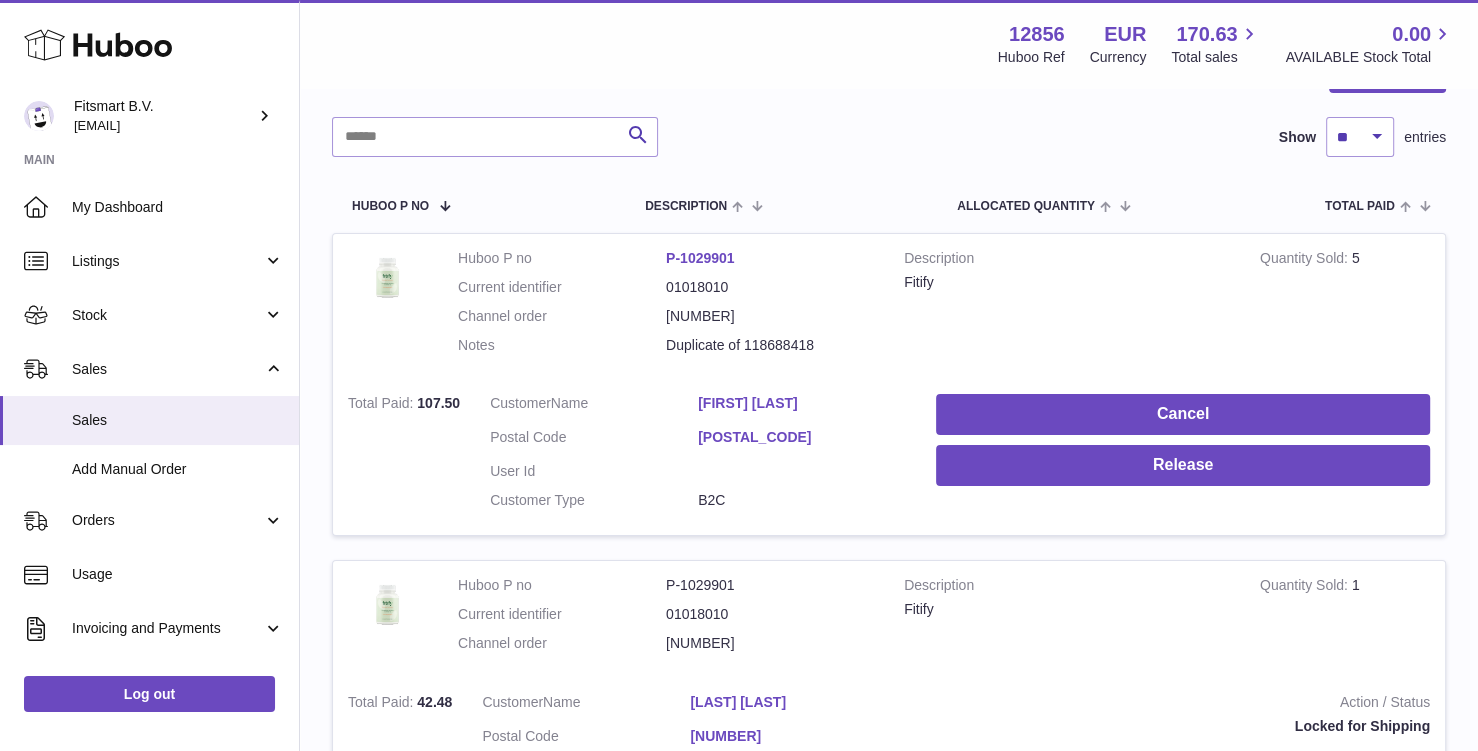 click on "[FIRST] [LAST]" at bounding box center [802, 403] 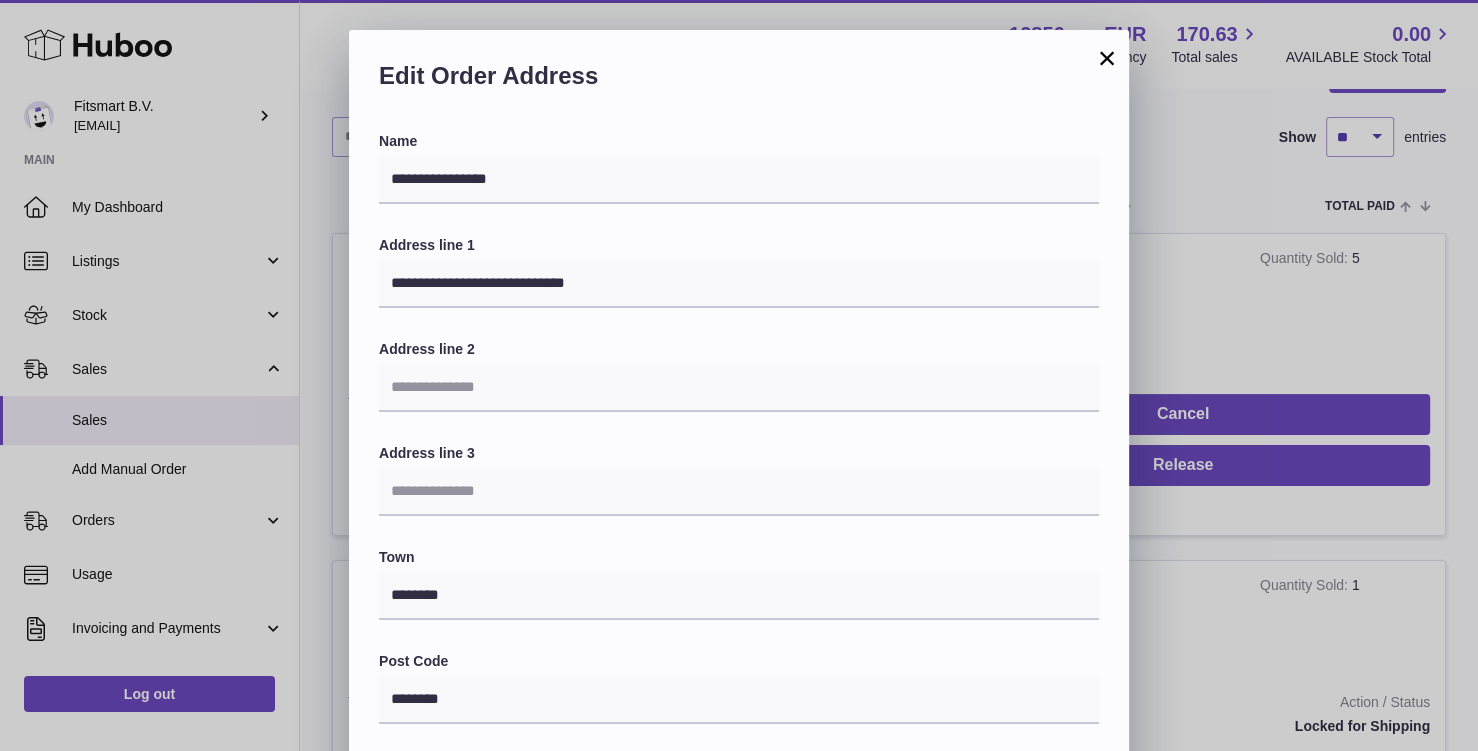scroll, scrollTop: 508, scrollLeft: 0, axis: vertical 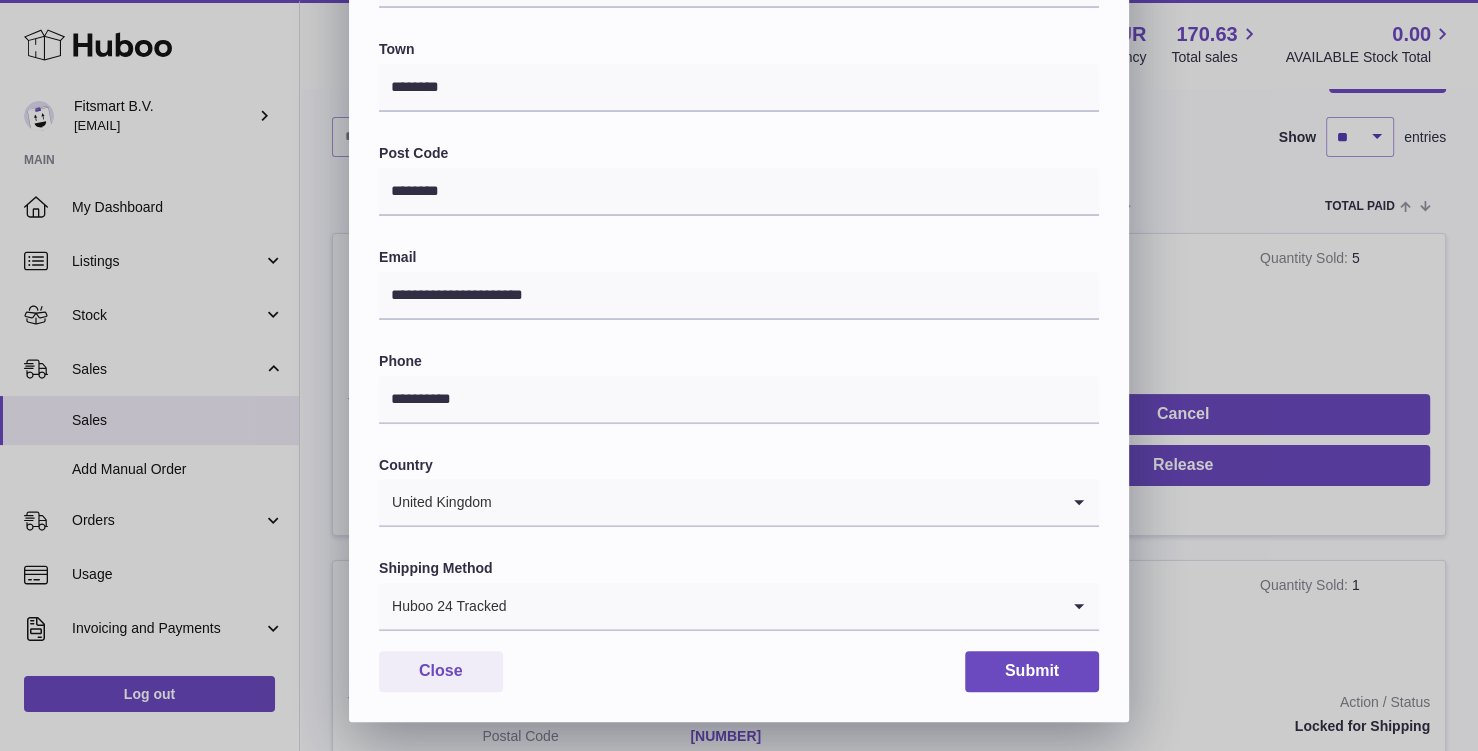 click on "**********" at bounding box center [739, 122] 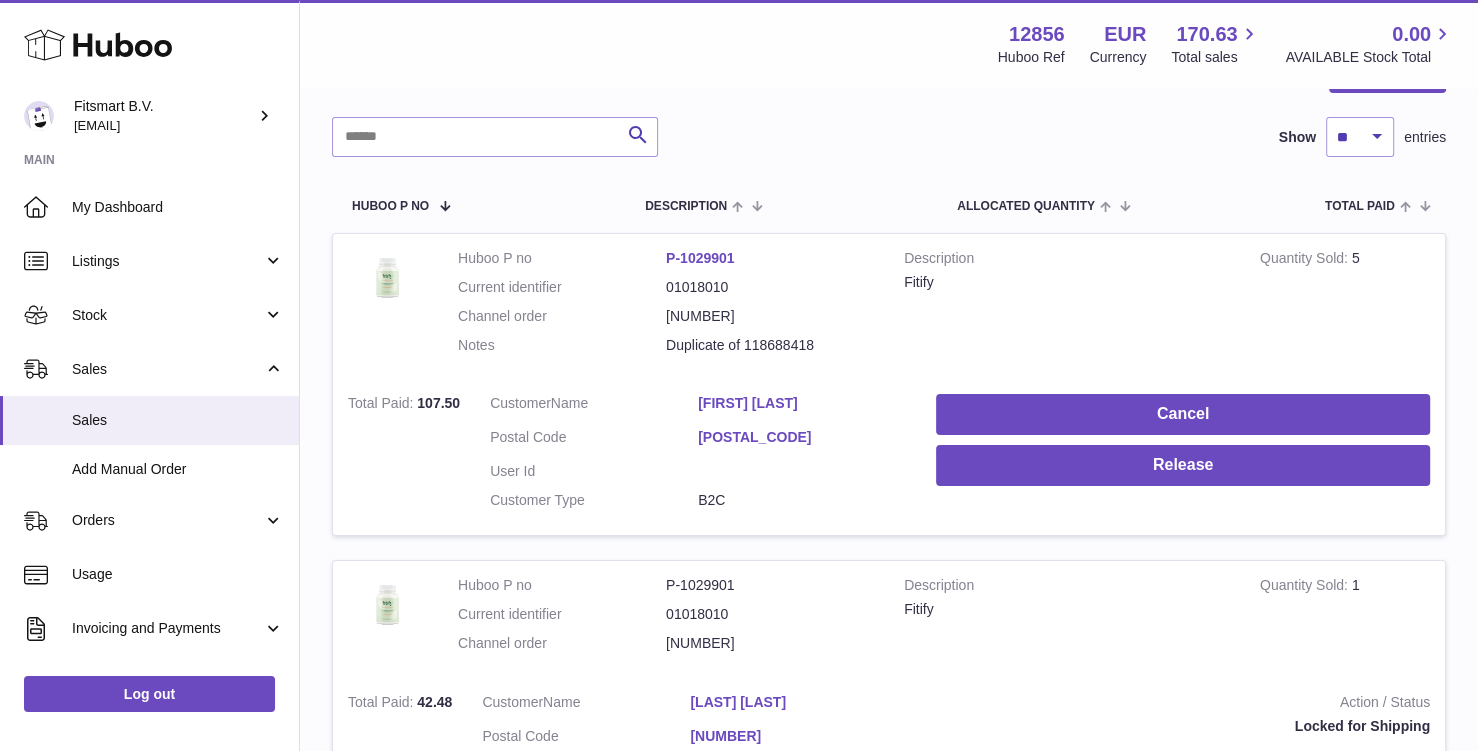 click on "[FIRST] [LAST]" at bounding box center [802, 403] 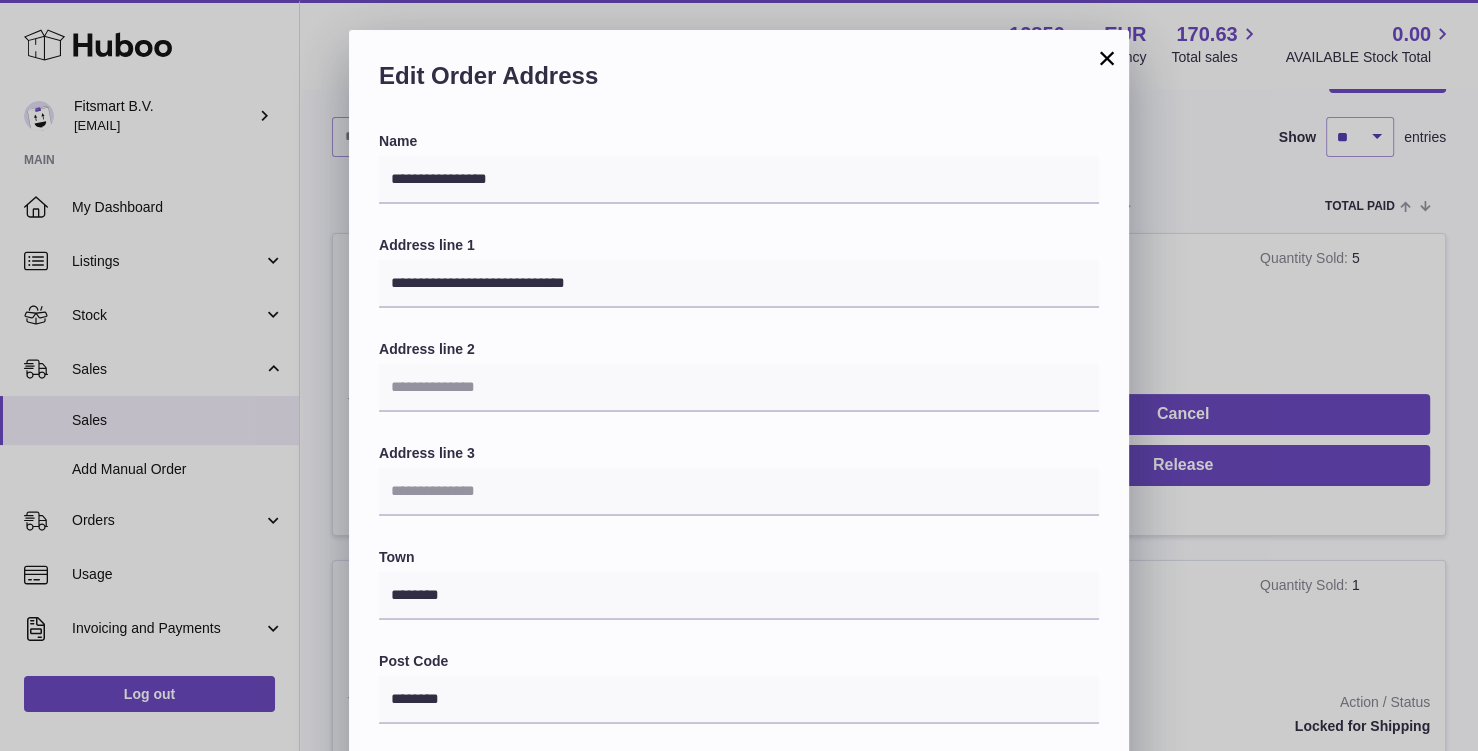 click on "**********" at bounding box center (739, 630) 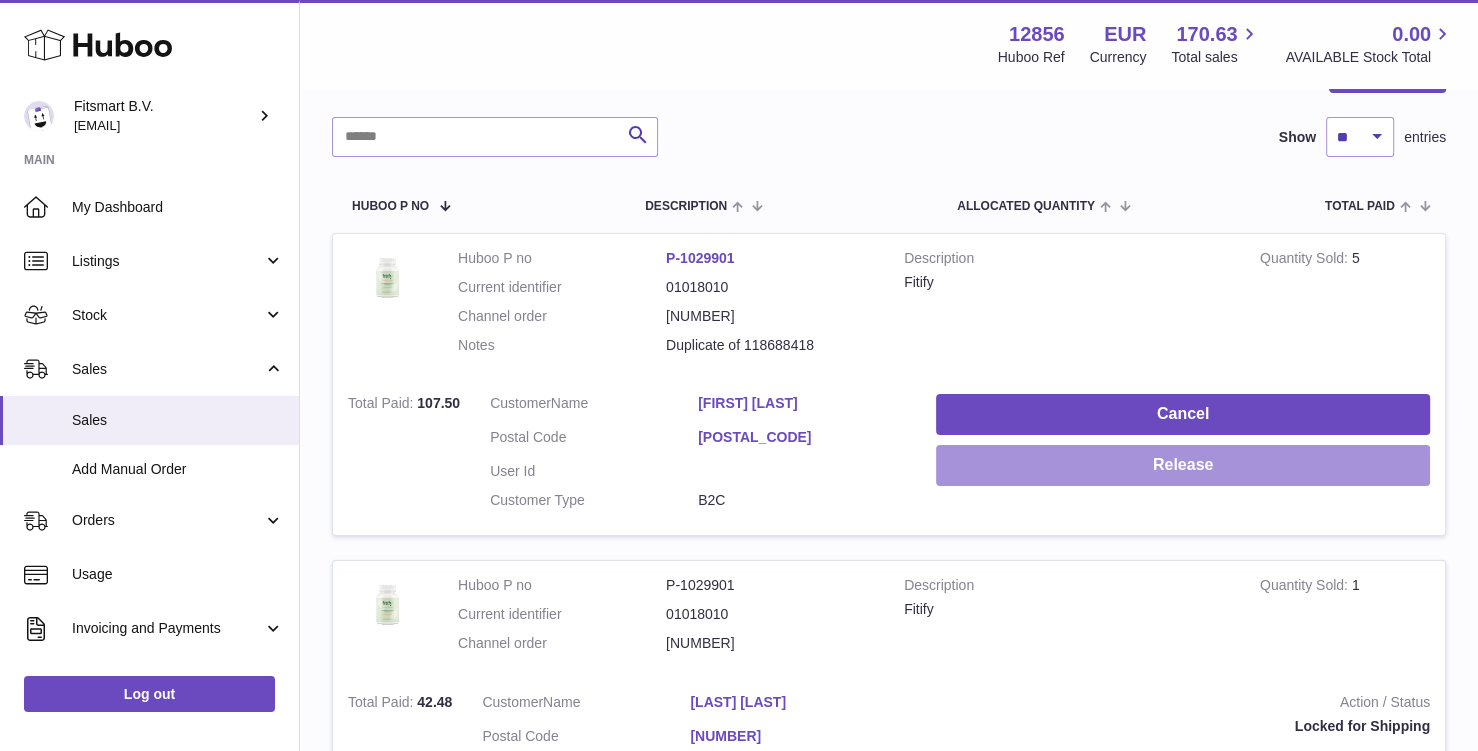 click on "Release" at bounding box center [1183, 465] 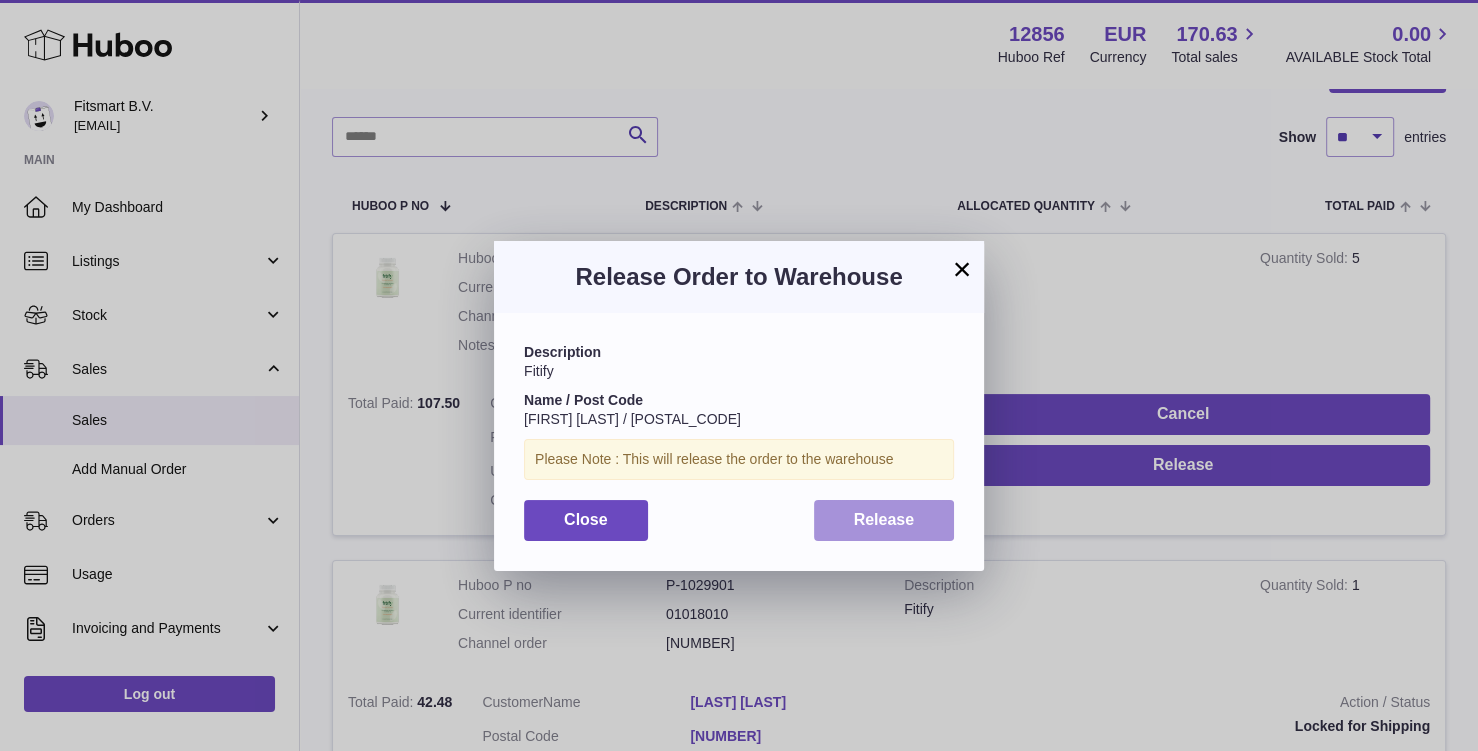 click on "Release" at bounding box center (884, 520) 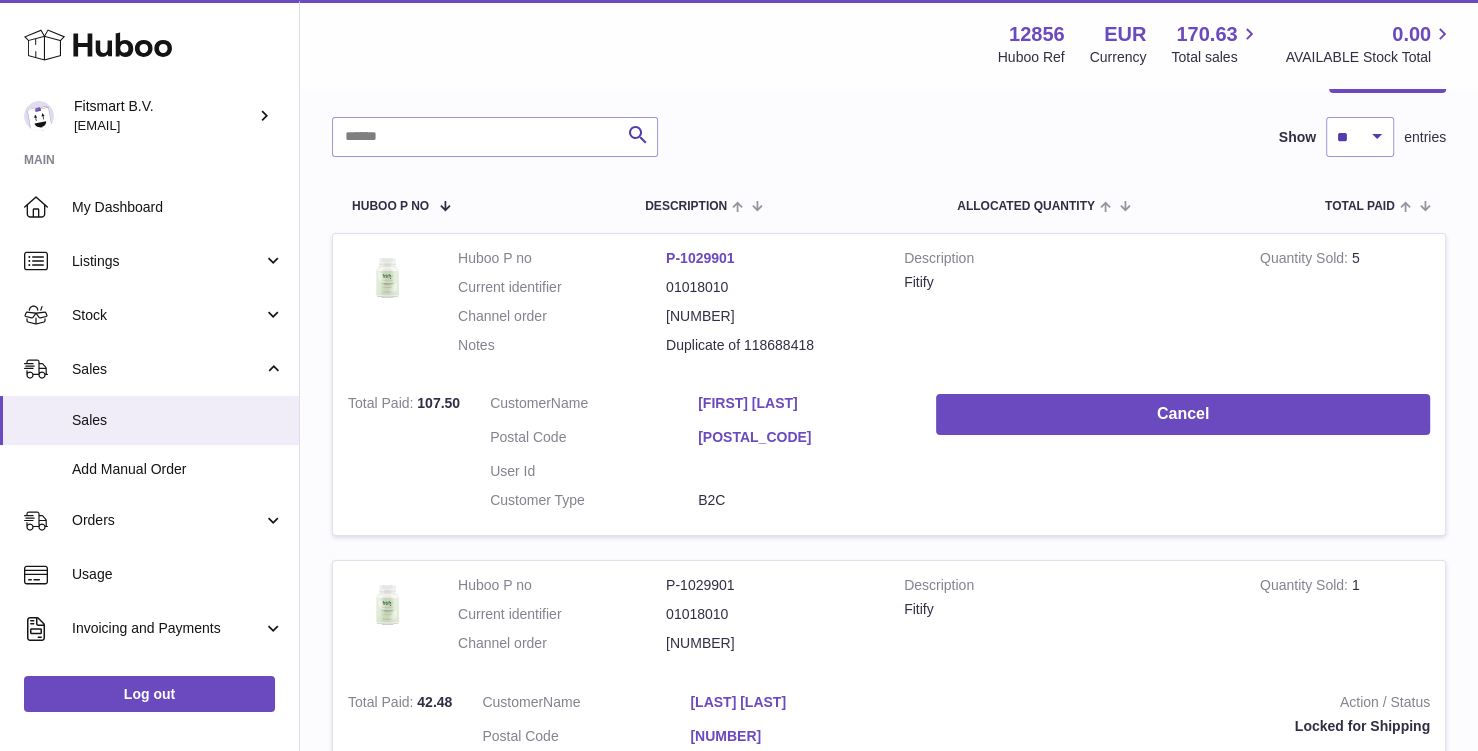 click on "Release All
Search
Show
** ** ** ***
entries
Huboo P no       Description       ALLOCATED Quantity       Total paid
Customer
Action / Status
Huboo P no
P-1029901
Current identifier   01018010
Channel order
5006068
Notes
Duplicate of 118688418
Description   Fitify     Quantity Sold
5
Total Paid   107.50   Customer  Name   Karen Macquarrie   Postal Code   TR14 8LL   User Id     Customer Type   B2C
Cancel
Huboo P no
P-1029901
Current identifier   01018010     5017267-1     Description   Fitify" at bounding box center (889, 1666) 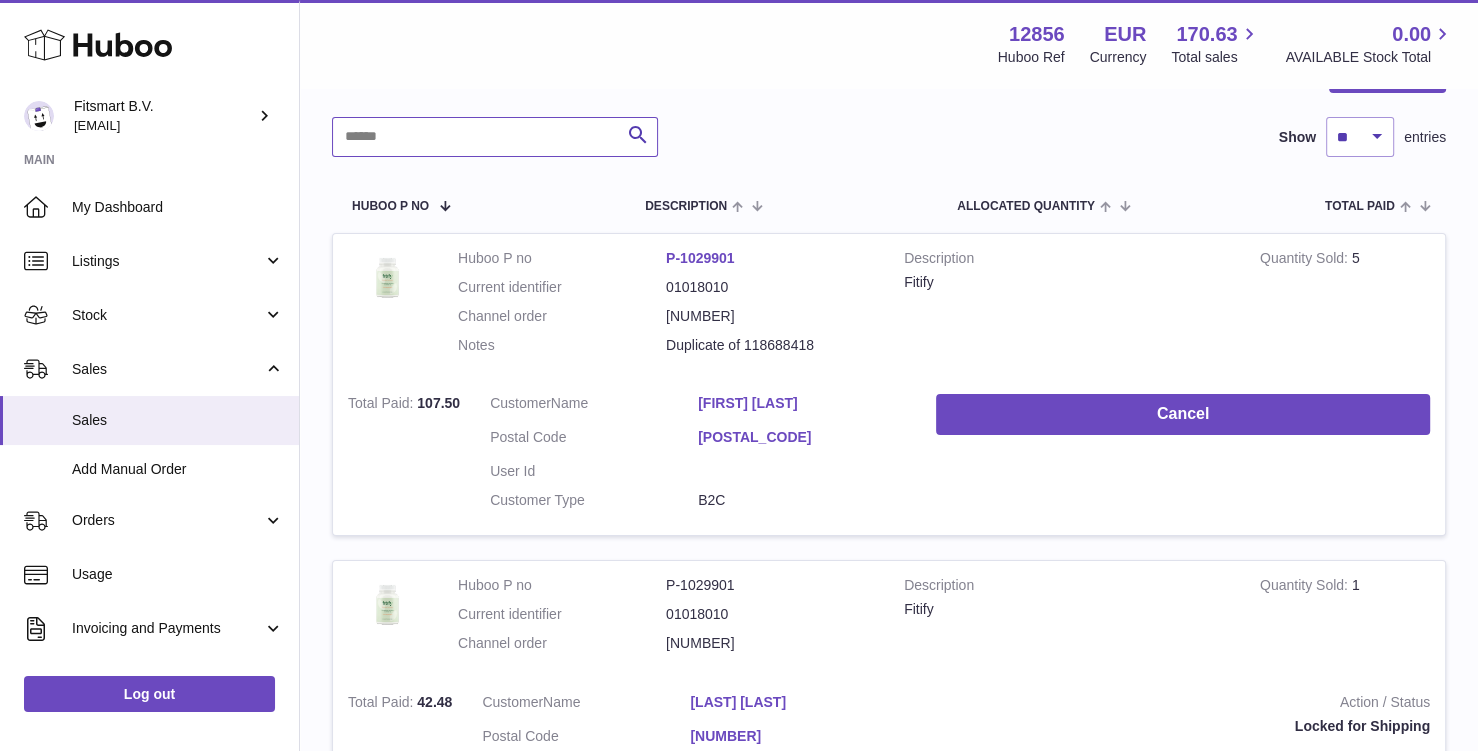 click at bounding box center [495, 137] 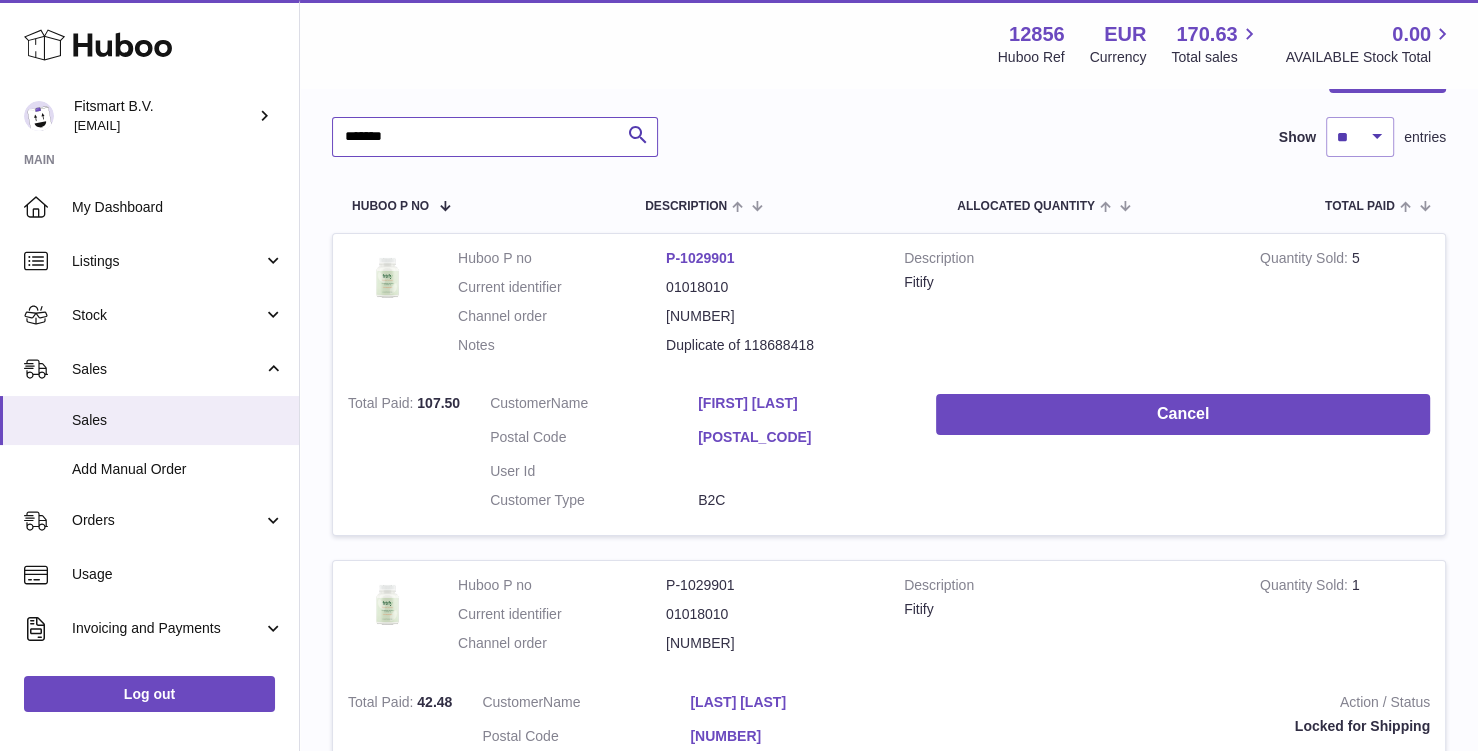 type on "*******" 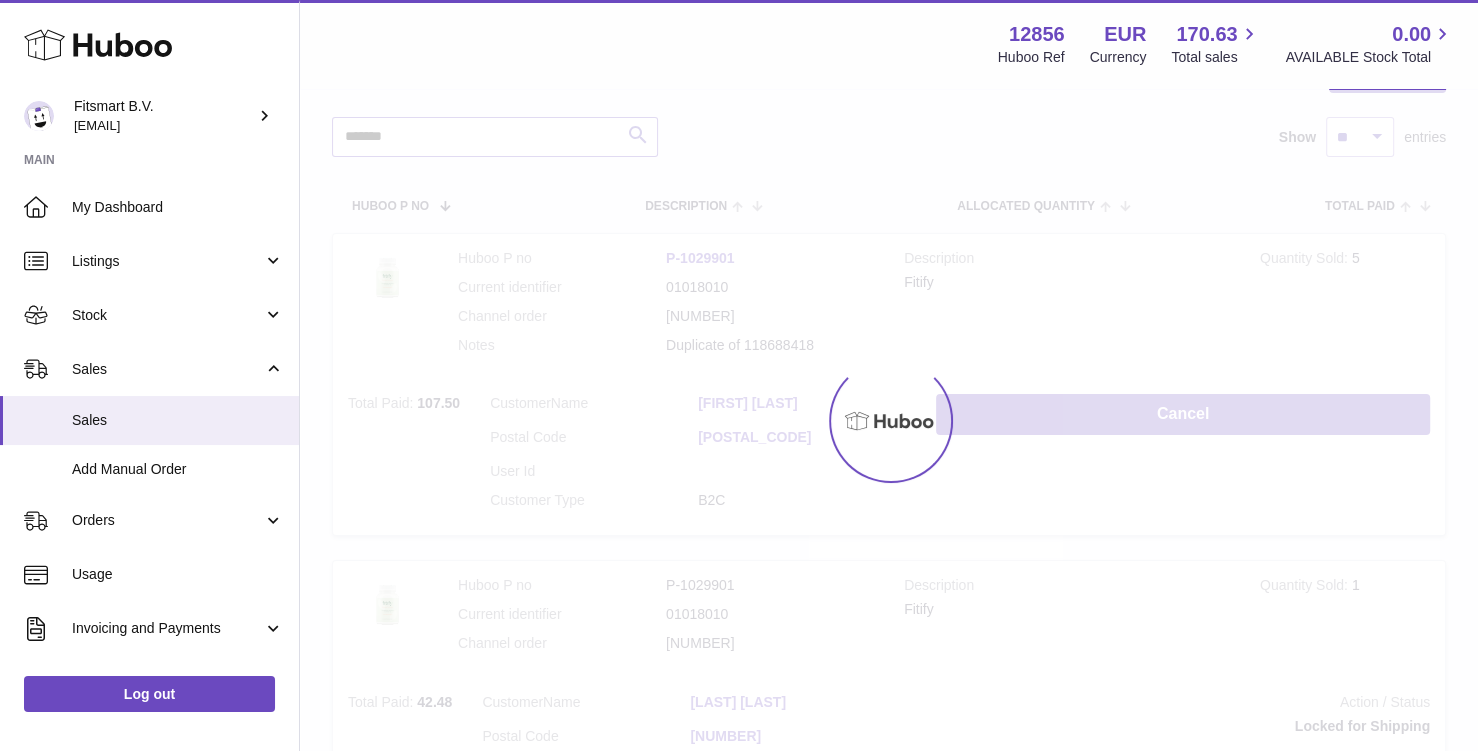 scroll, scrollTop: 0, scrollLeft: 0, axis: both 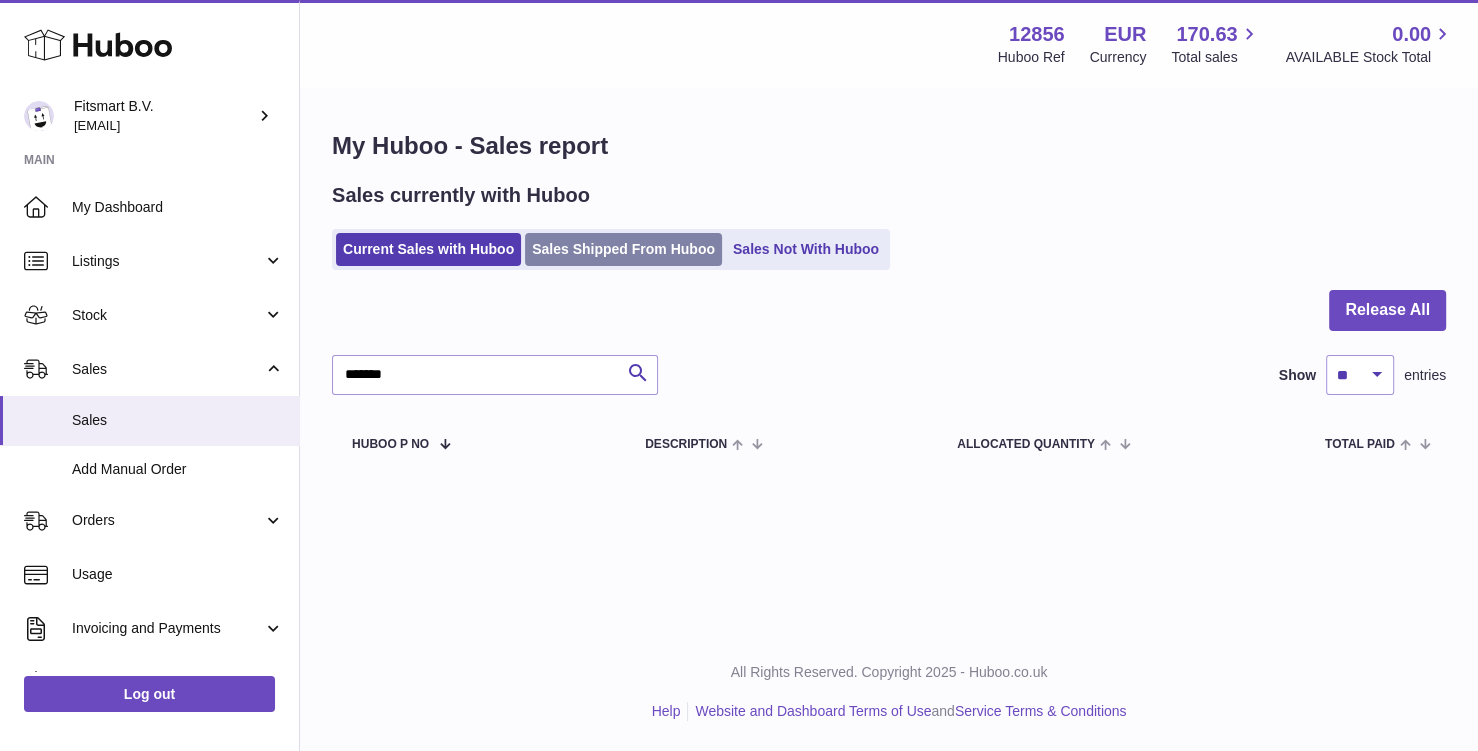 click on "Sales Shipped From Huboo" at bounding box center [623, 249] 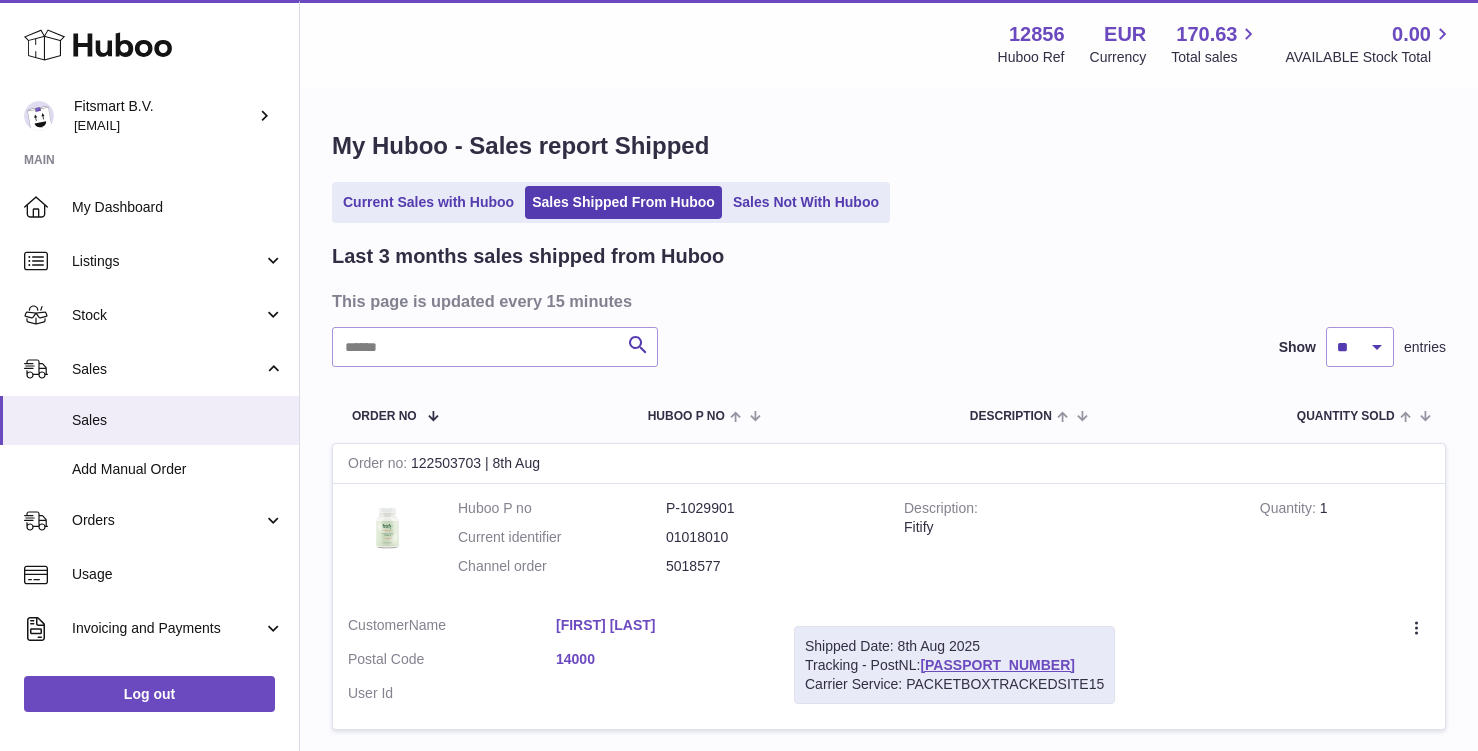 scroll, scrollTop: 0, scrollLeft: 0, axis: both 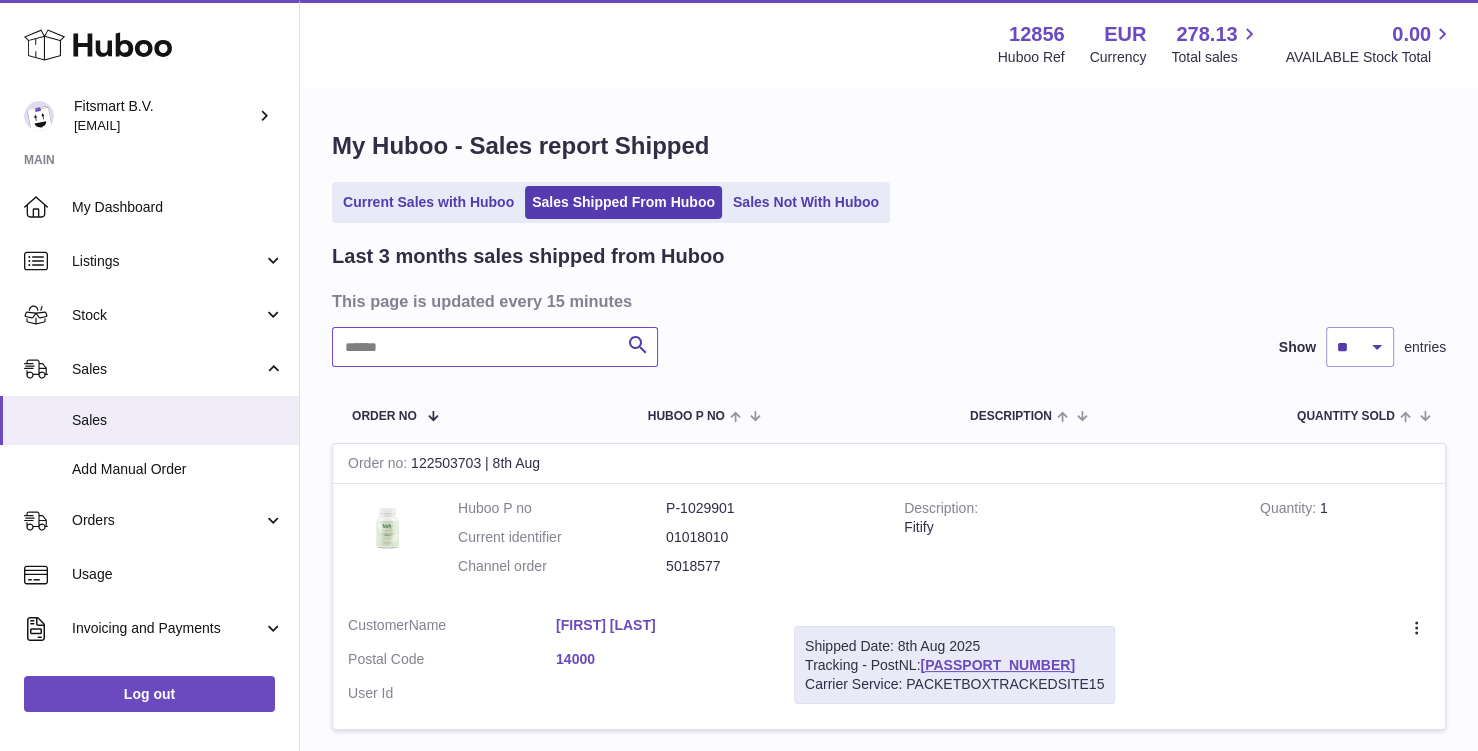 click at bounding box center [495, 347] 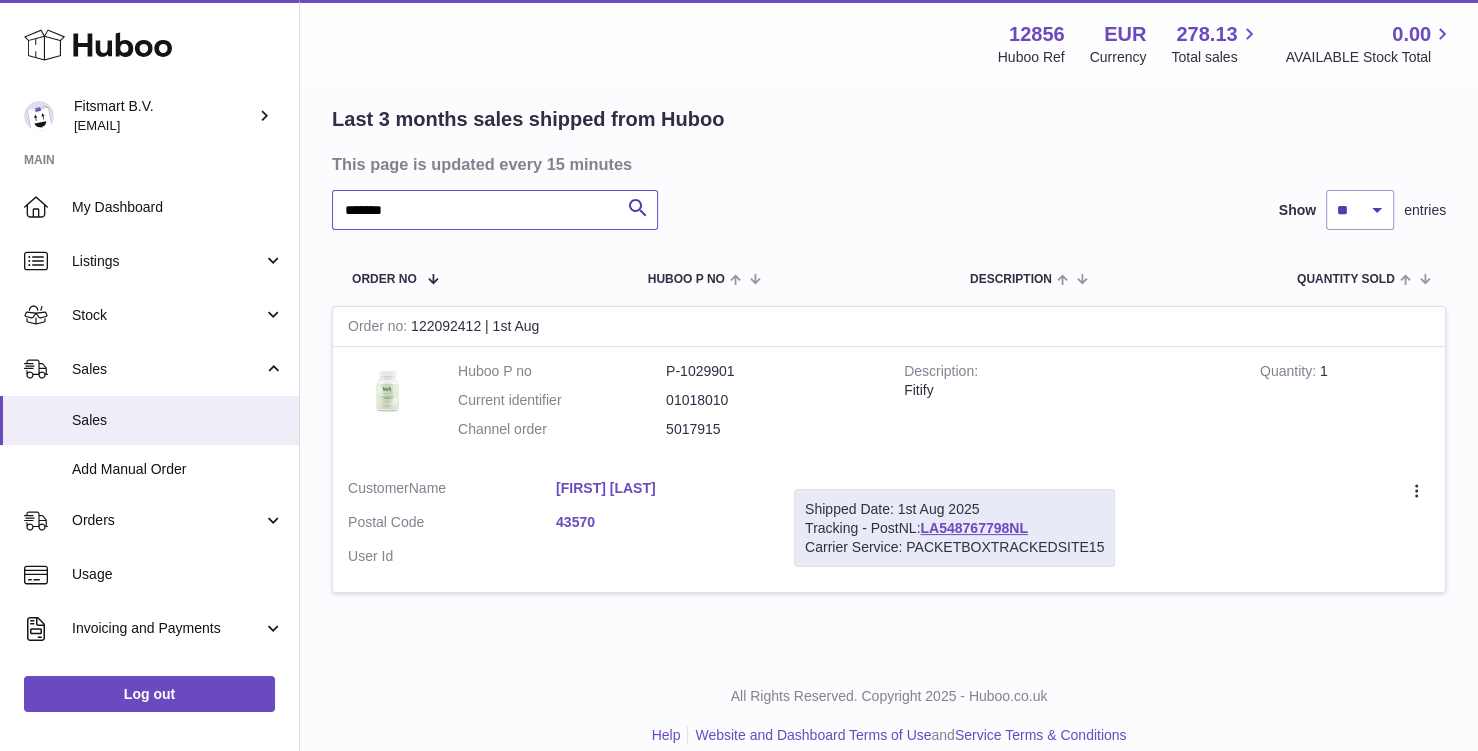 scroll, scrollTop: 158, scrollLeft: 0, axis: vertical 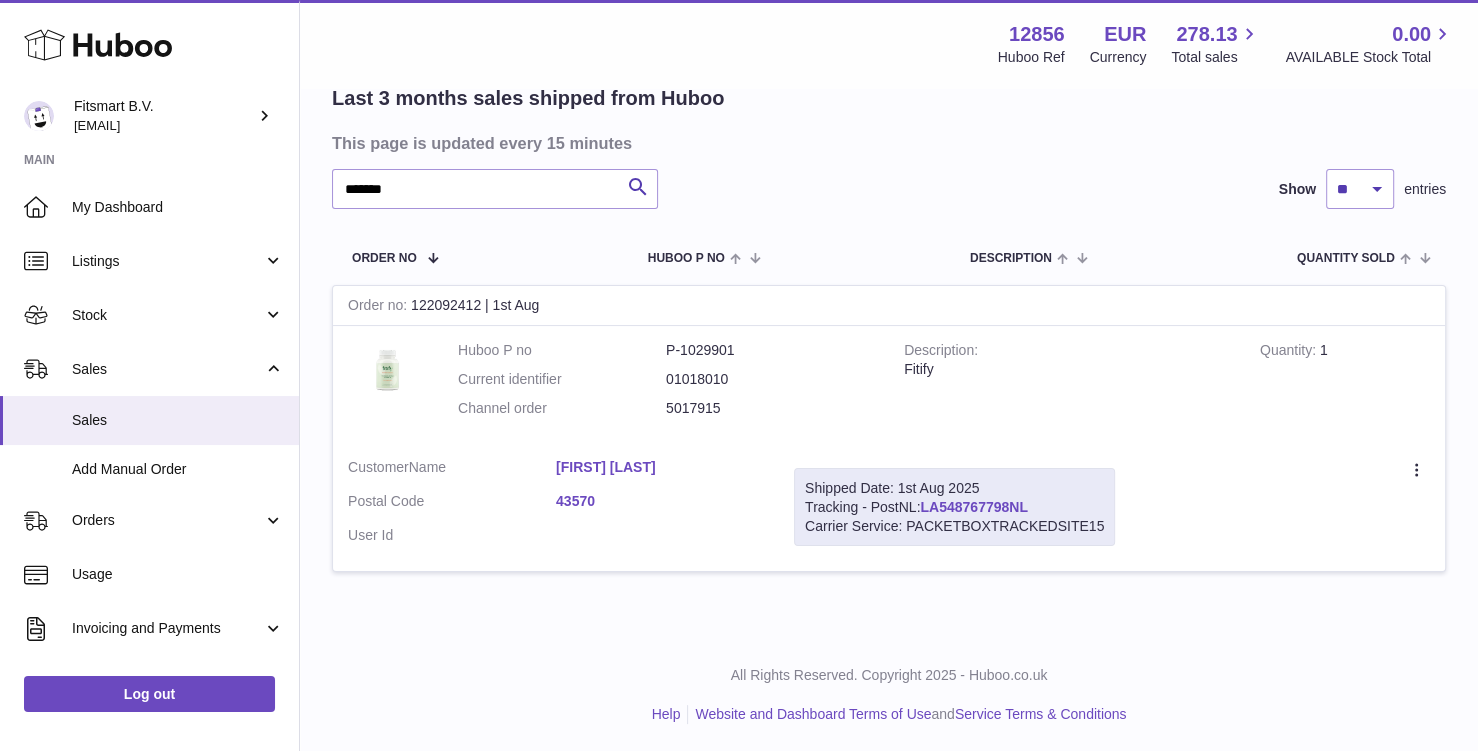 click on "LA548767798NL" at bounding box center (973, 507) 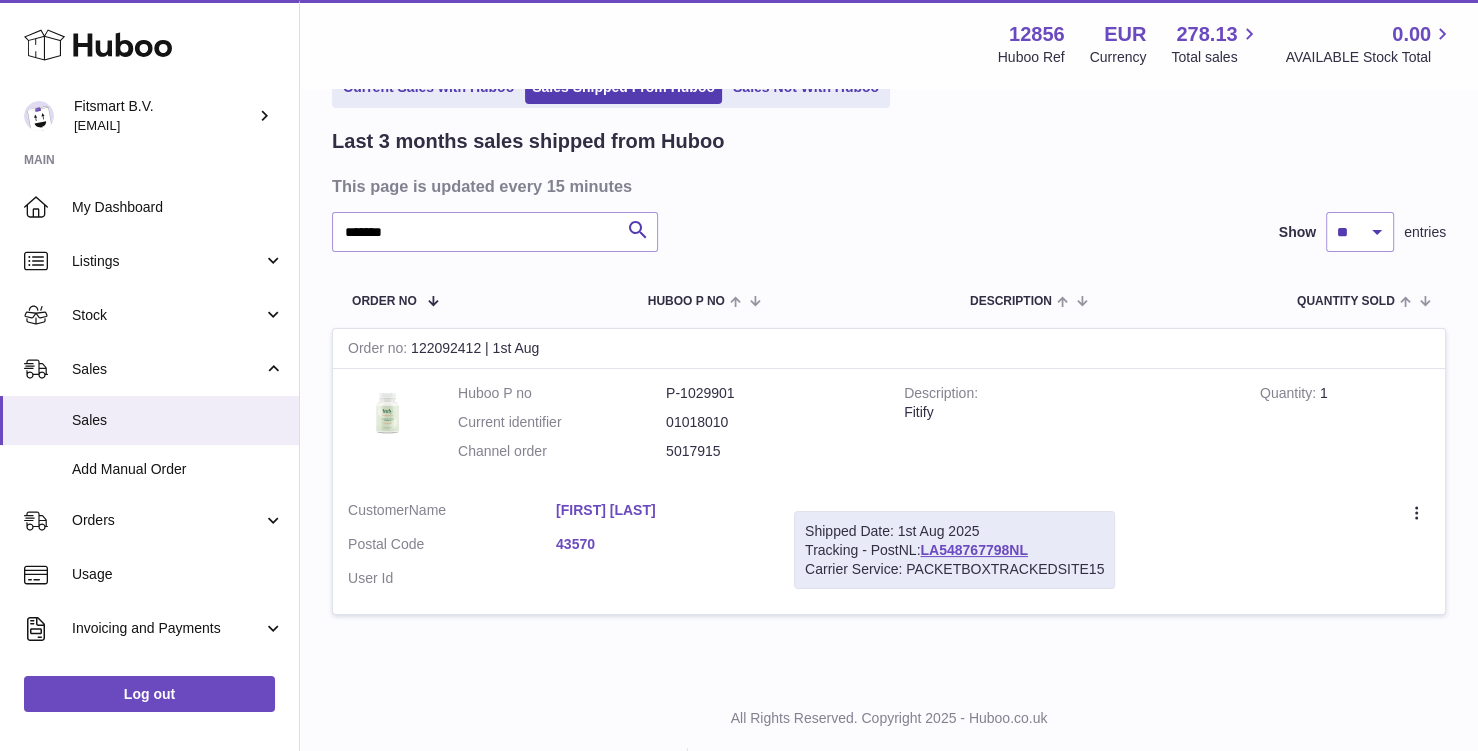 scroll, scrollTop: 60, scrollLeft: 0, axis: vertical 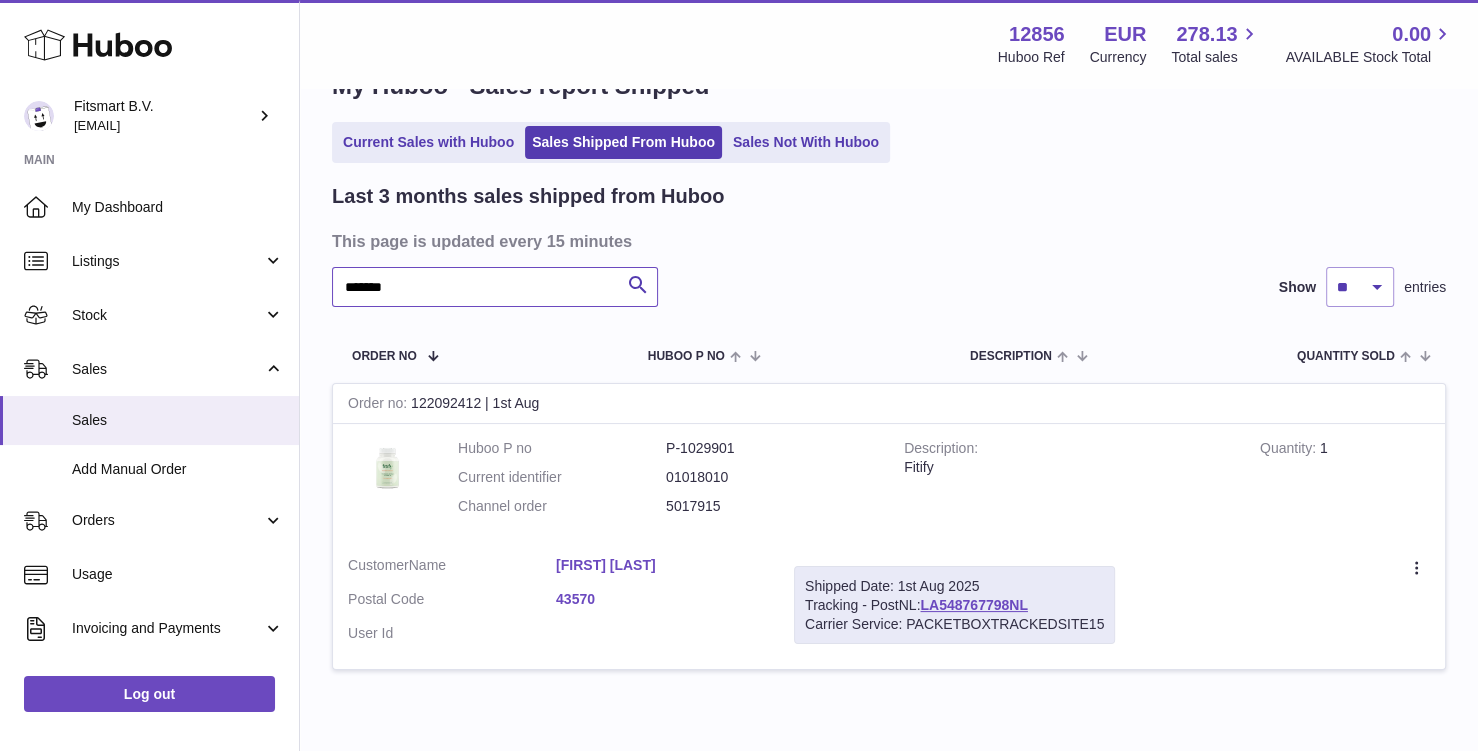 click on "*******" at bounding box center [495, 287] 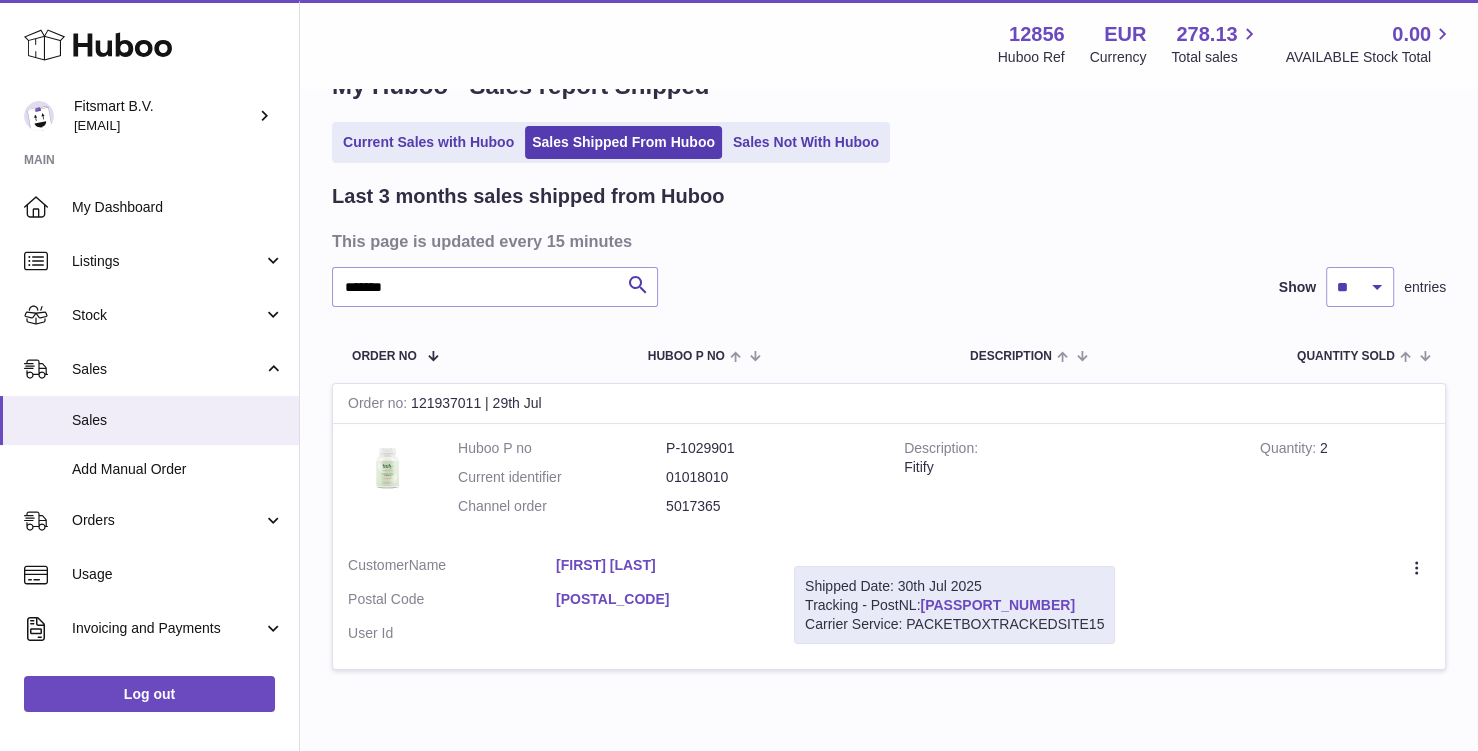 click on "LA356172526NL" at bounding box center [997, 605] 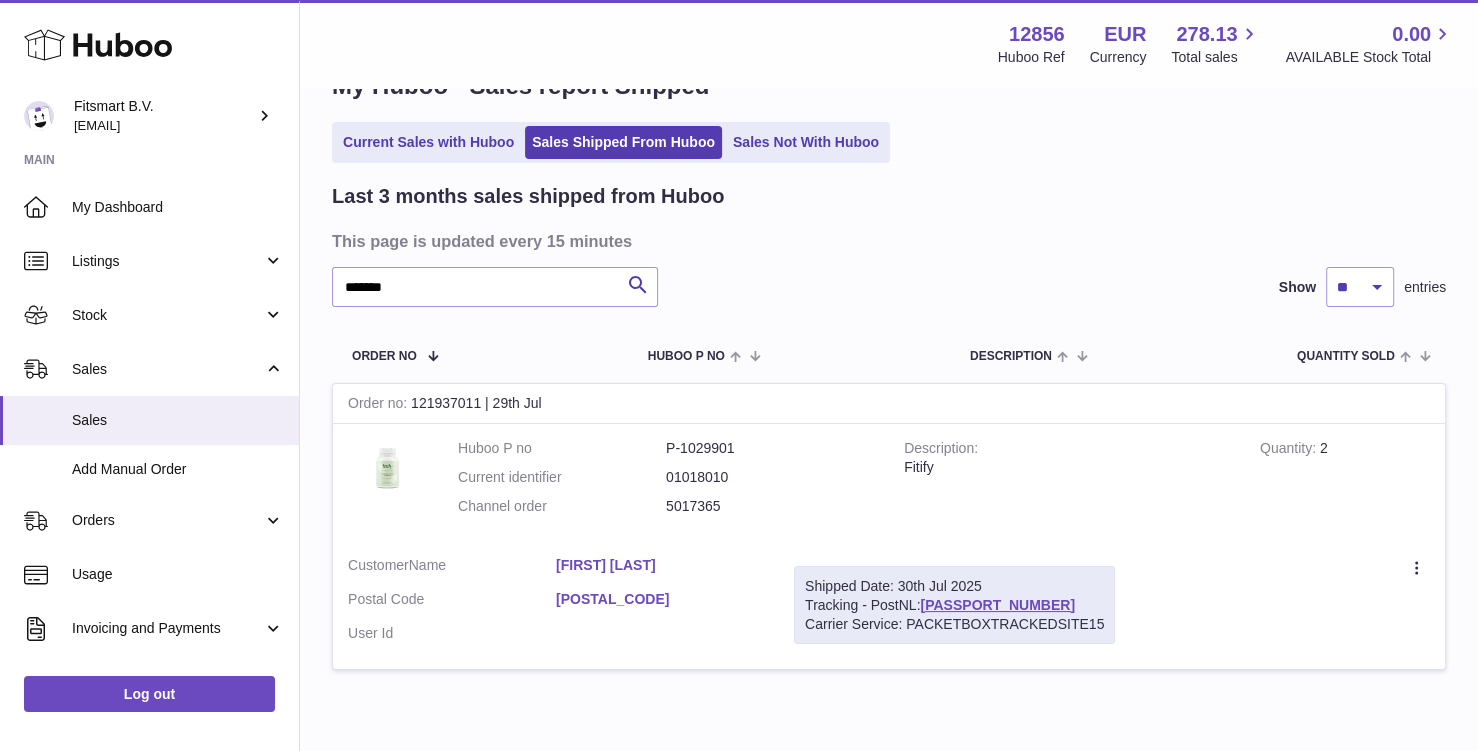 click on "[FIRST] [LAST]" at bounding box center [660, 565] 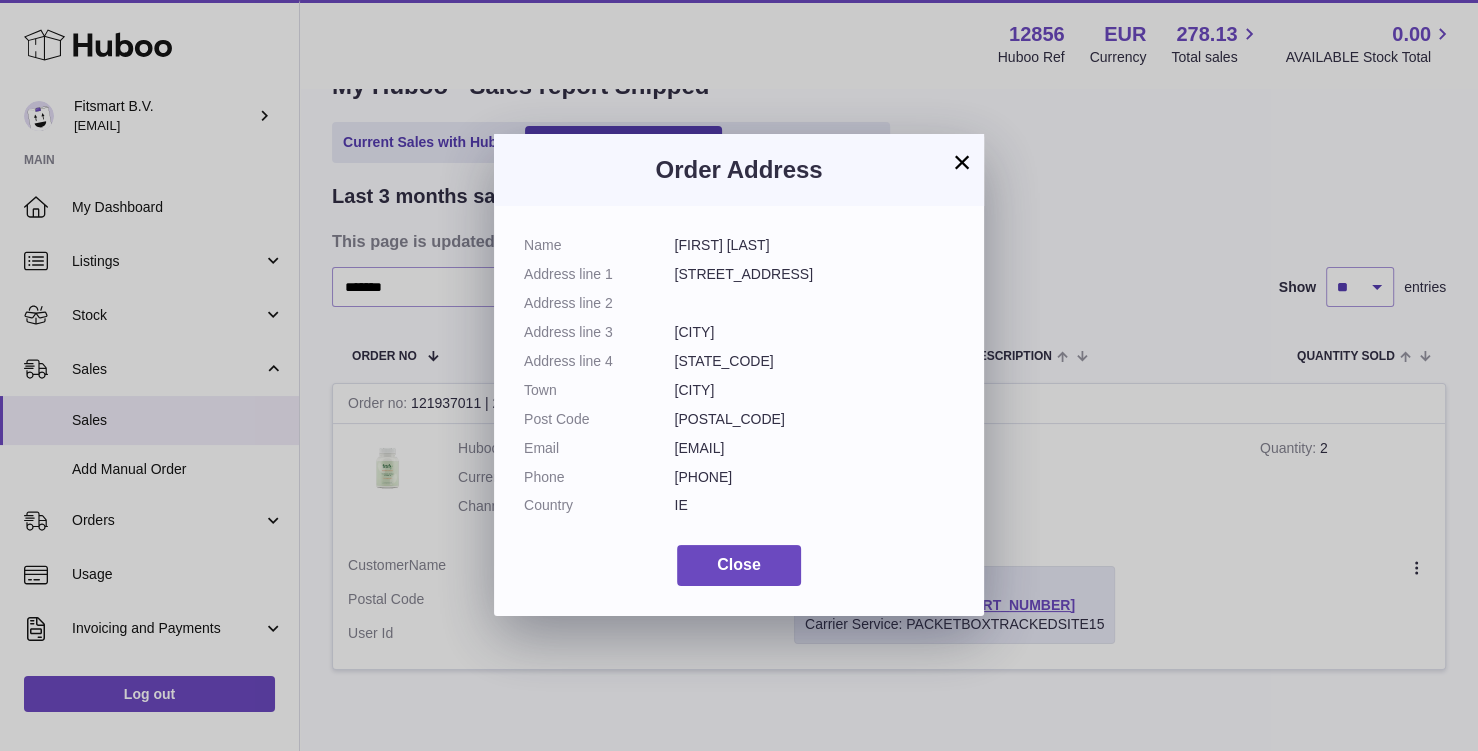 click on "×
Order Address
Name
Philomena Prendergast
Address line 1
11 crann Nua
Address line 2
Address line 3
Portarlington
Address line 4
LS
Town
Portarlington
Post Code
R32 HA24
Email
daveprendergast@hotmail.com
Phone
868052227
Country
IE    Close" at bounding box center [739, 375] 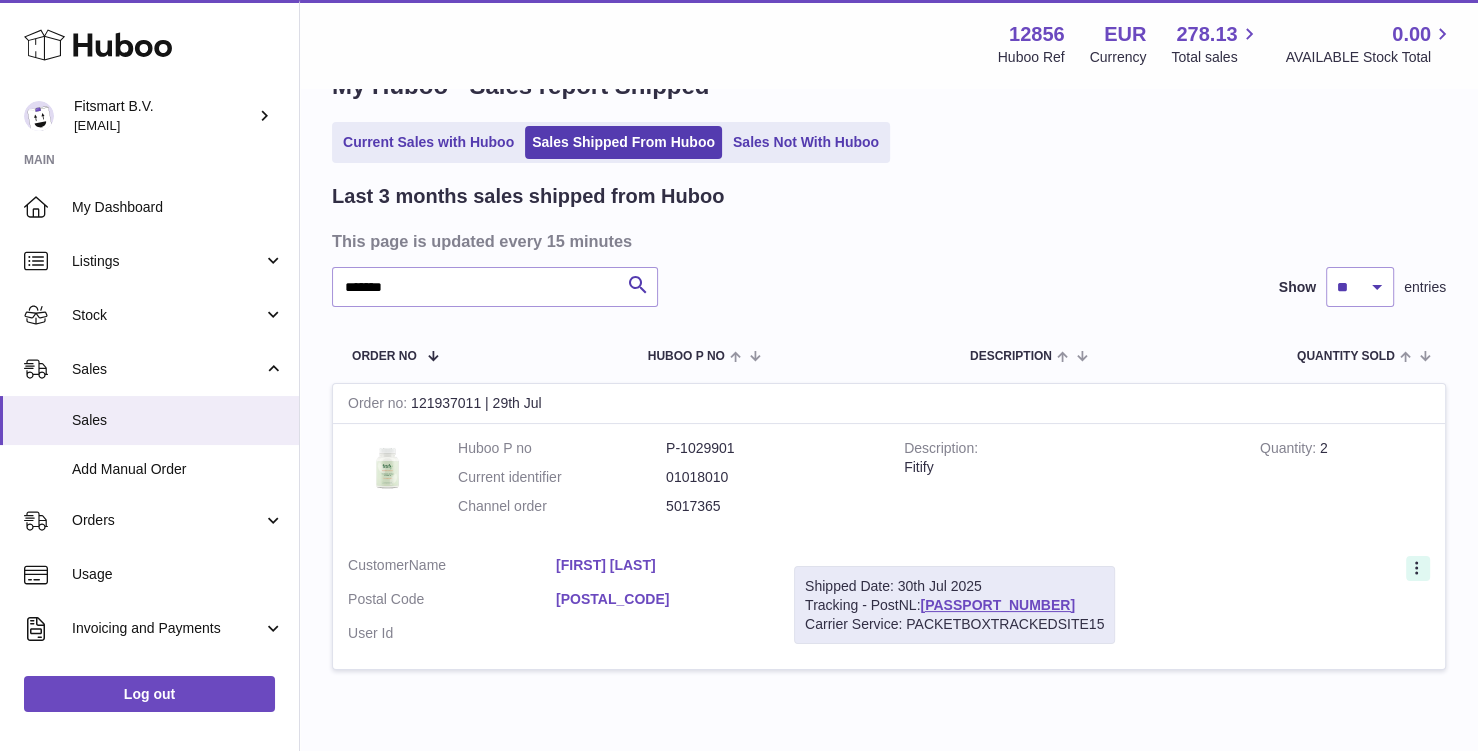 click 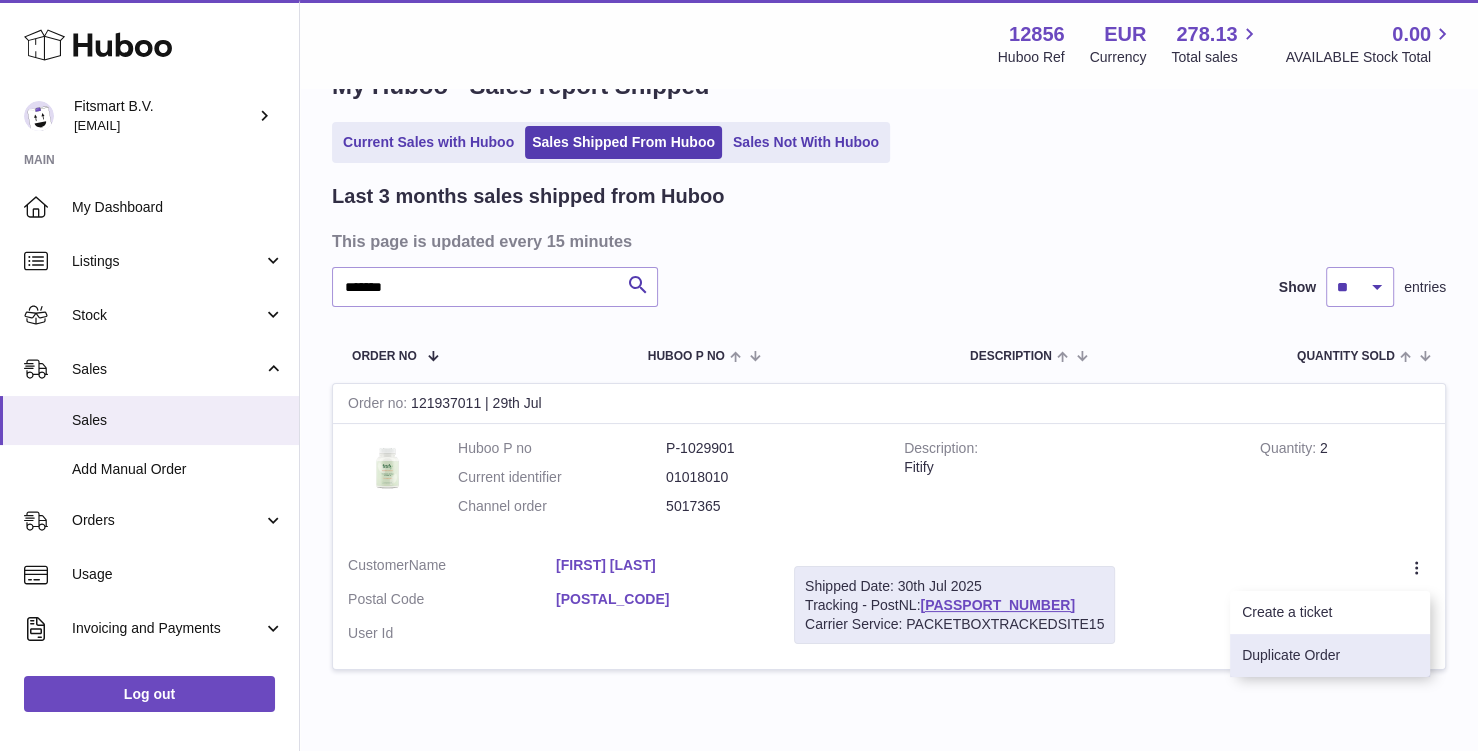 click on "Duplicate Order" at bounding box center (1330, 655) 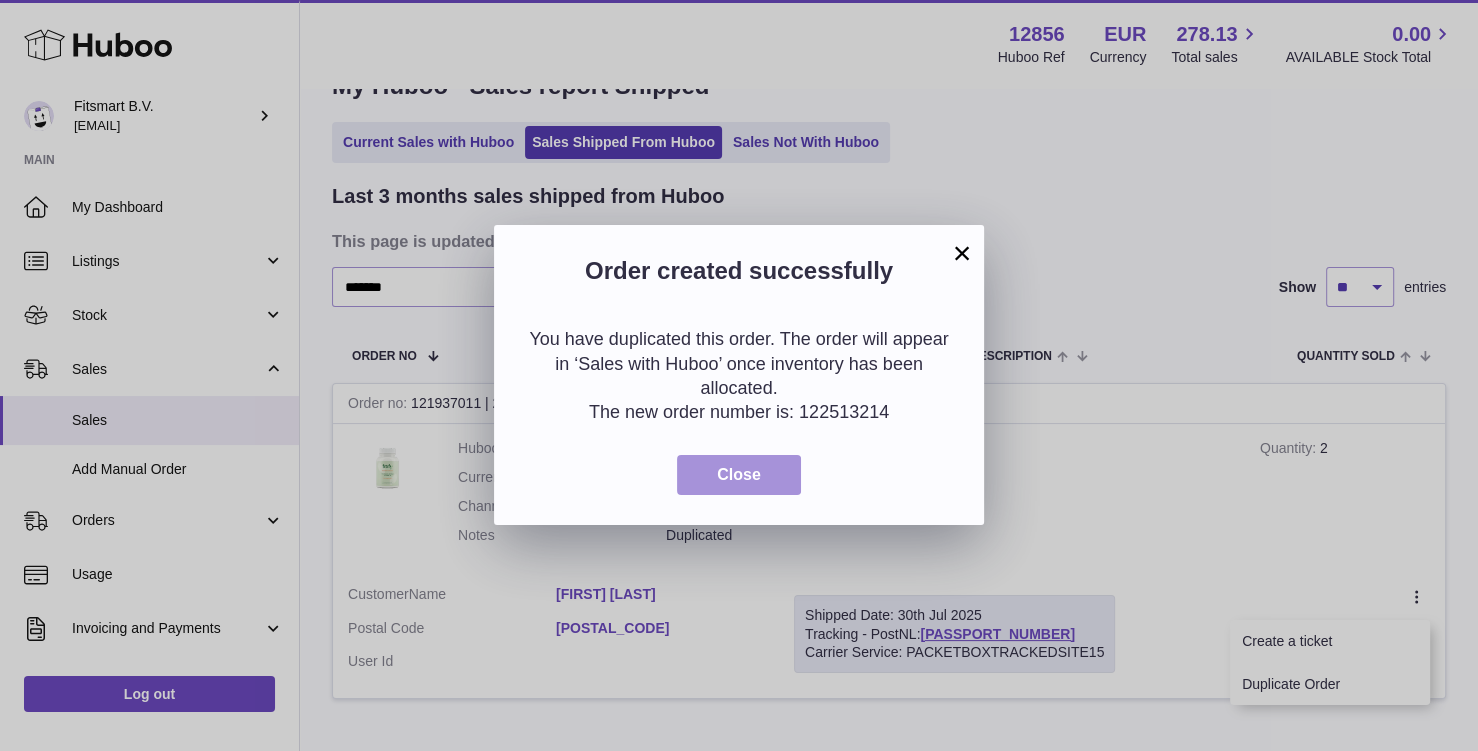 click on "Close" at bounding box center [739, 475] 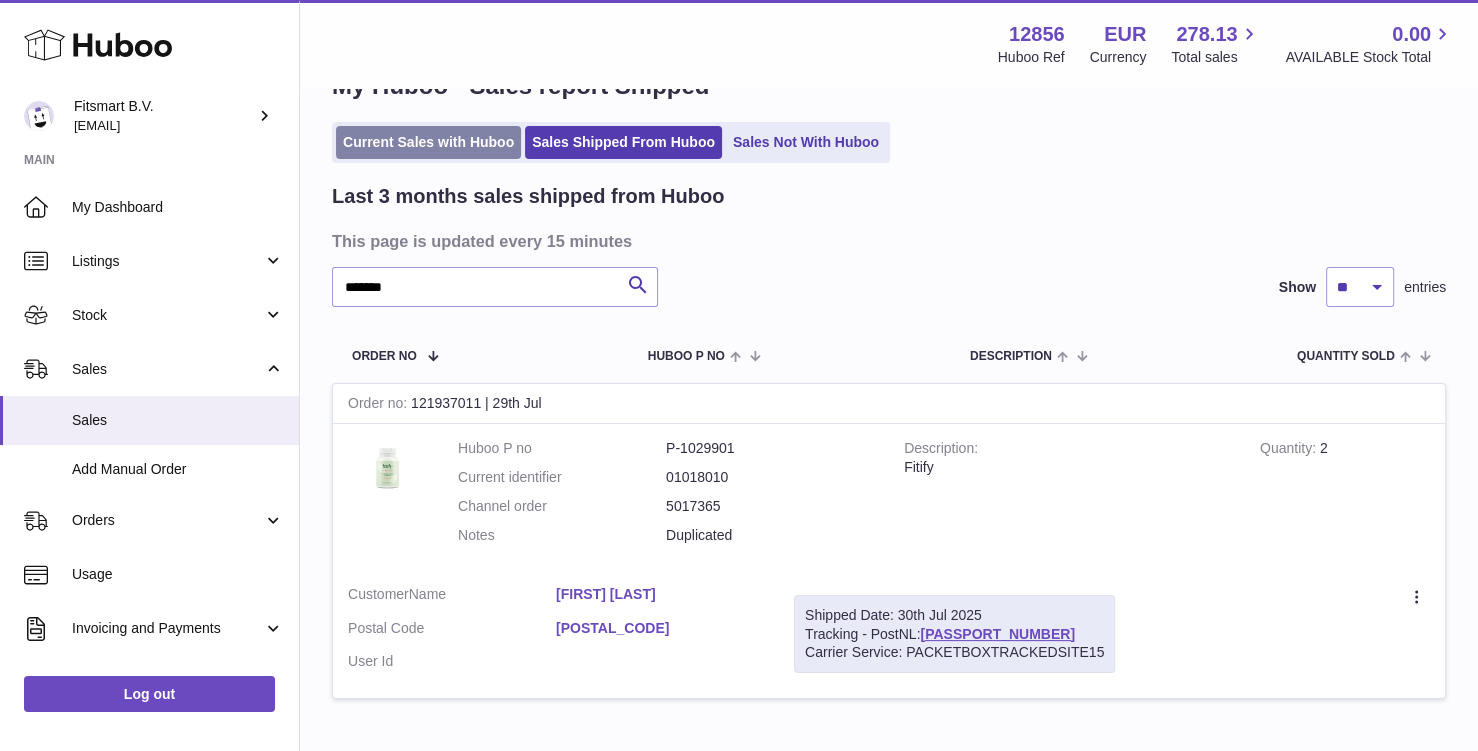 click on "Current Sales with Huboo" at bounding box center [428, 142] 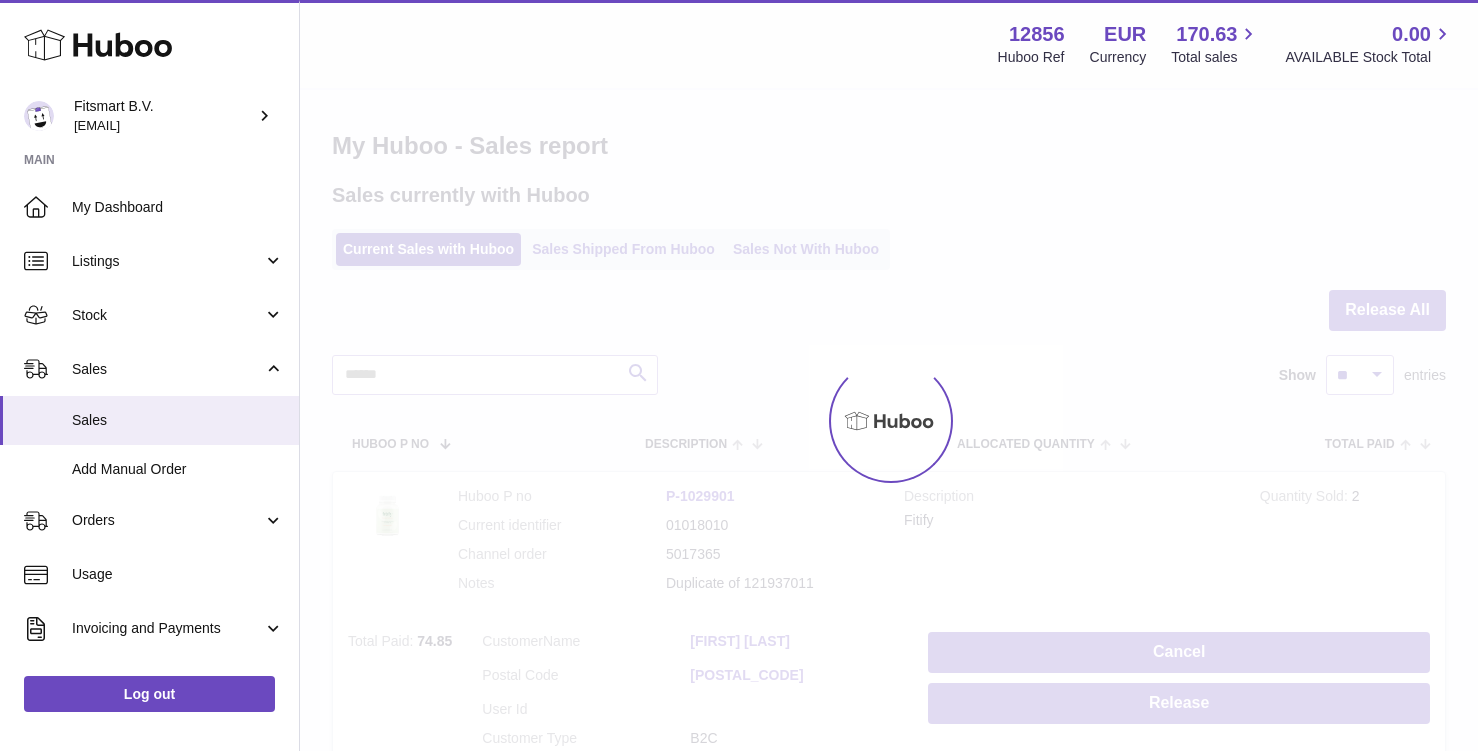 scroll, scrollTop: 0, scrollLeft: 0, axis: both 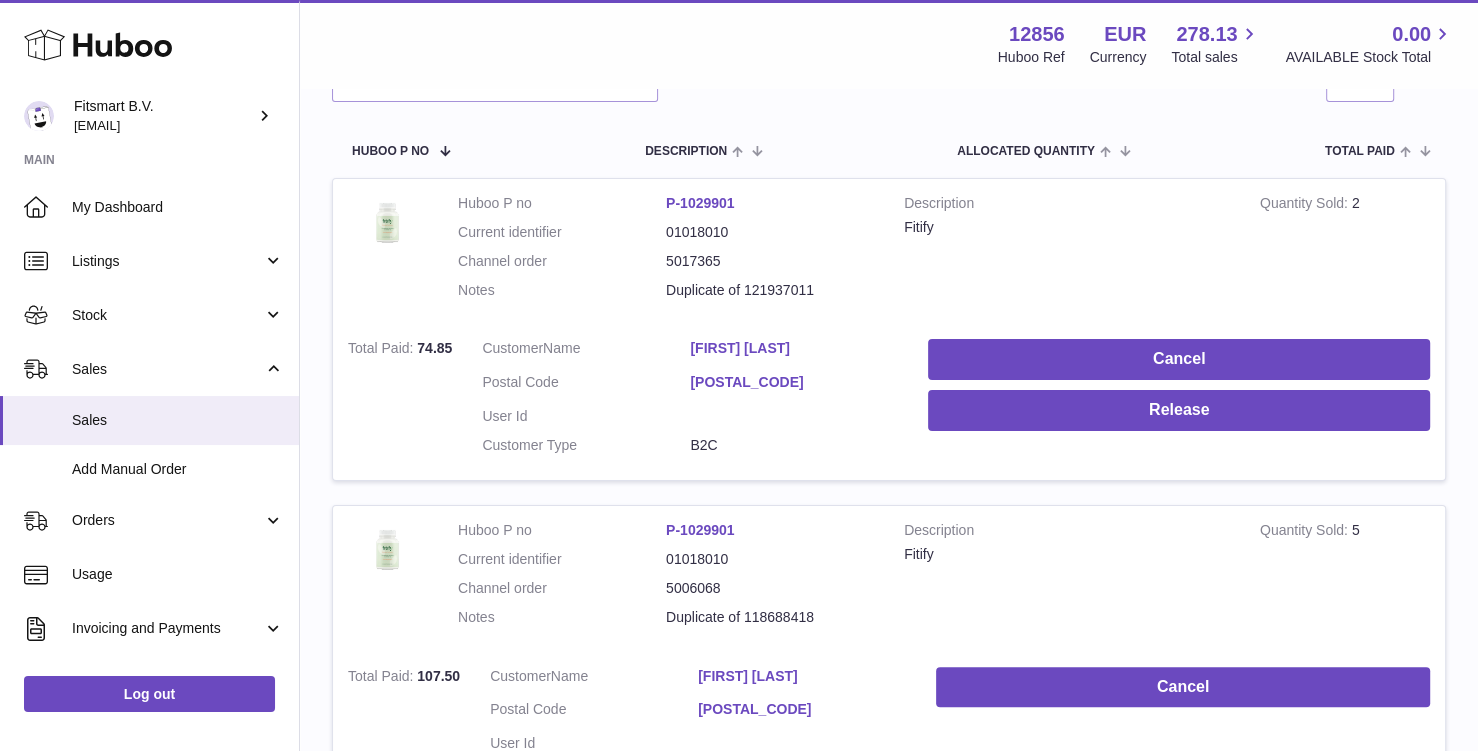 click on "[FIRST] [LAST]" at bounding box center [794, 348] 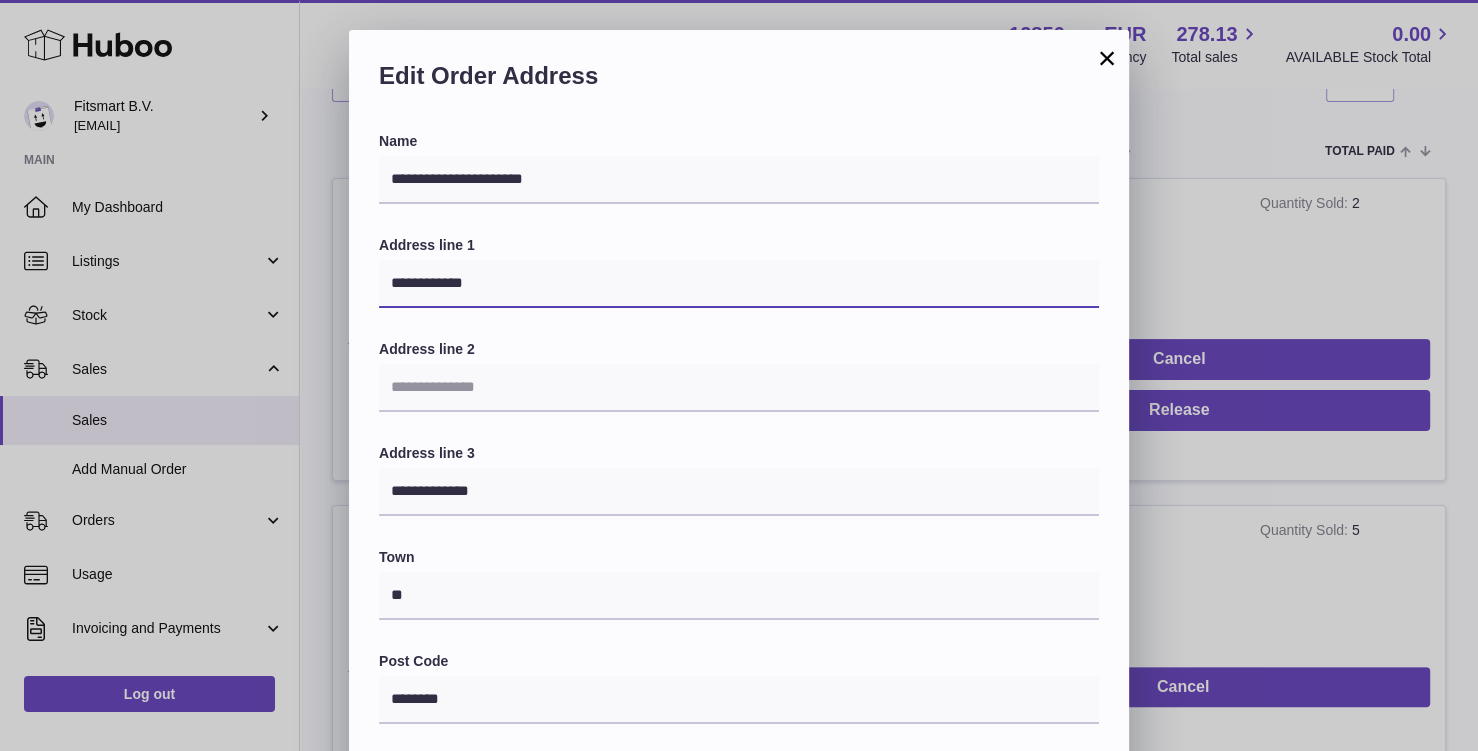 click on "**********" at bounding box center (739, 284) 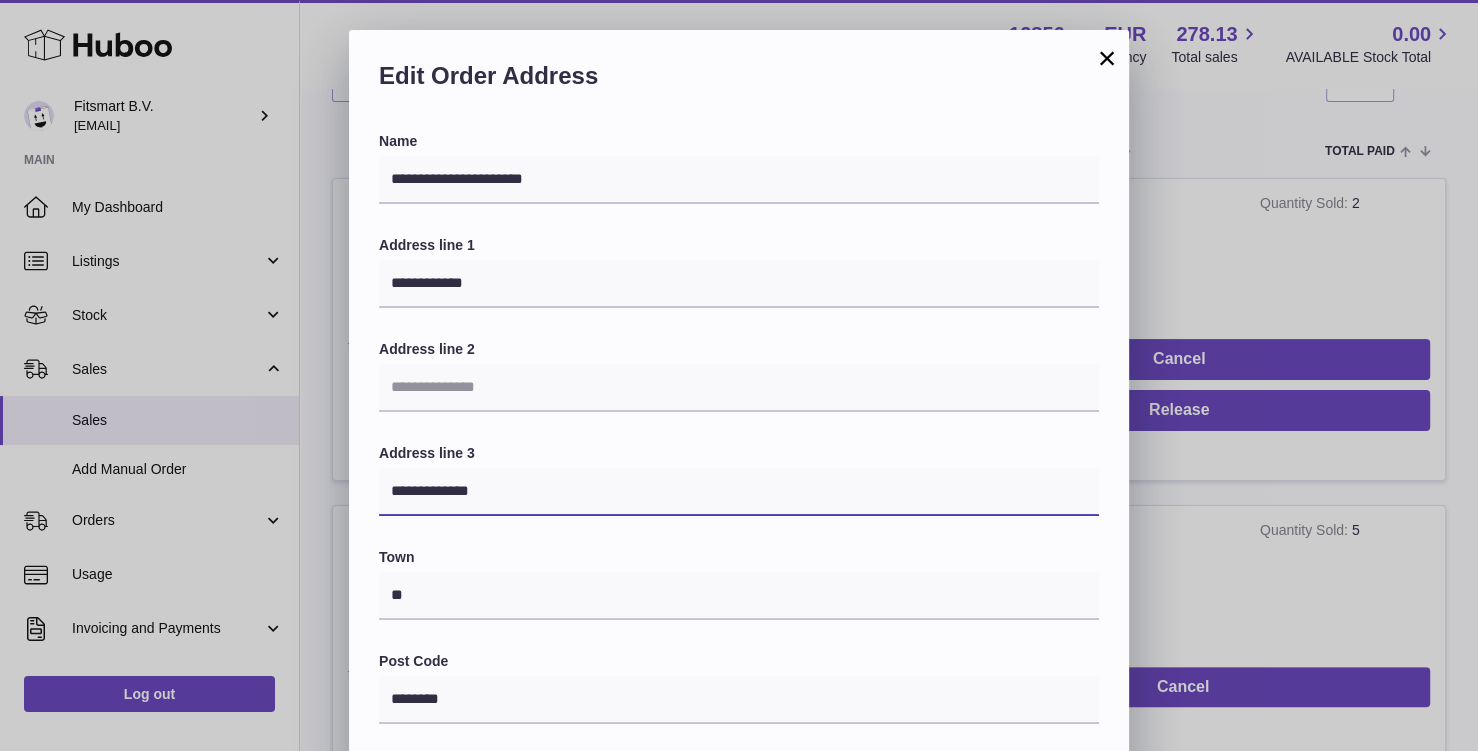 click on "**********" at bounding box center [739, 492] 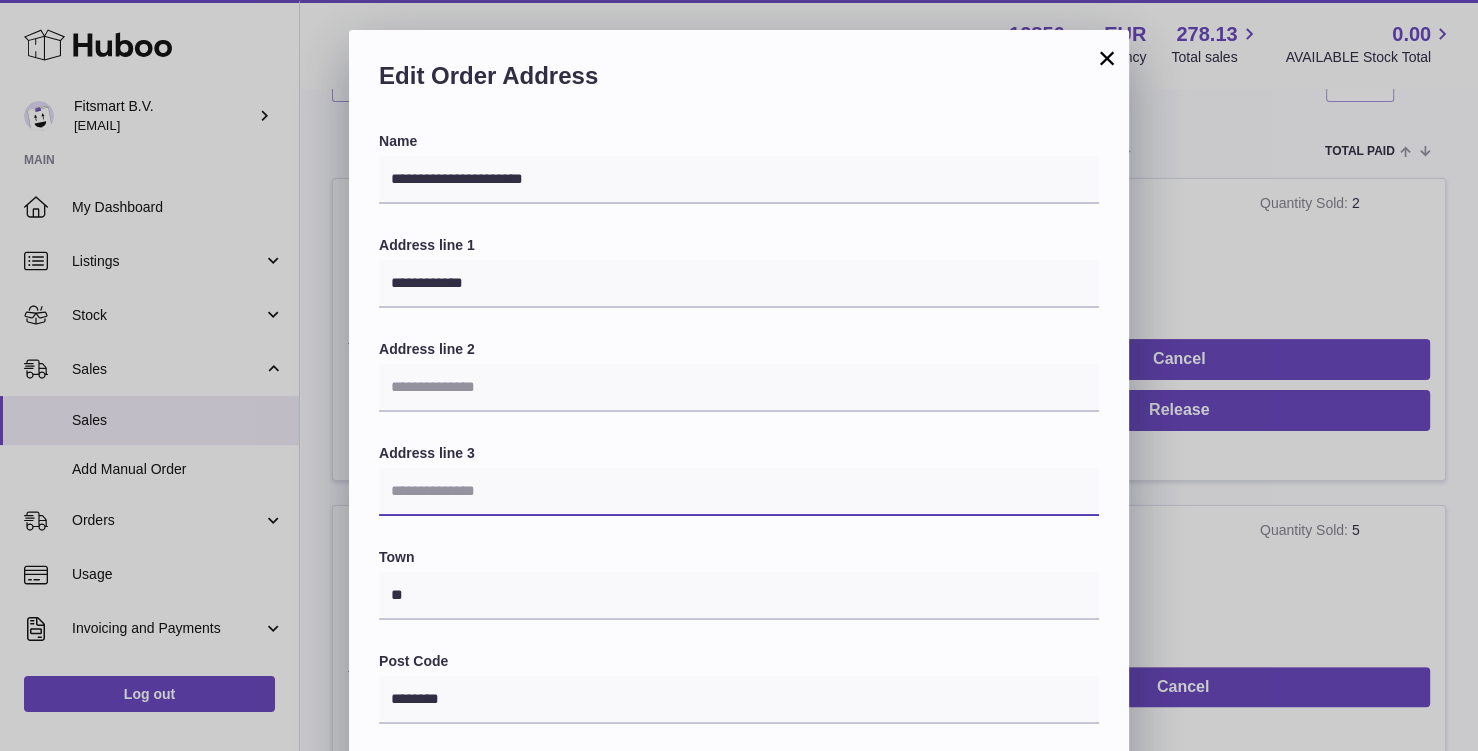 type 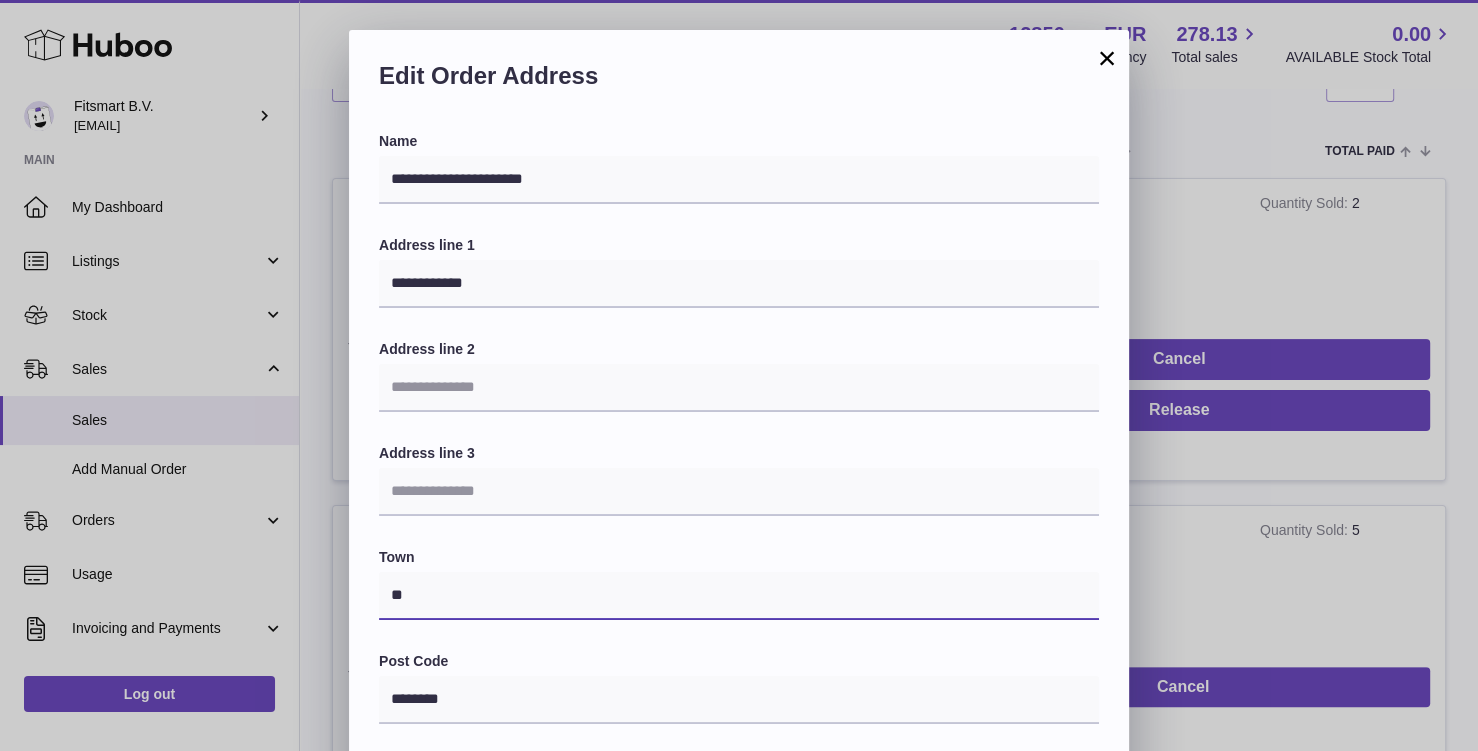 click on "**" at bounding box center [739, 596] 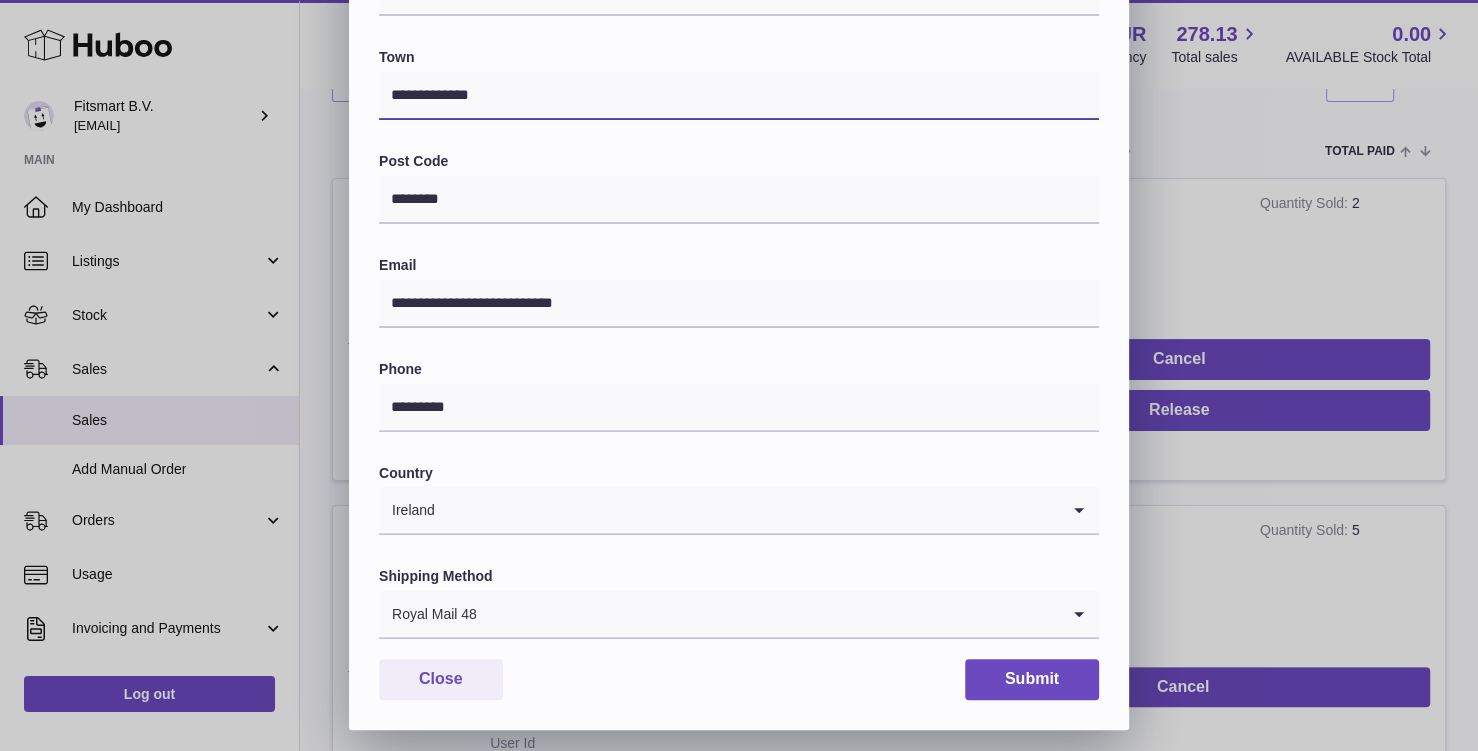 scroll, scrollTop: 502, scrollLeft: 0, axis: vertical 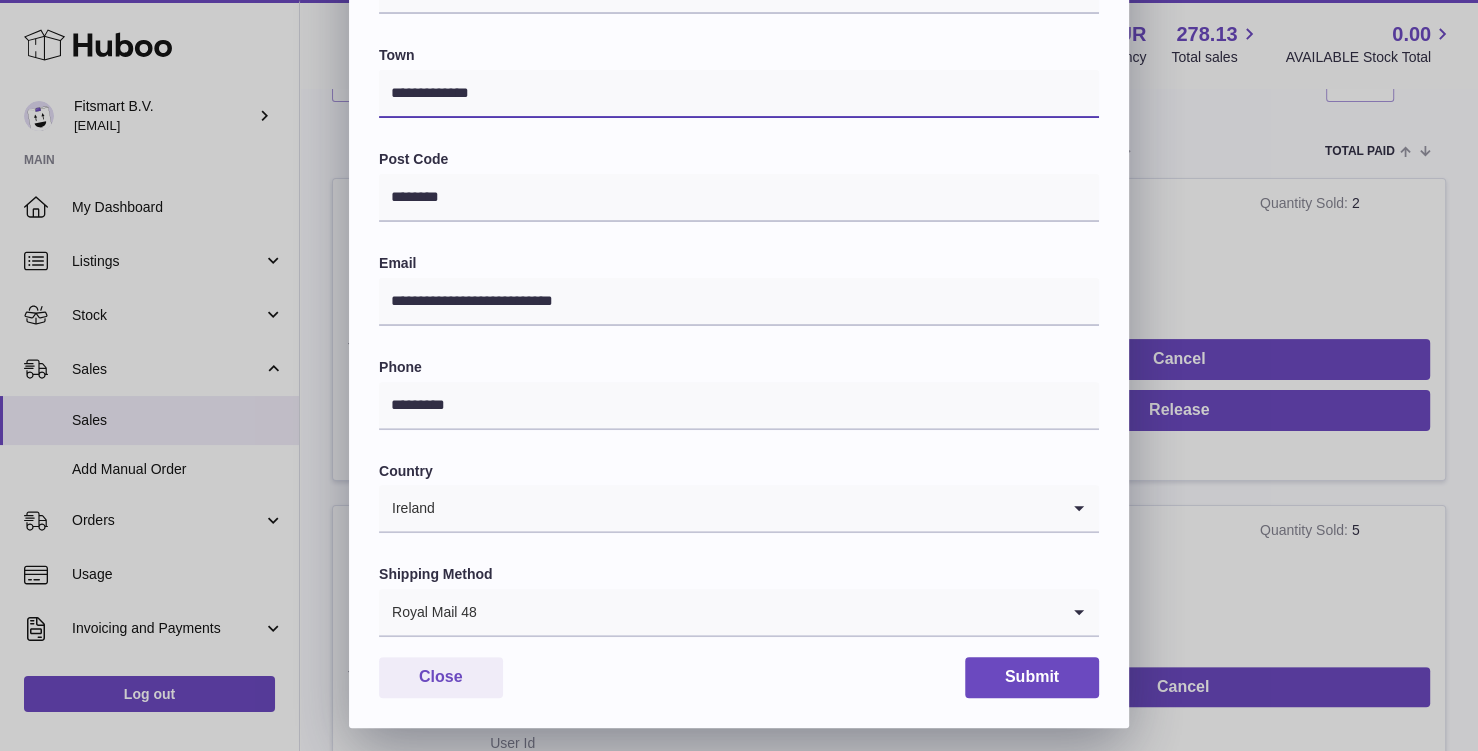 type on "**********" 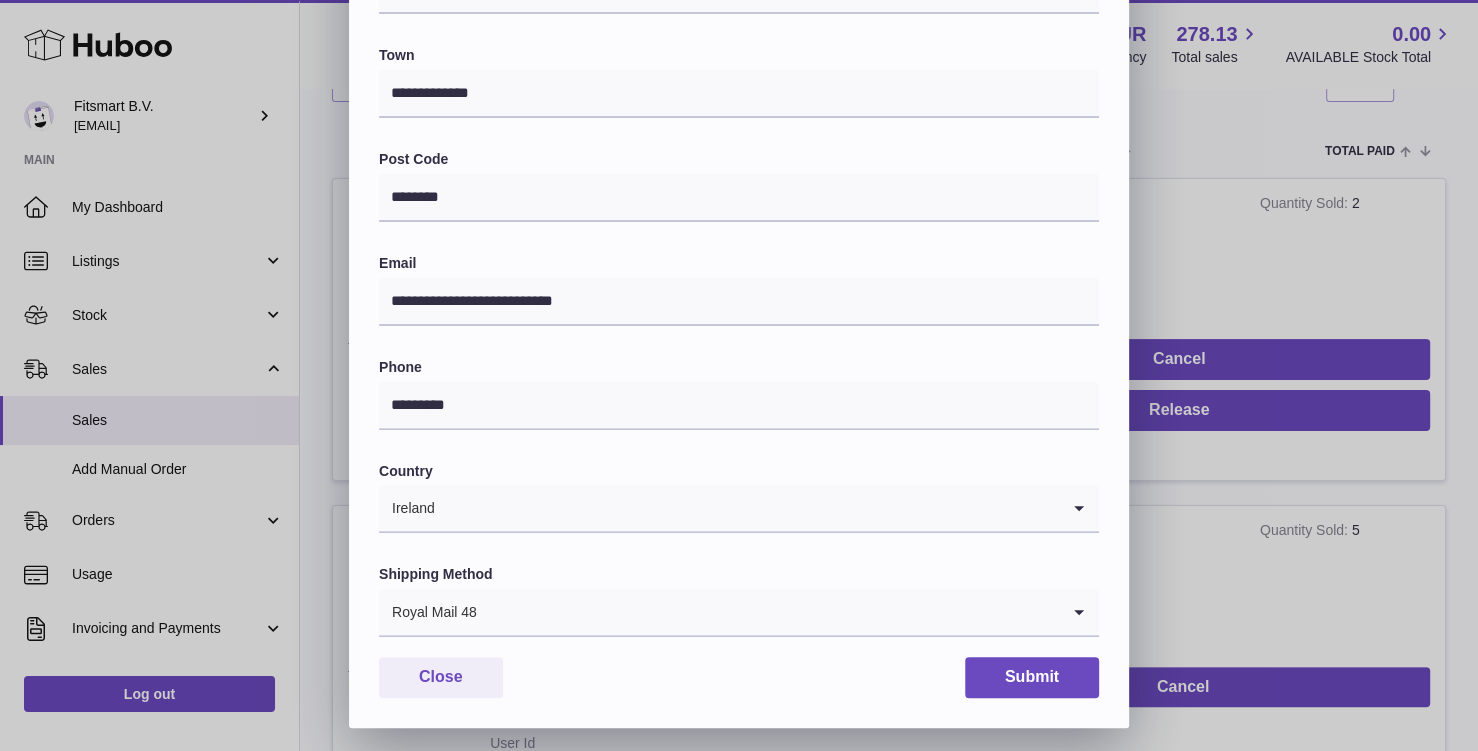 click at bounding box center [768, 612] 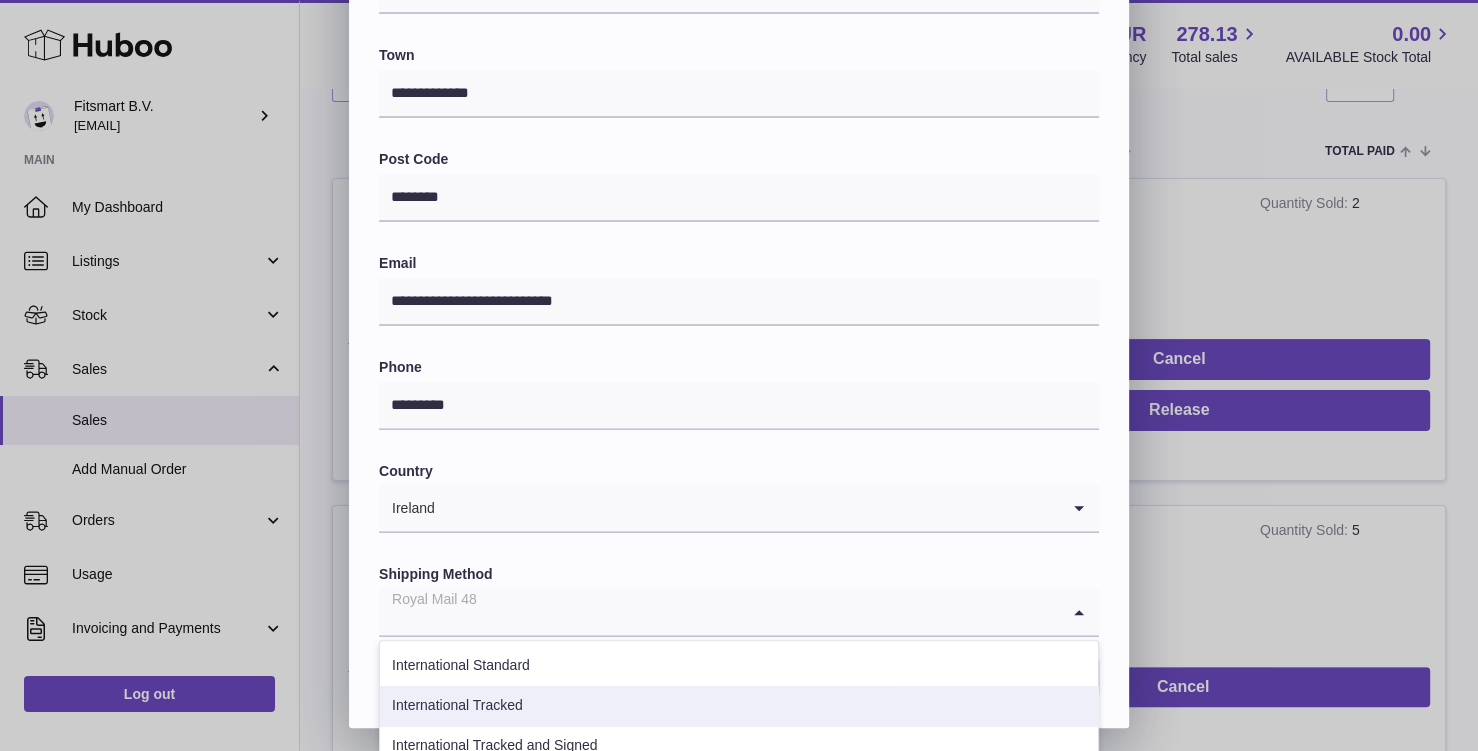 click on "International Tracked" at bounding box center [739, 706] 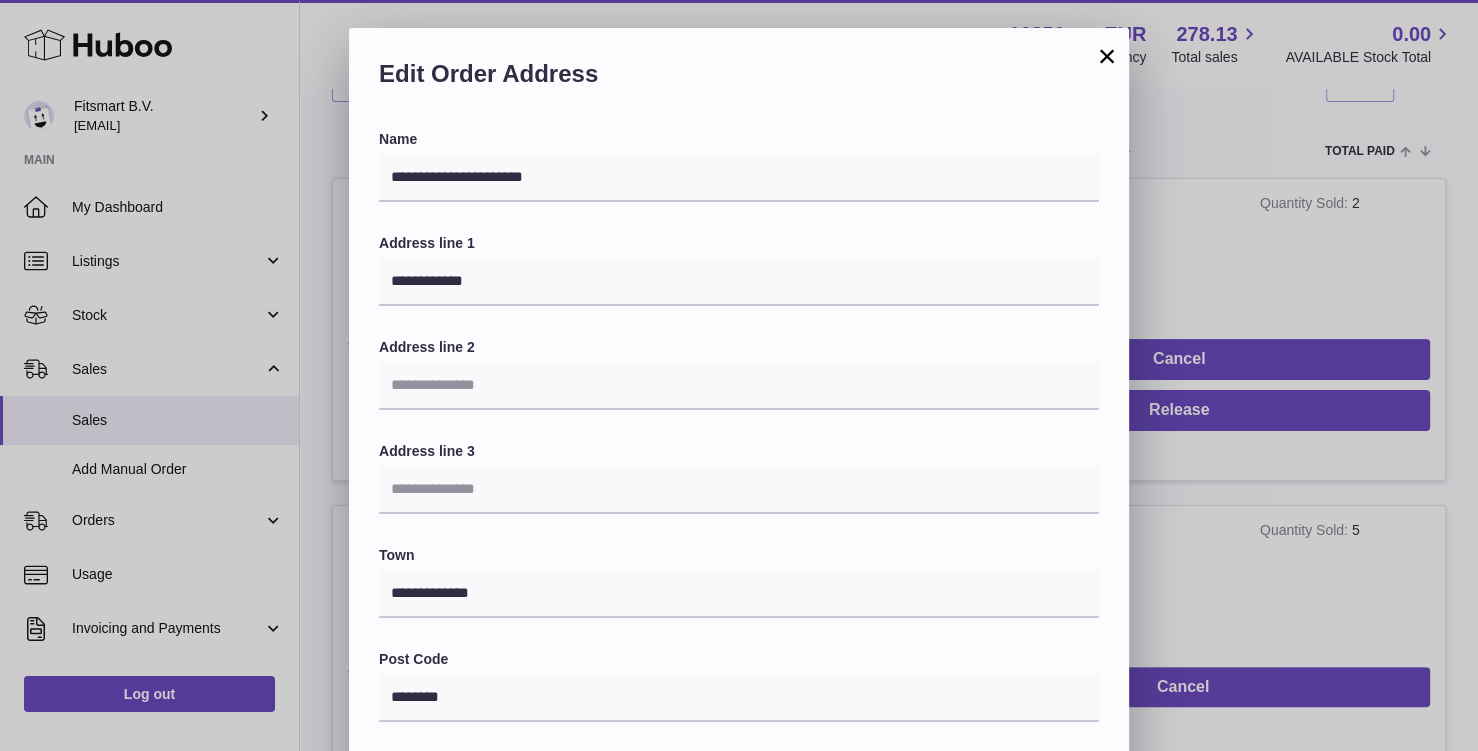scroll, scrollTop: 0, scrollLeft: 0, axis: both 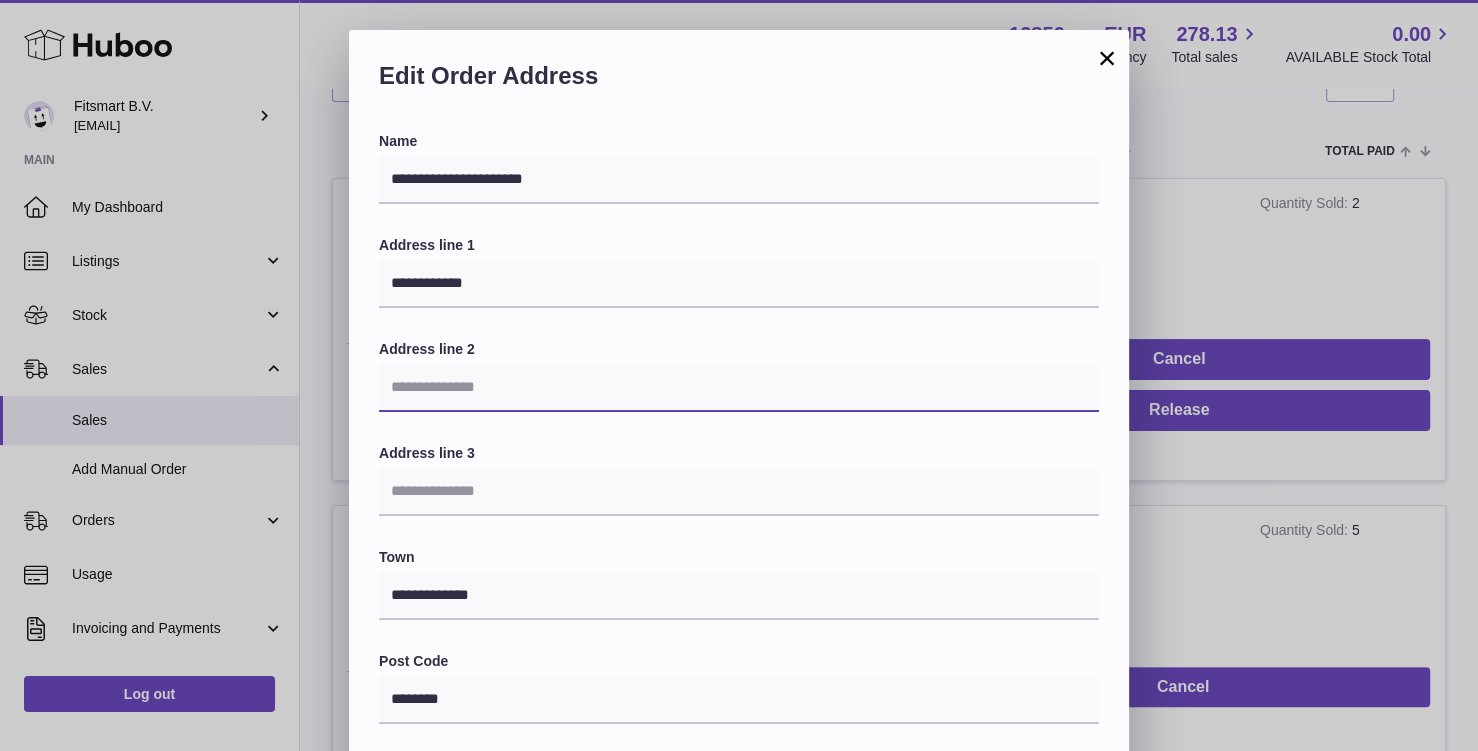 click at bounding box center (739, 388) 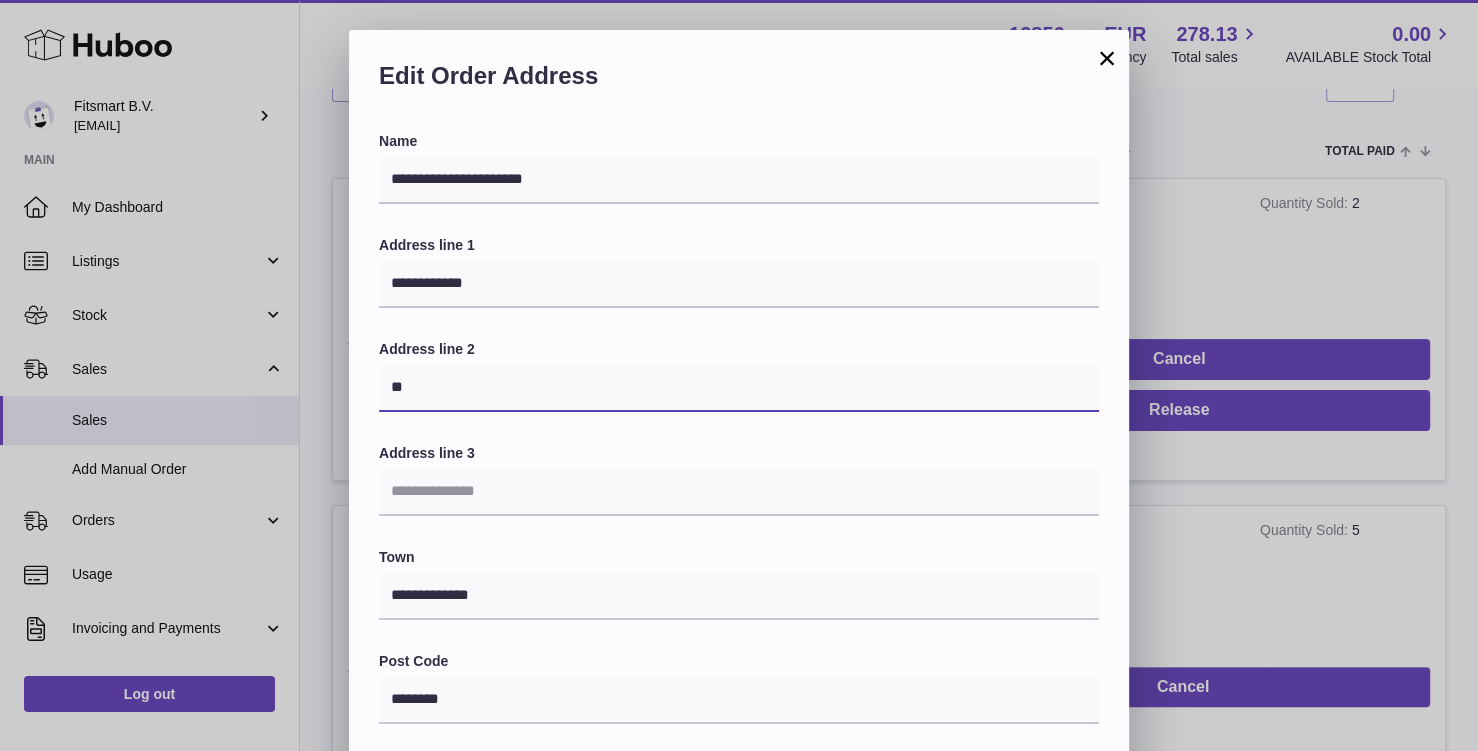 type on "*" 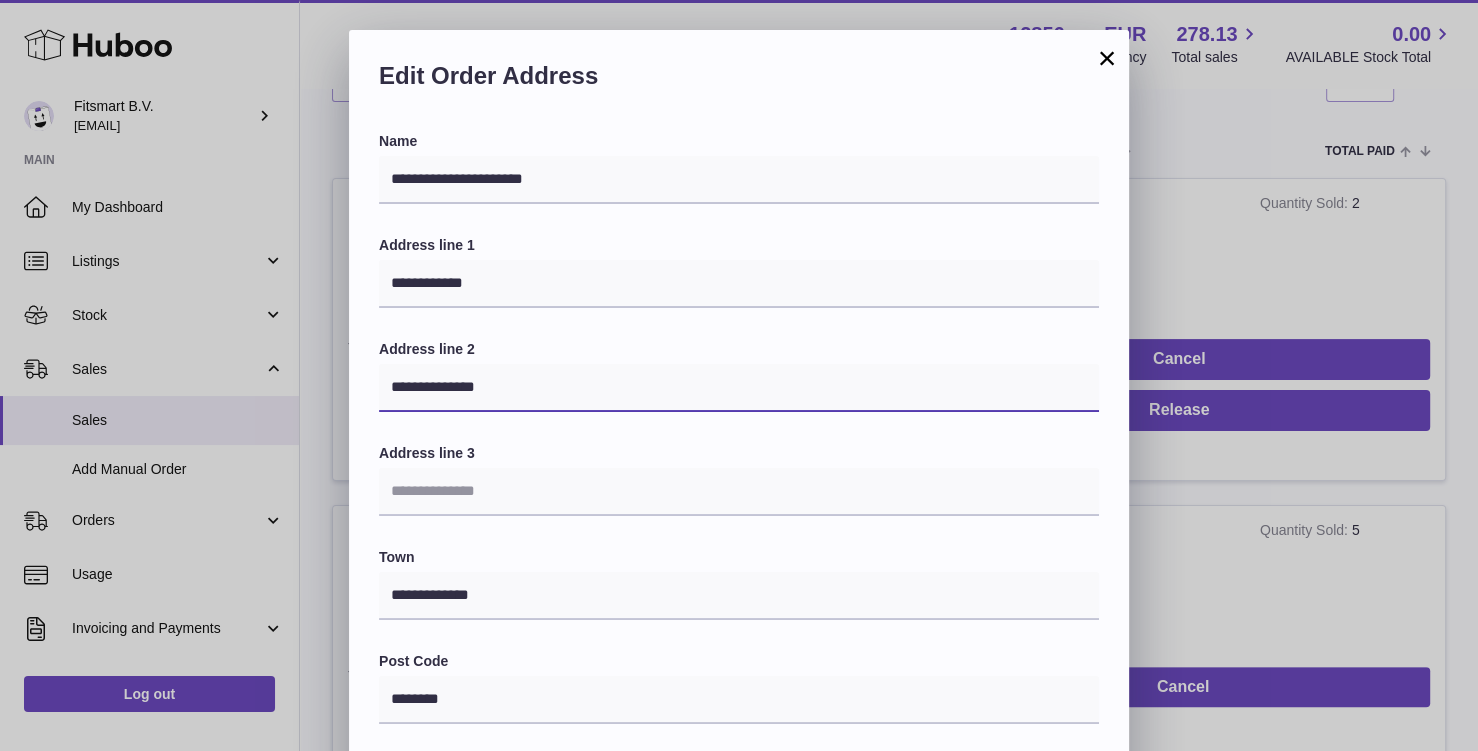 type on "**********" 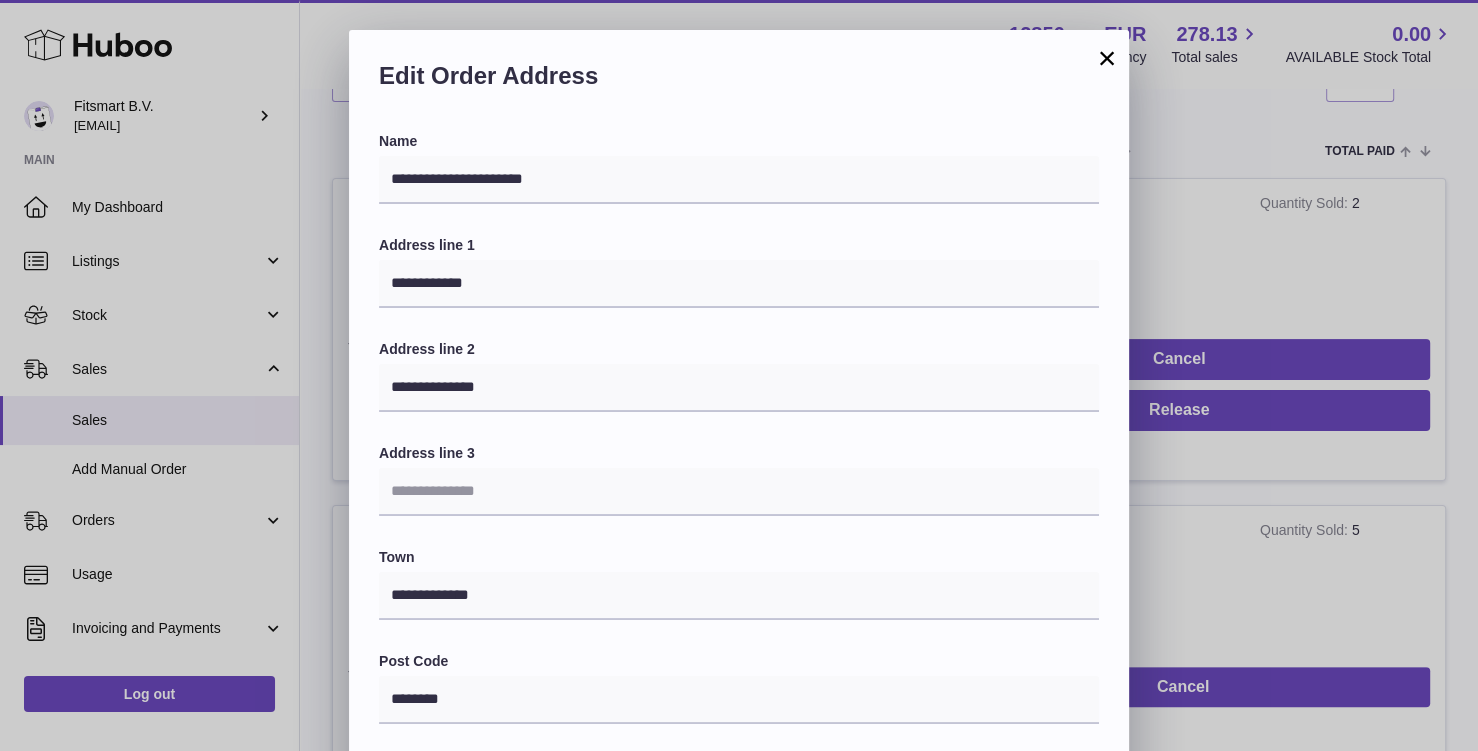 click on "**********" at bounding box center [739, 635] 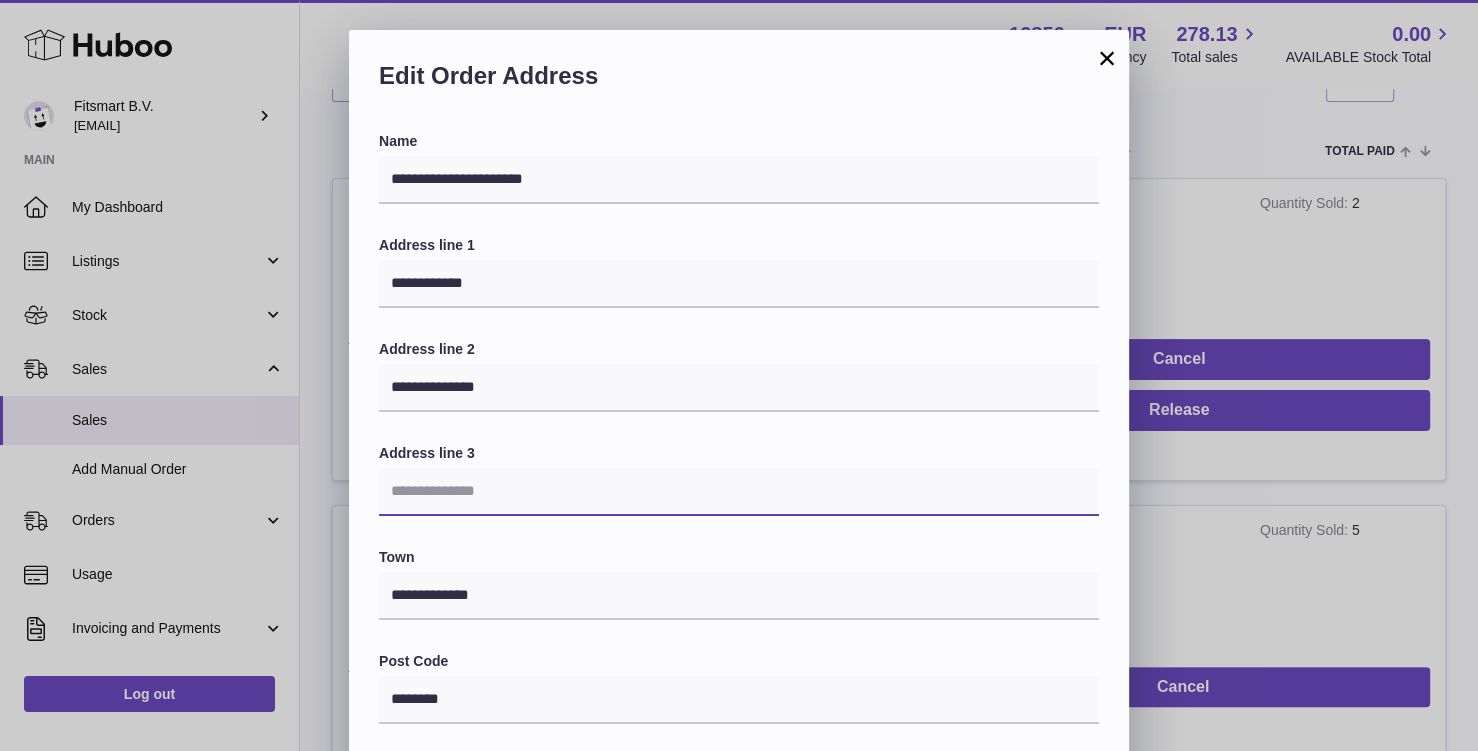 click at bounding box center (739, 492) 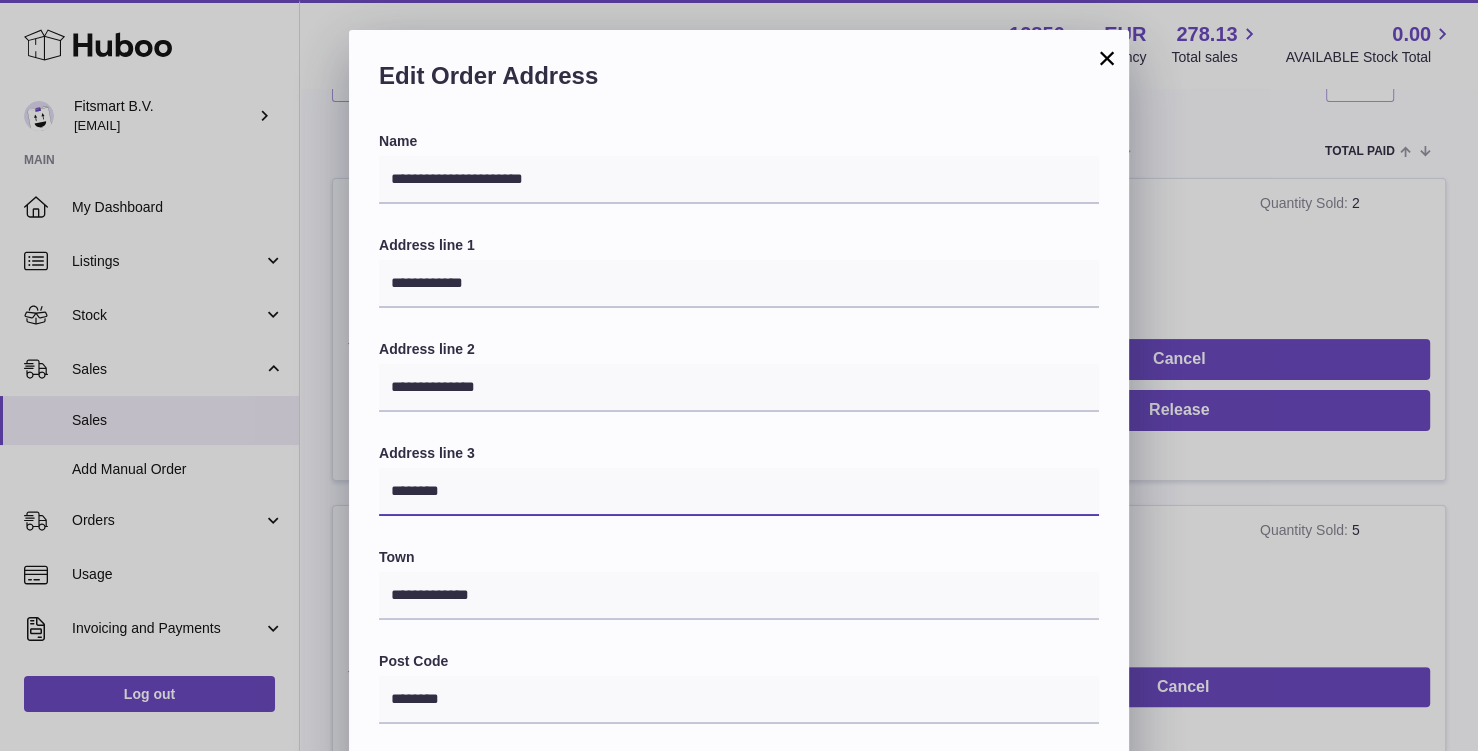 type on "********" 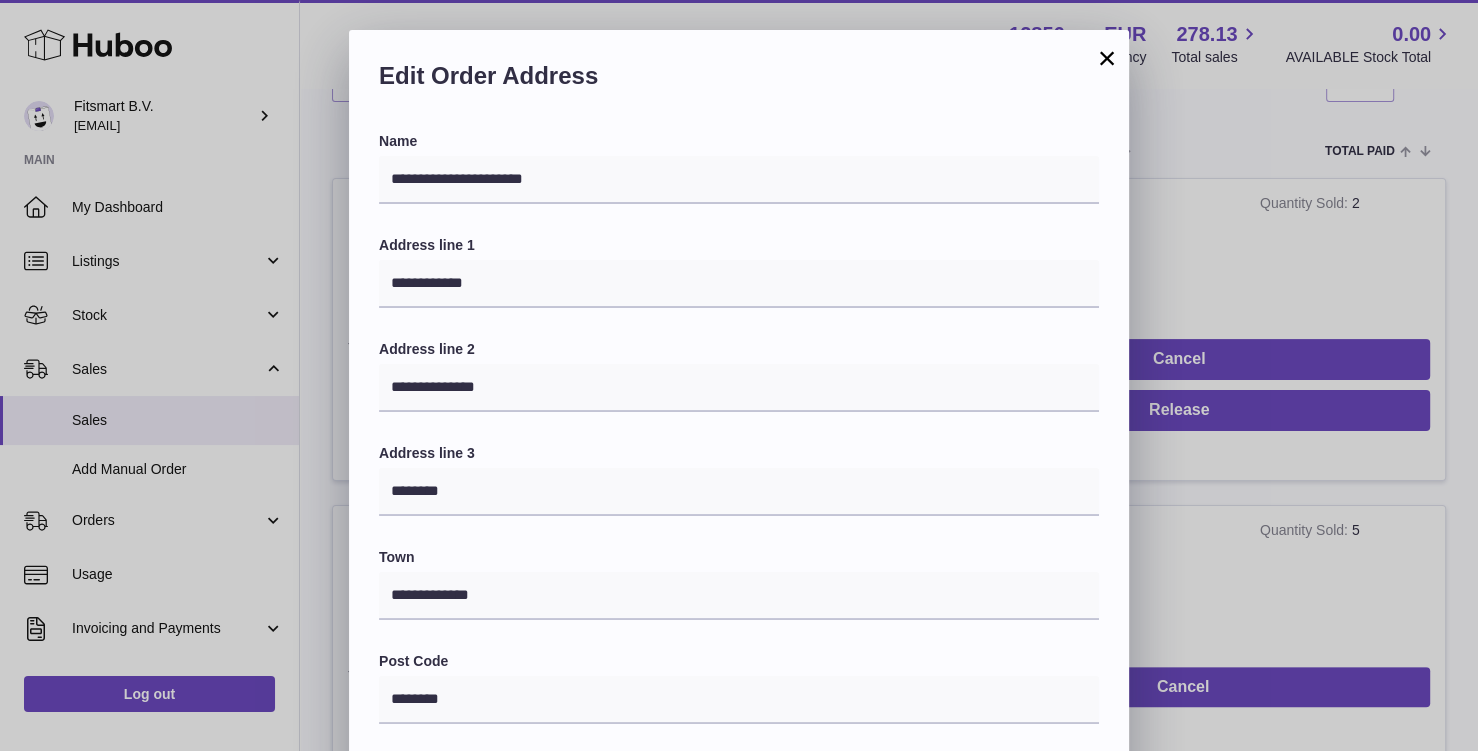 click on "**********" at bounding box center [739, 681] 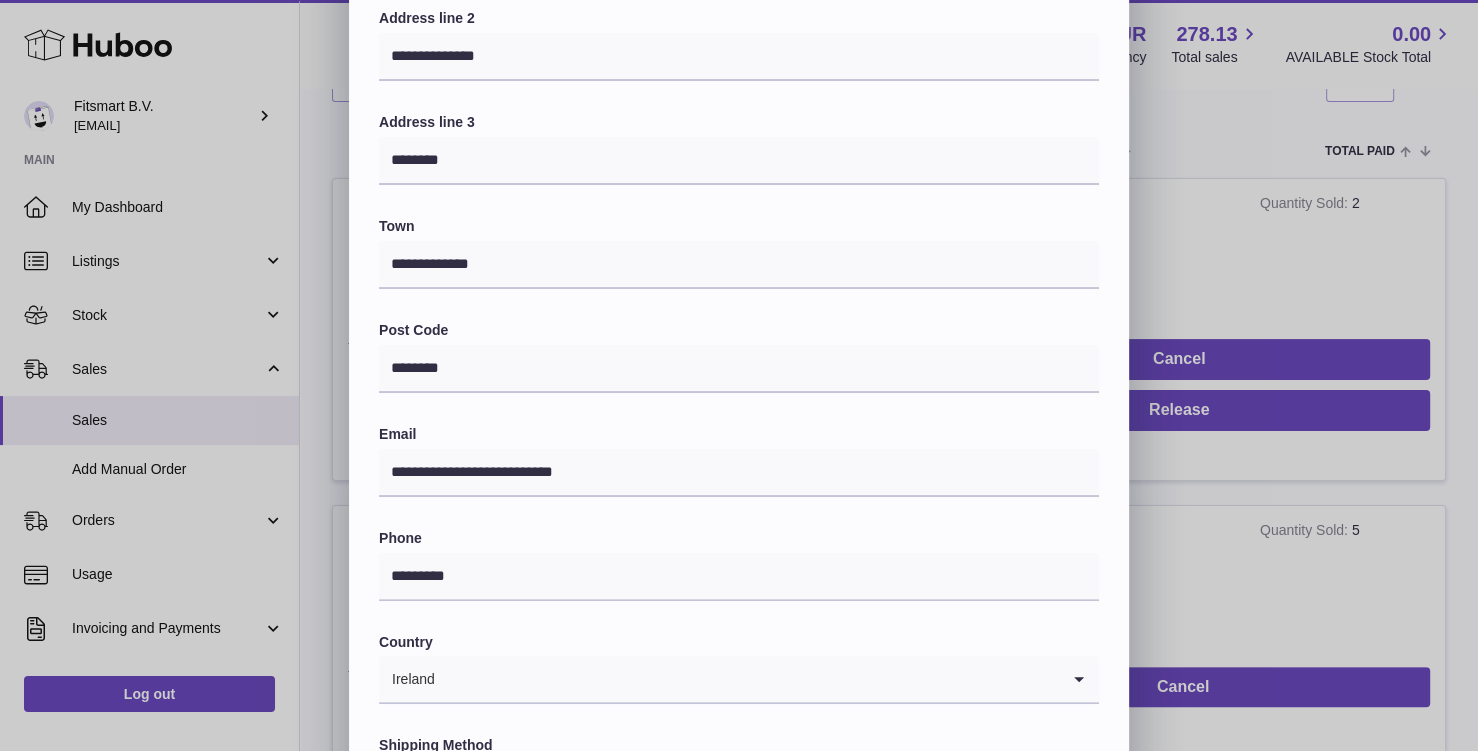 scroll, scrollTop: 508, scrollLeft: 0, axis: vertical 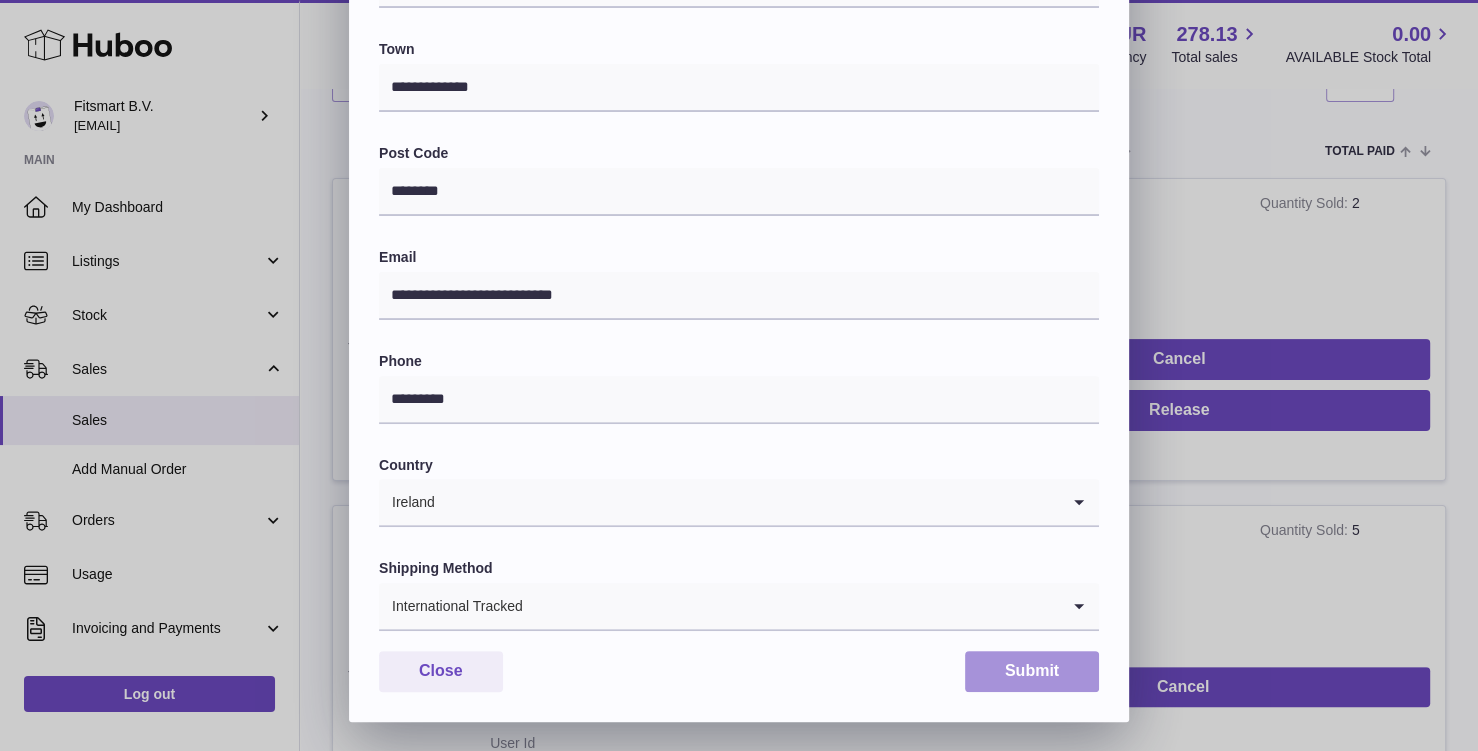 click on "Submit" at bounding box center (1032, 671) 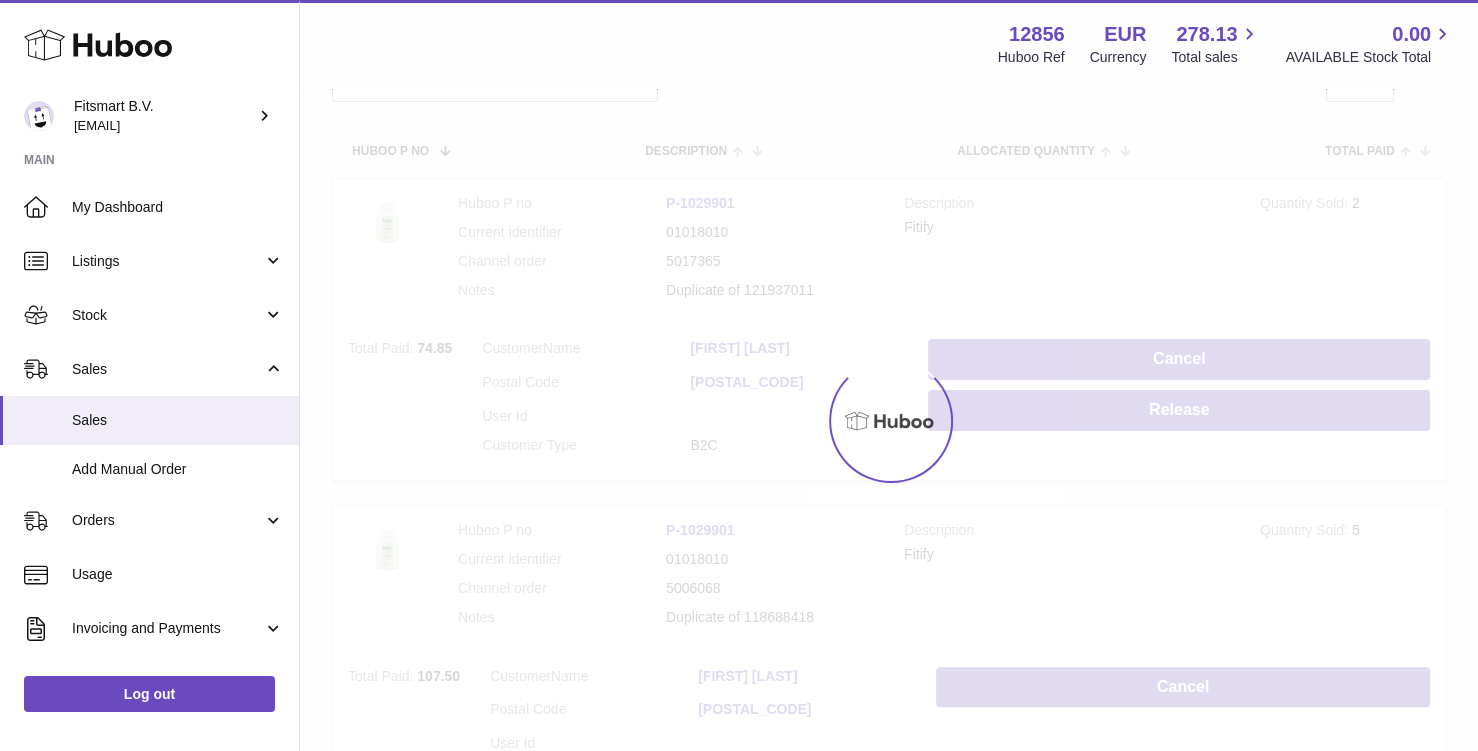 scroll, scrollTop: 0, scrollLeft: 0, axis: both 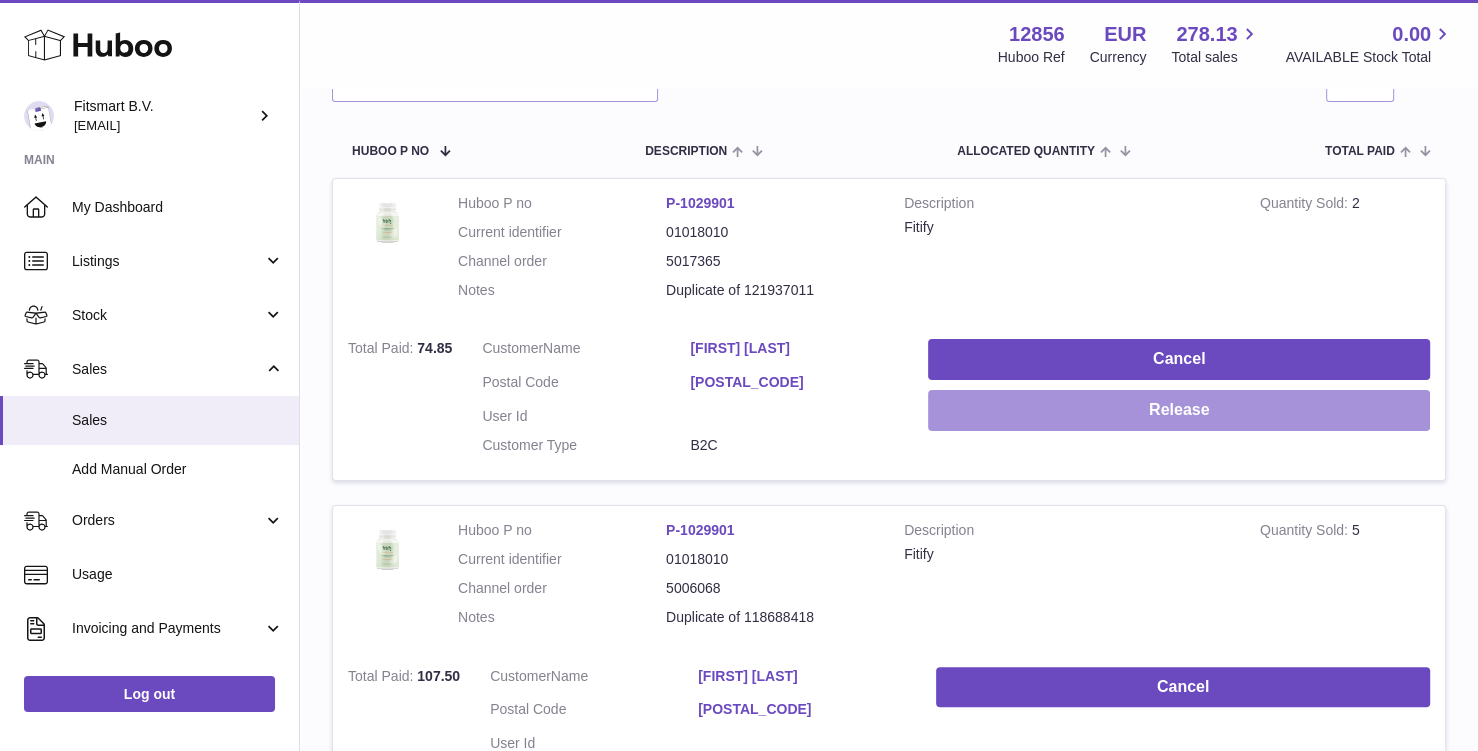 click on "Release" at bounding box center (1179, 410) 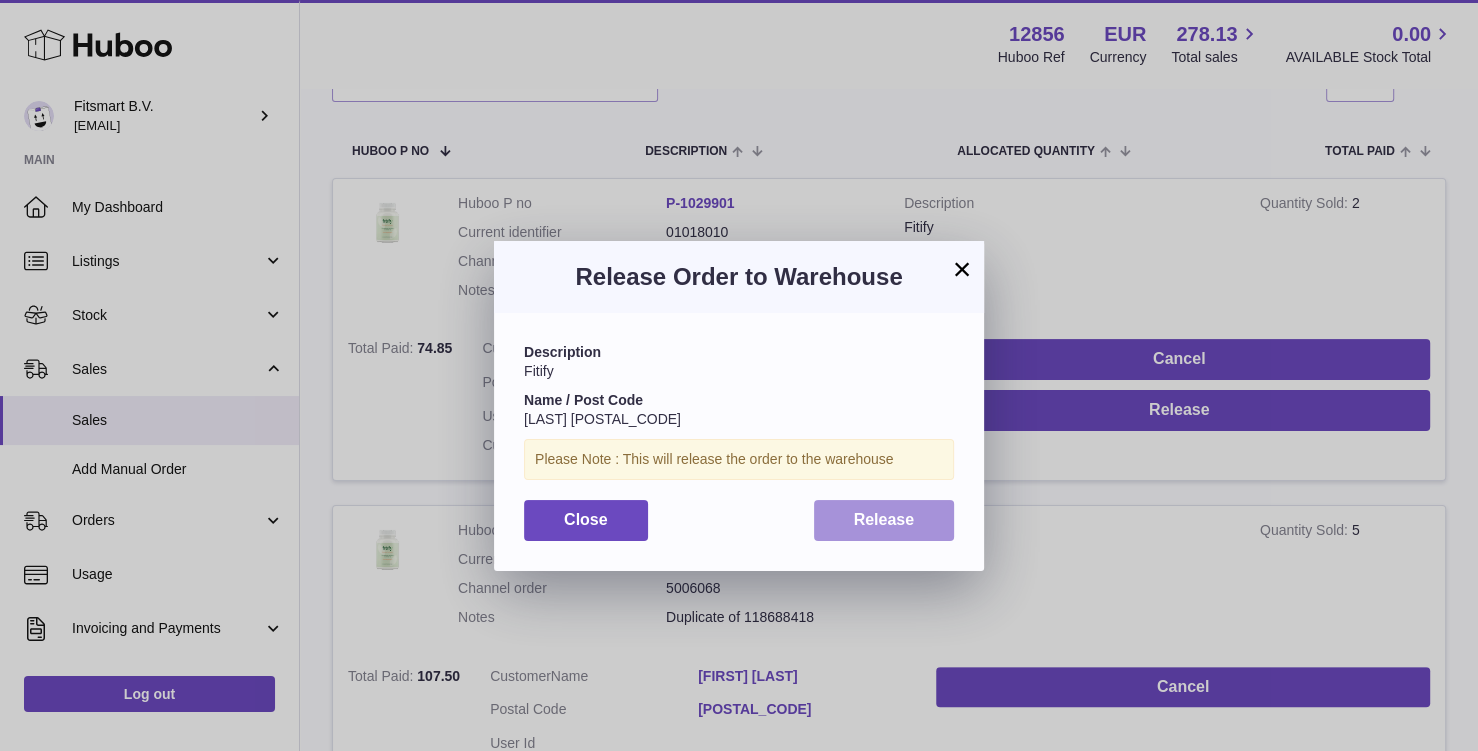 click on "Release" at bounding box center (884, 520) 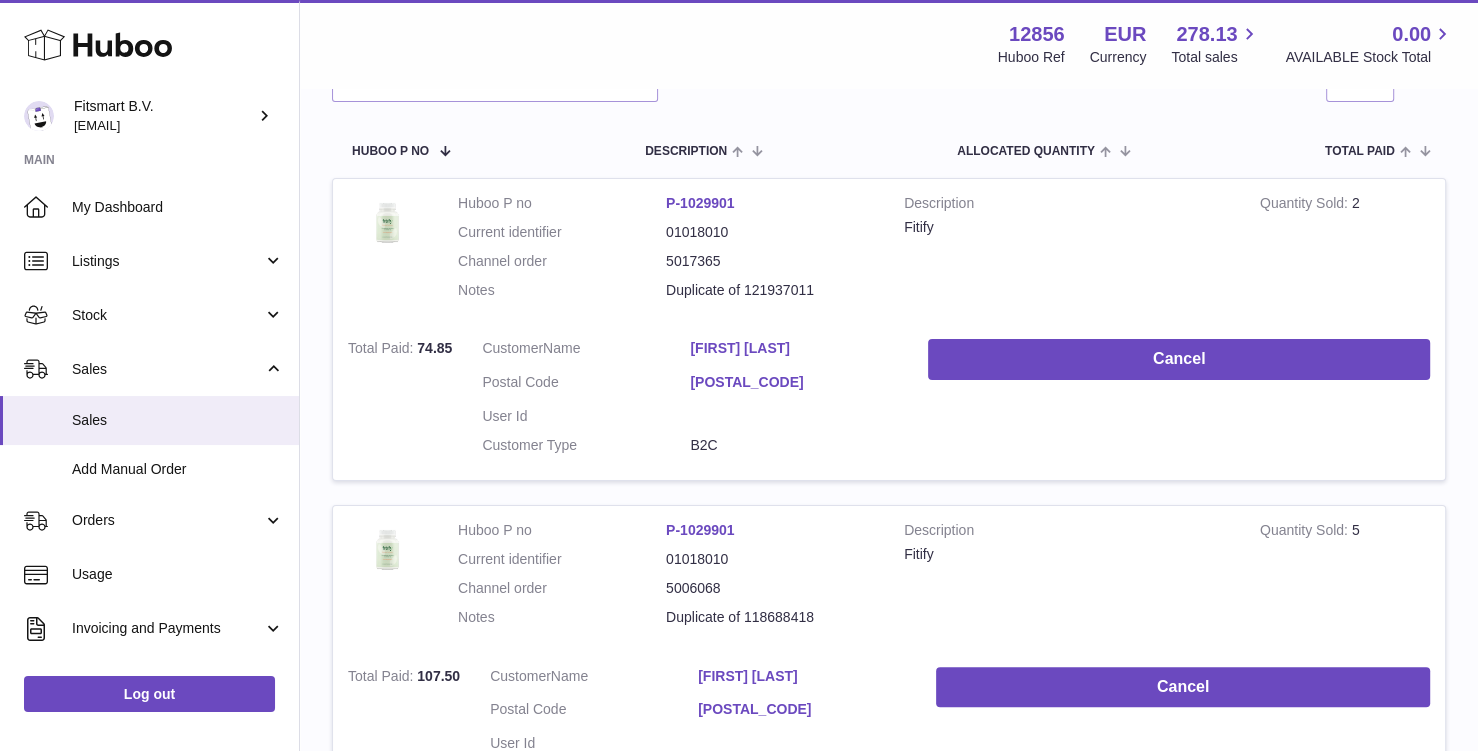 scroll, scrollTop: 0, scrollLeft: 0, axis: both 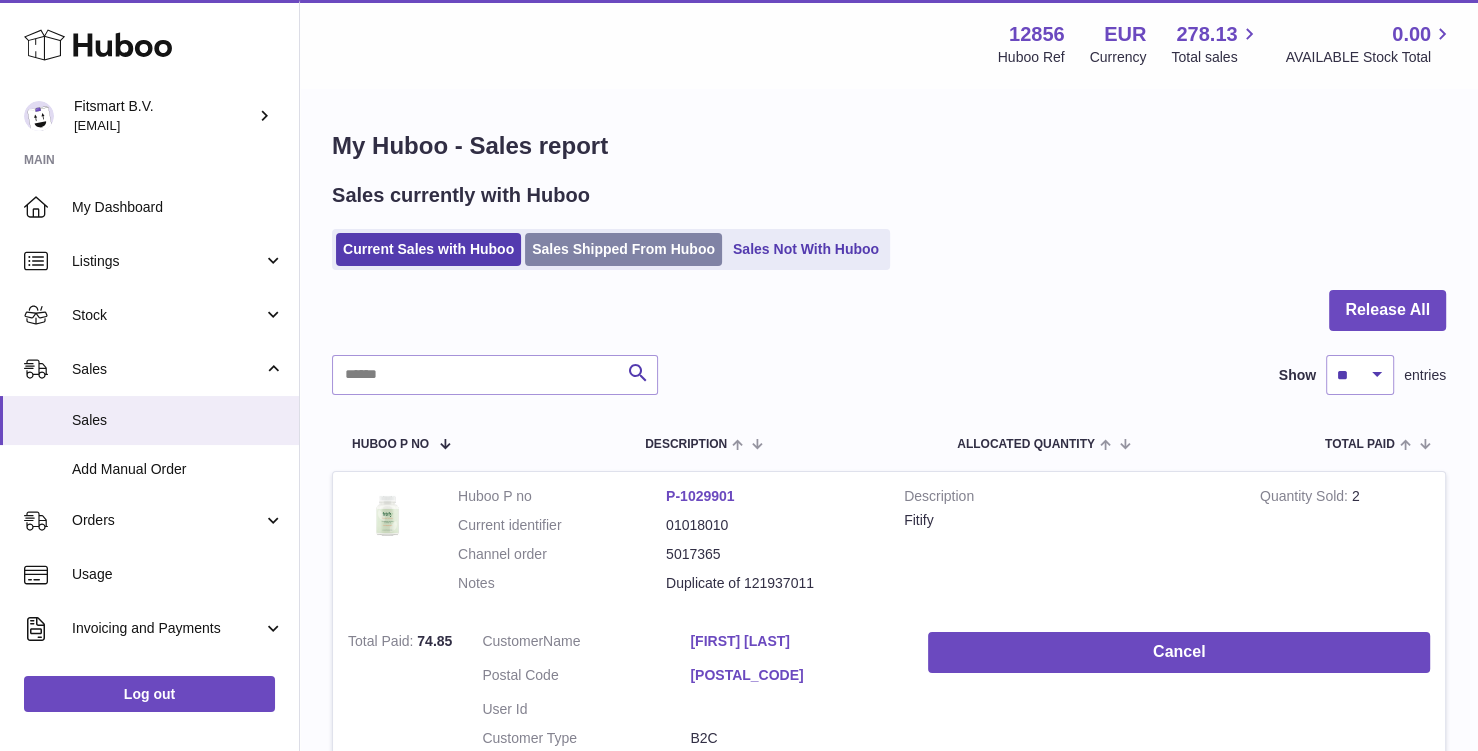 click on "Sales Shipped From Huboo" at bounding box center [623, 249] 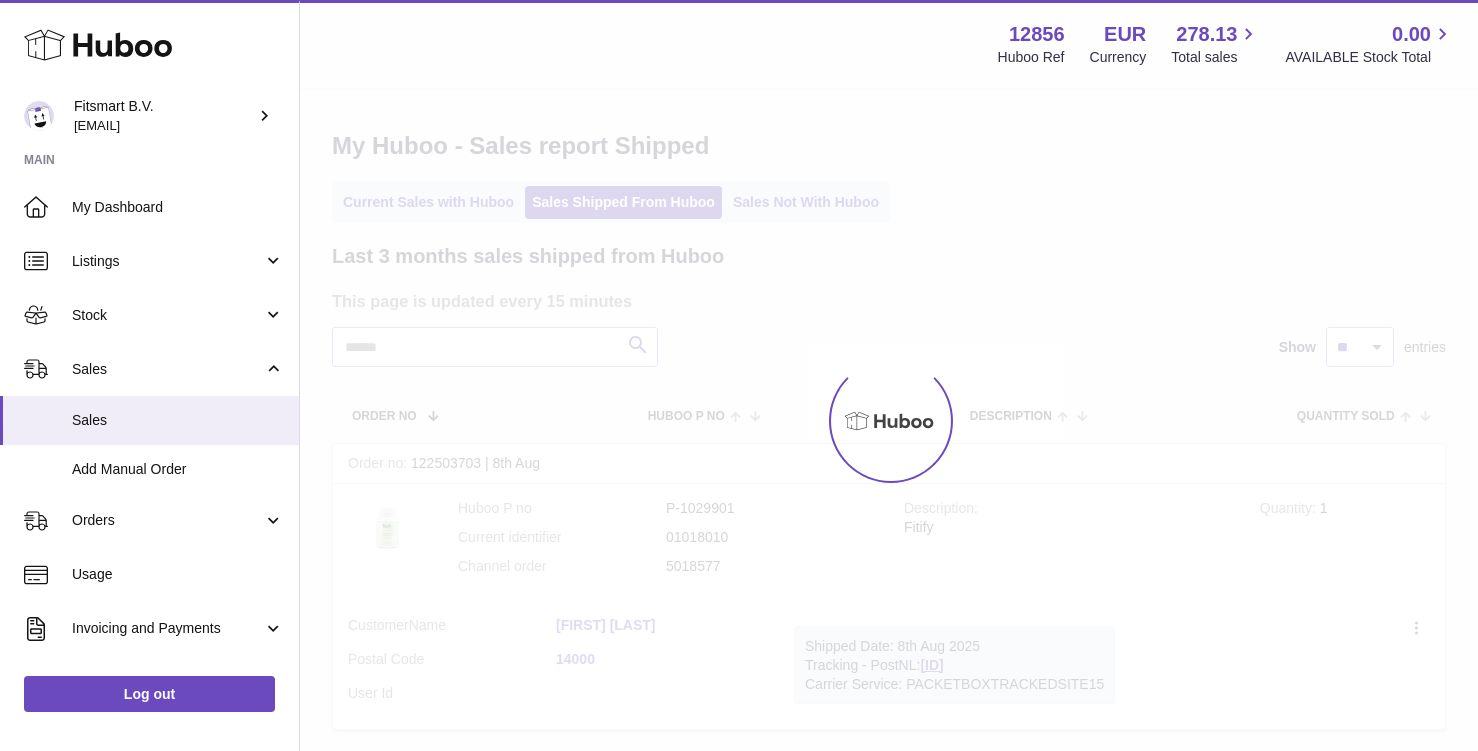 scroll, scrollTop: 0, scrollLeft: 0, axis: both 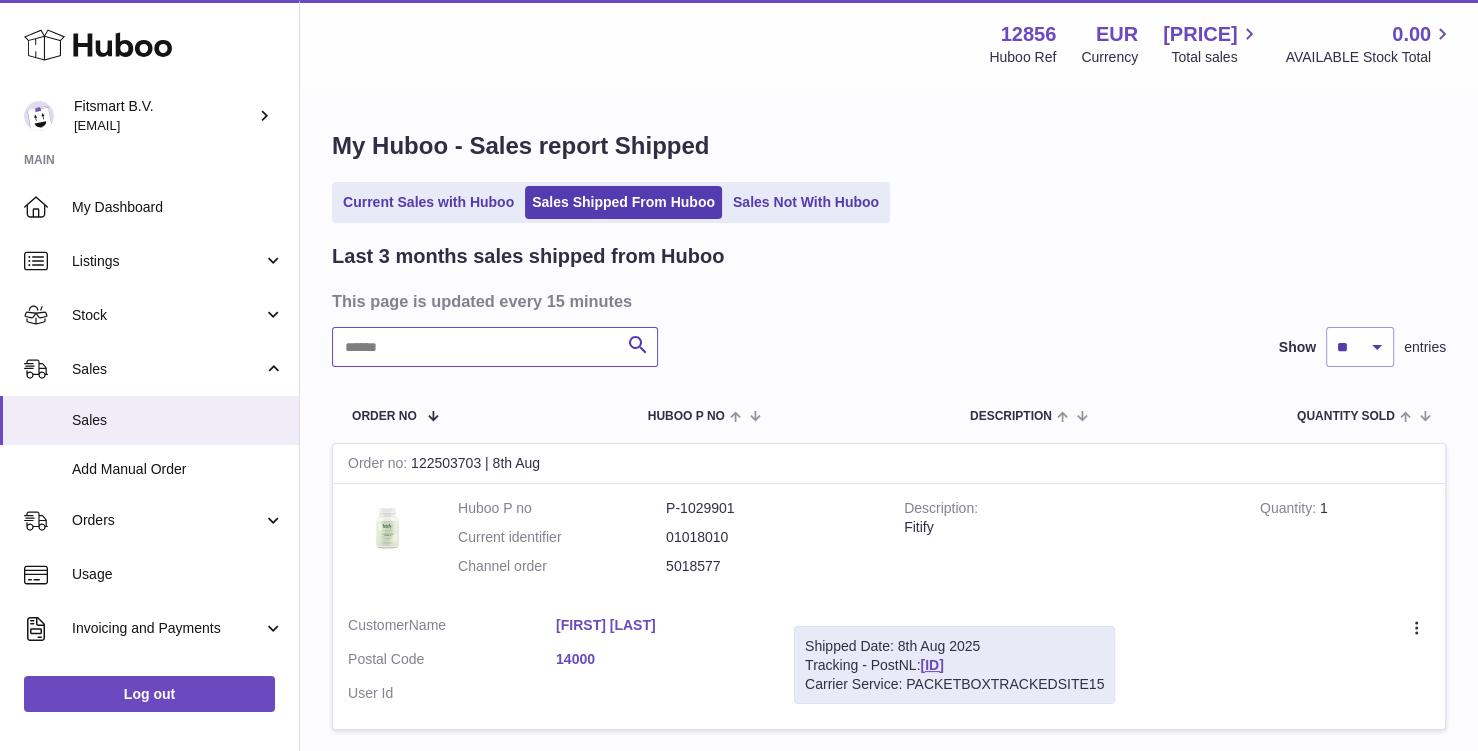 click at bounding box center [495, 347] 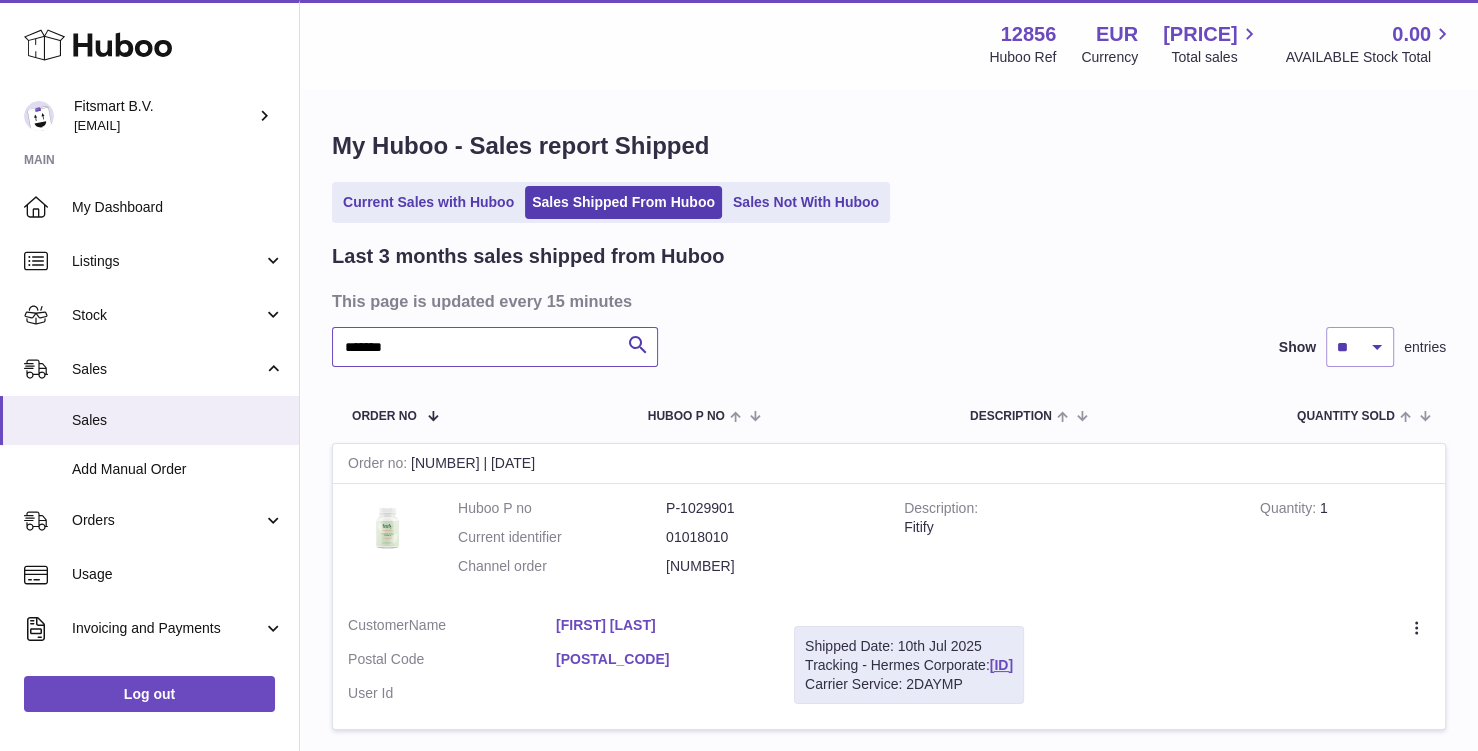 type on "*******" 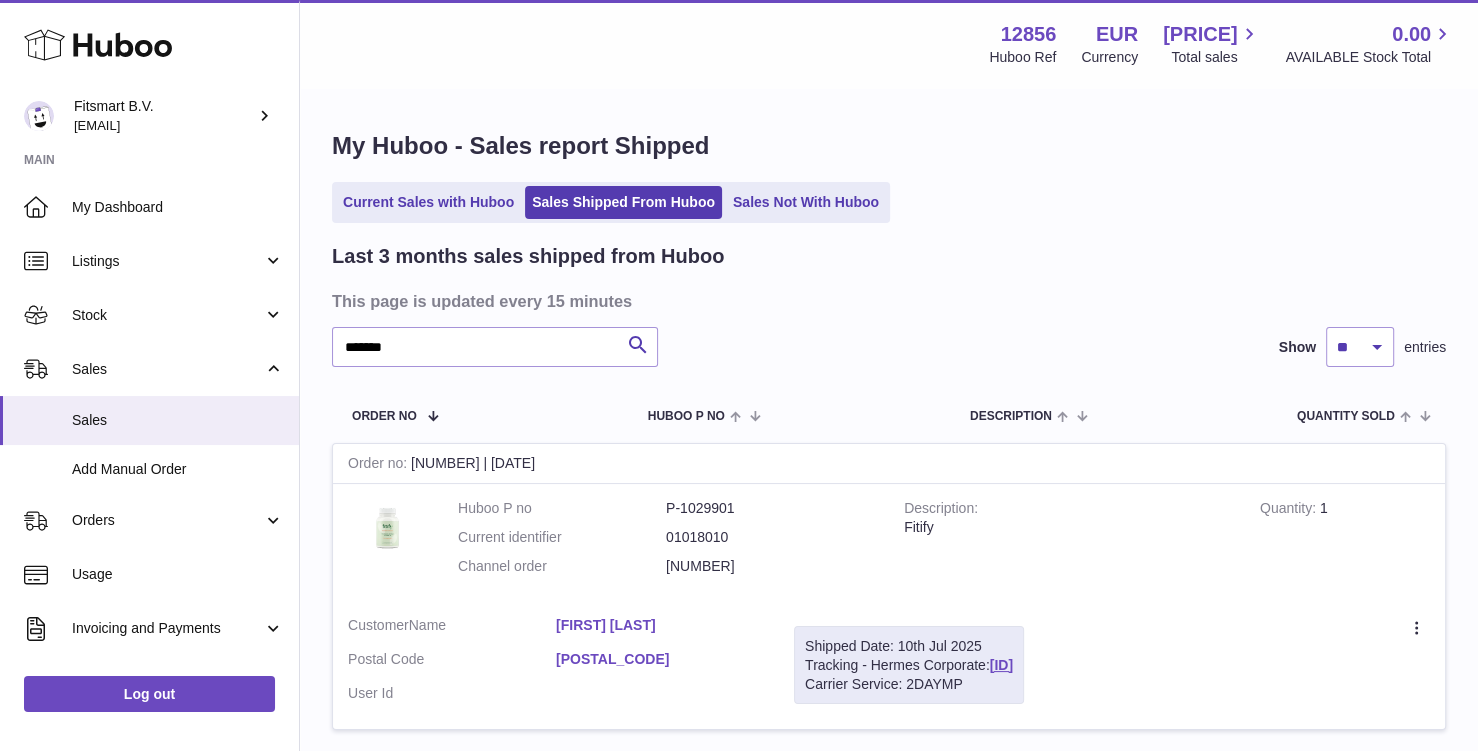 click on "Create a ticket
Duplicate Order" at bounding box center (1242, 665) 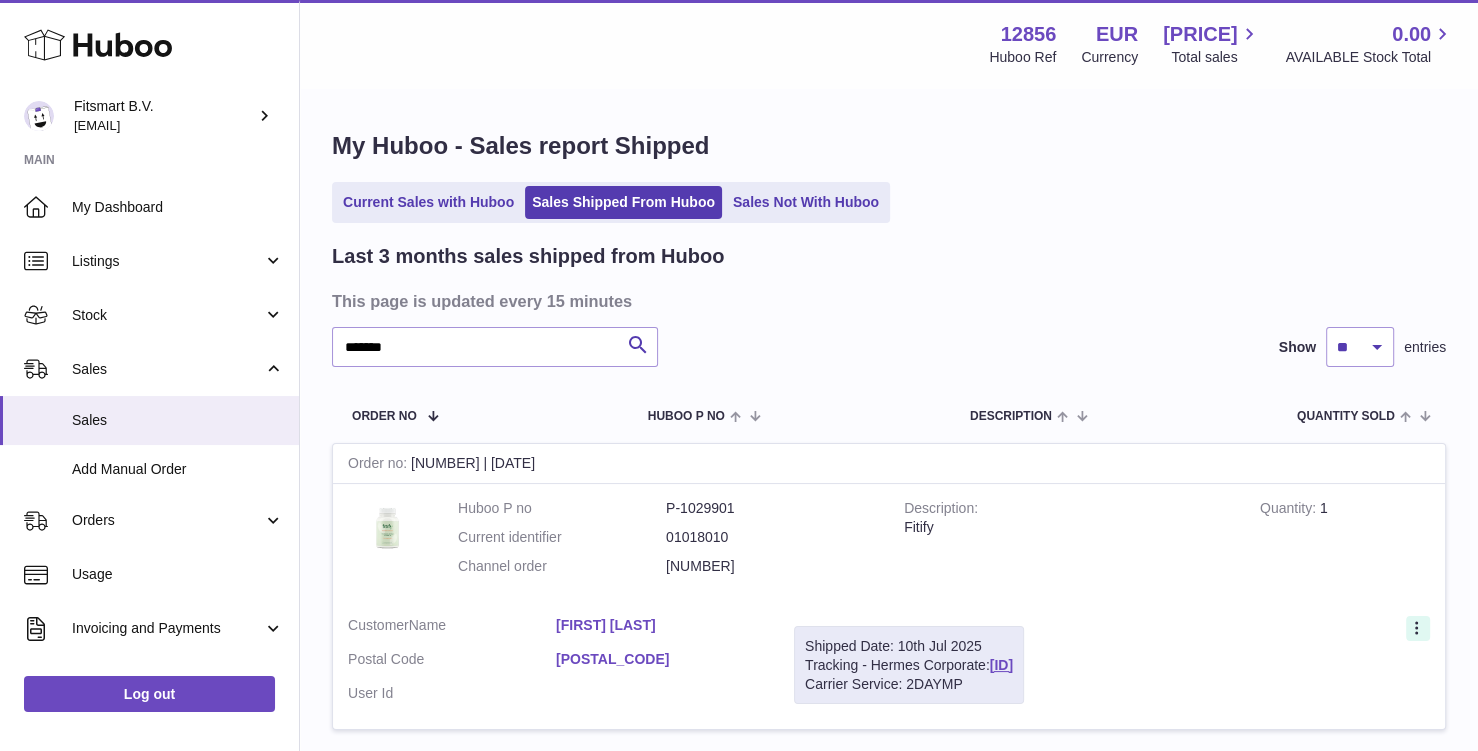 click 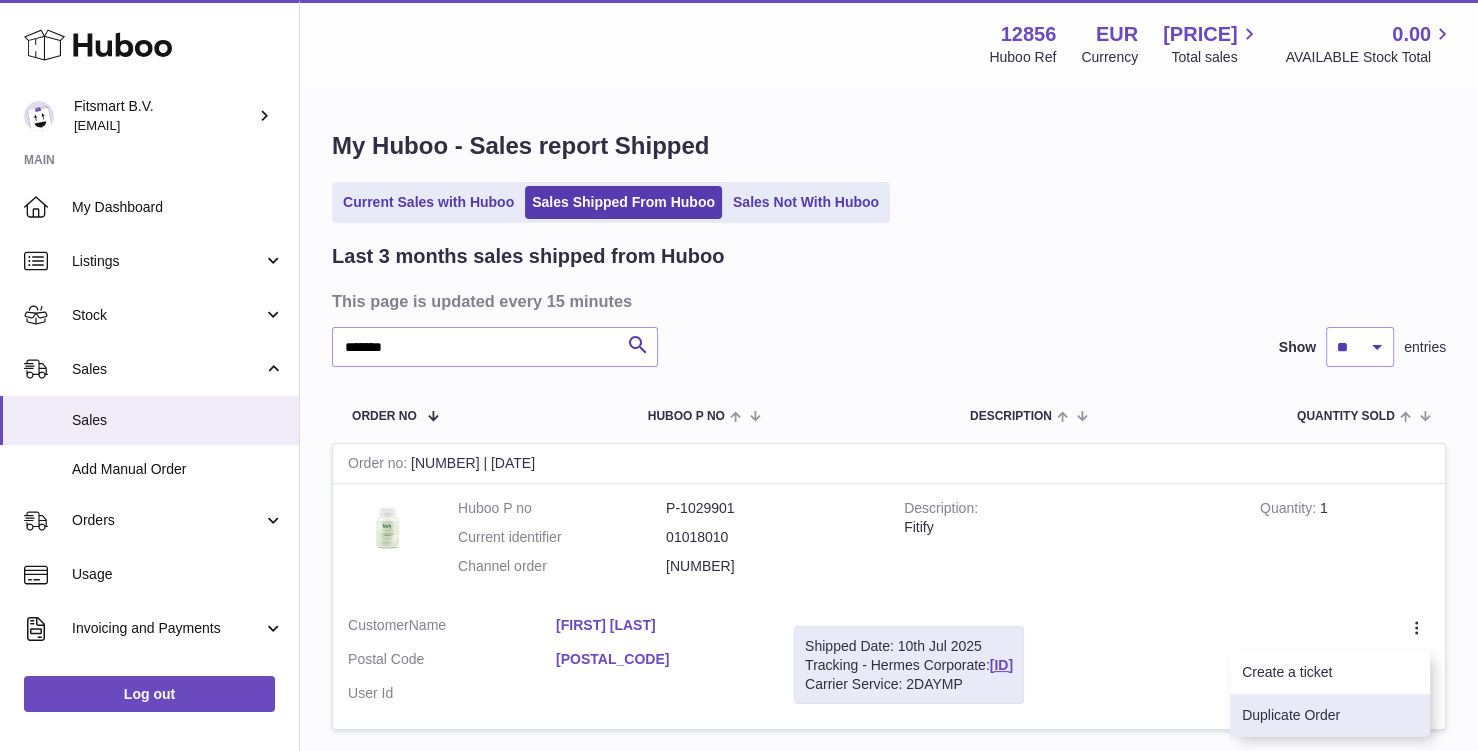 click on "Duplicate Order" at bounding box center [1330, 715] 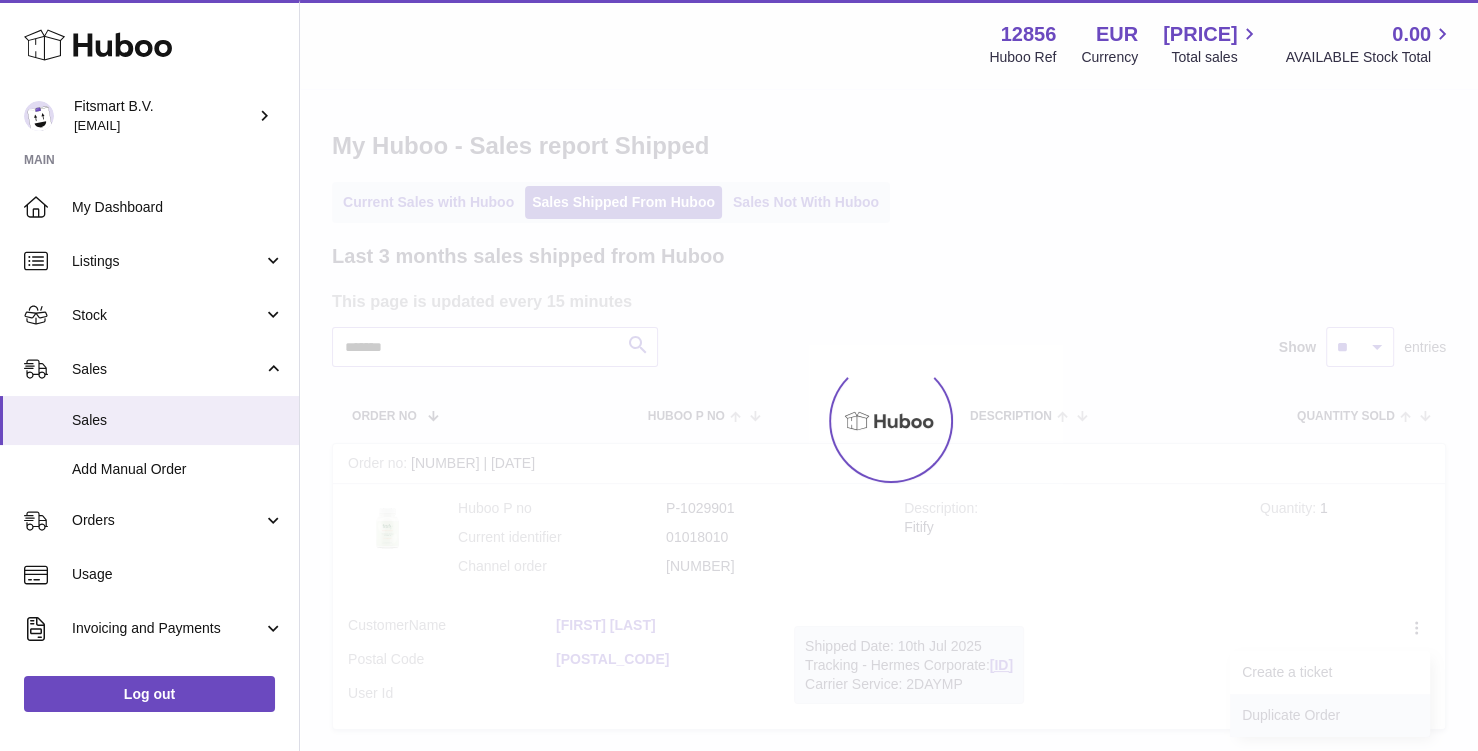 click at bounding box center (889, 420) 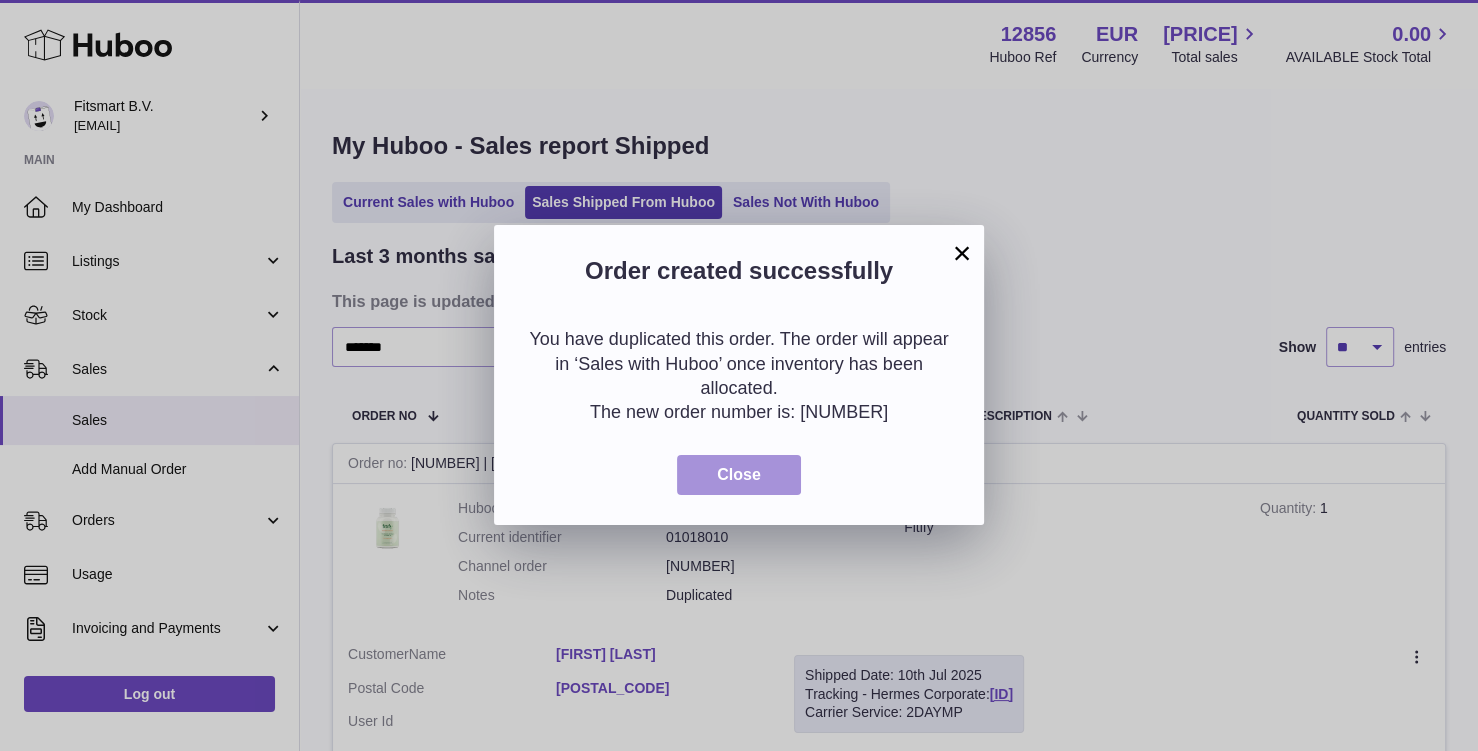 click on "Close" at bounding box center (739, 474) 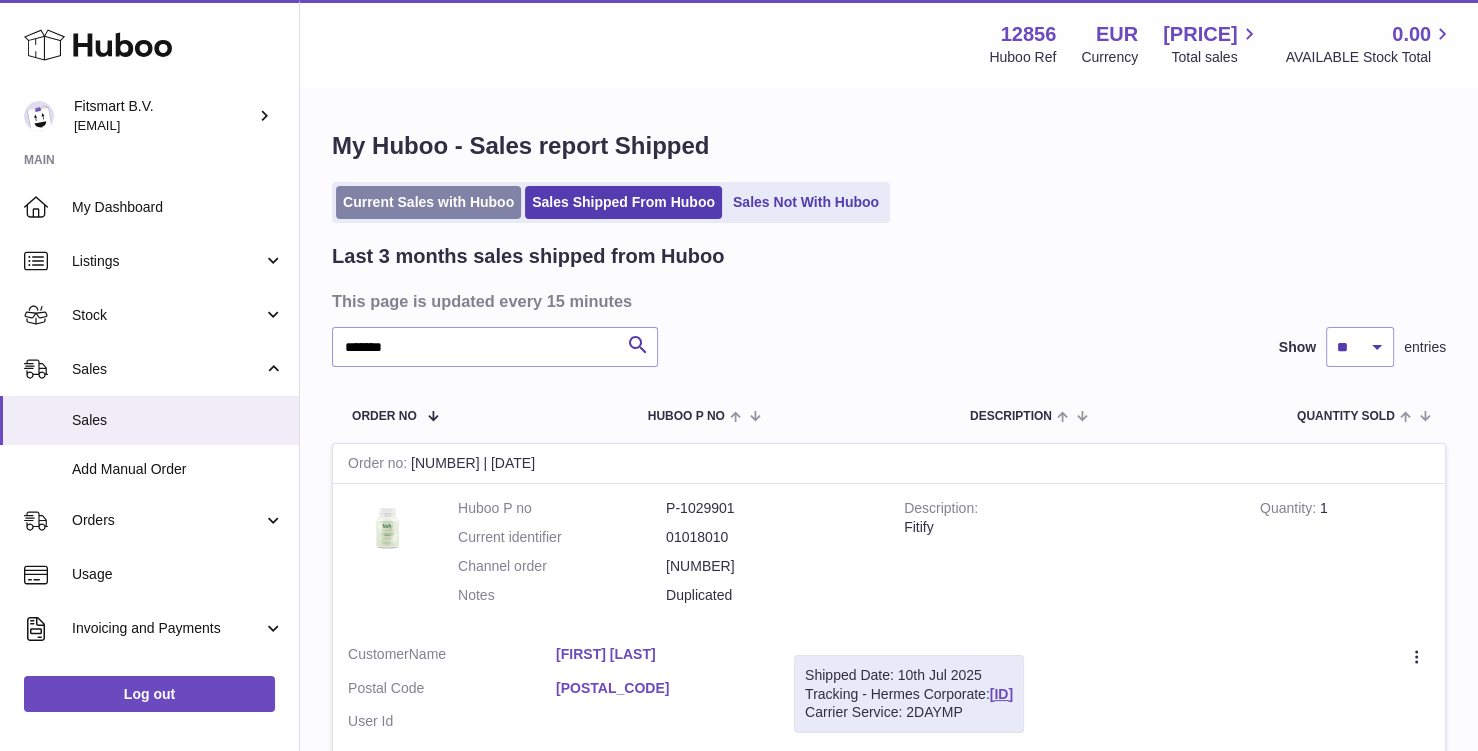 click on "Current Sales with Huboo" at bounding box center [428, 202] 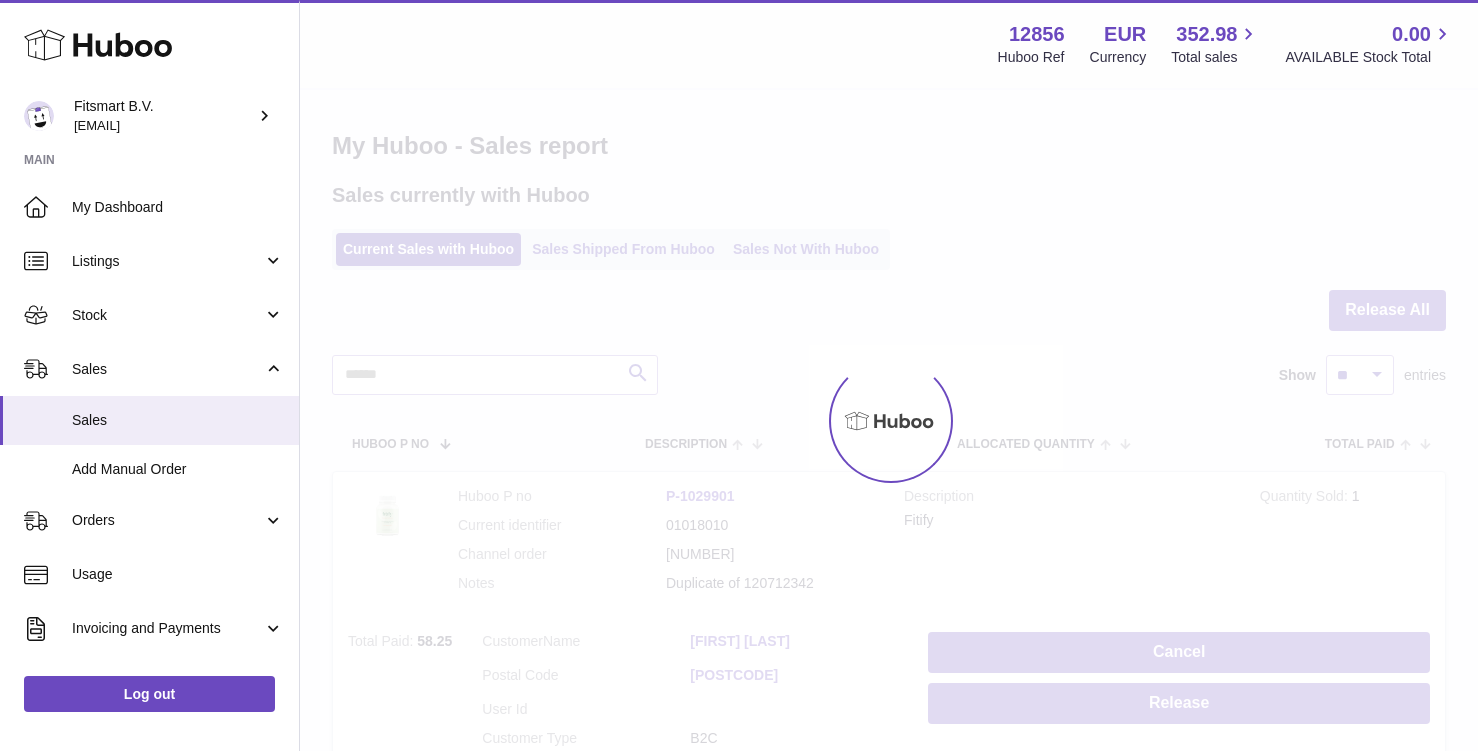 scroll, scrollTop: 0, scrollLeft: 0, axis: both 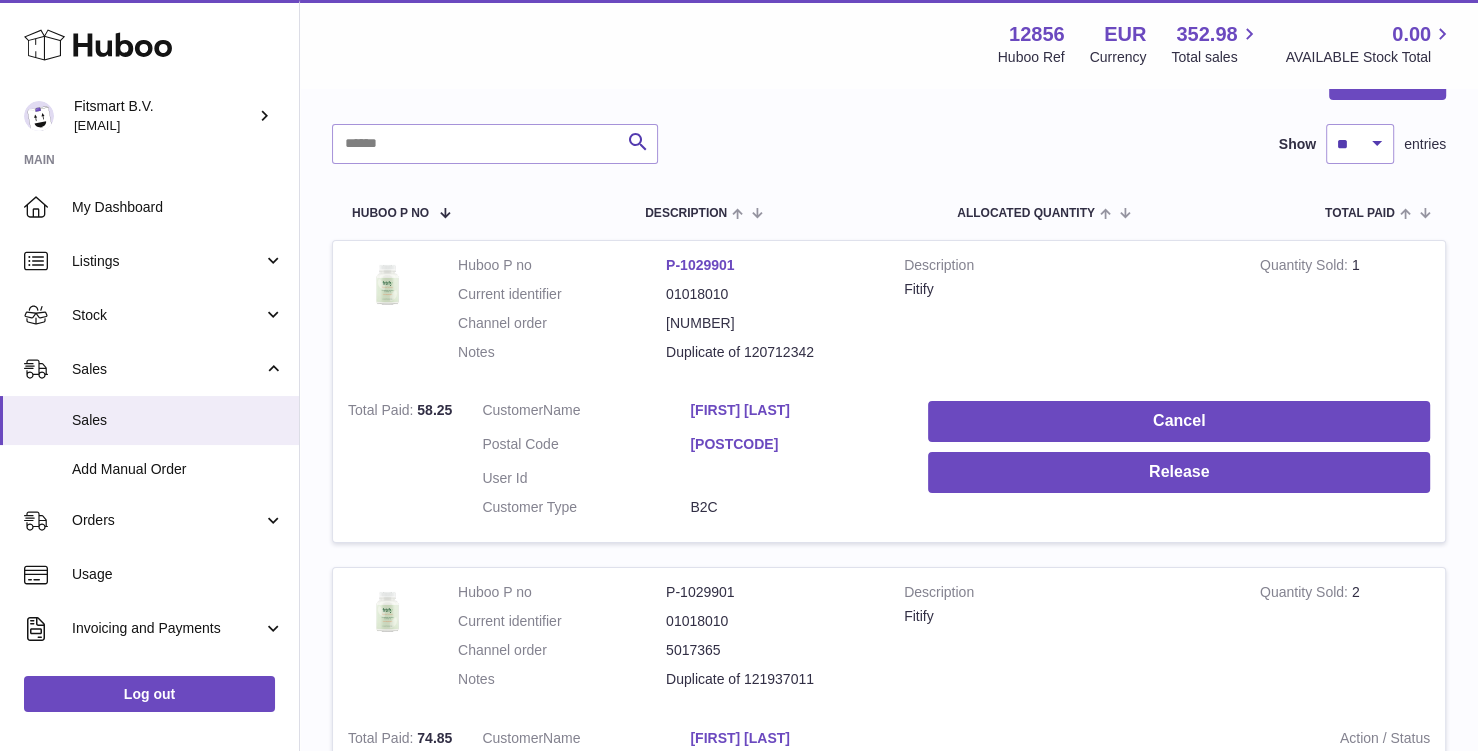 click on "[FIRST] [LAST]" at bounding box center [794, 410] 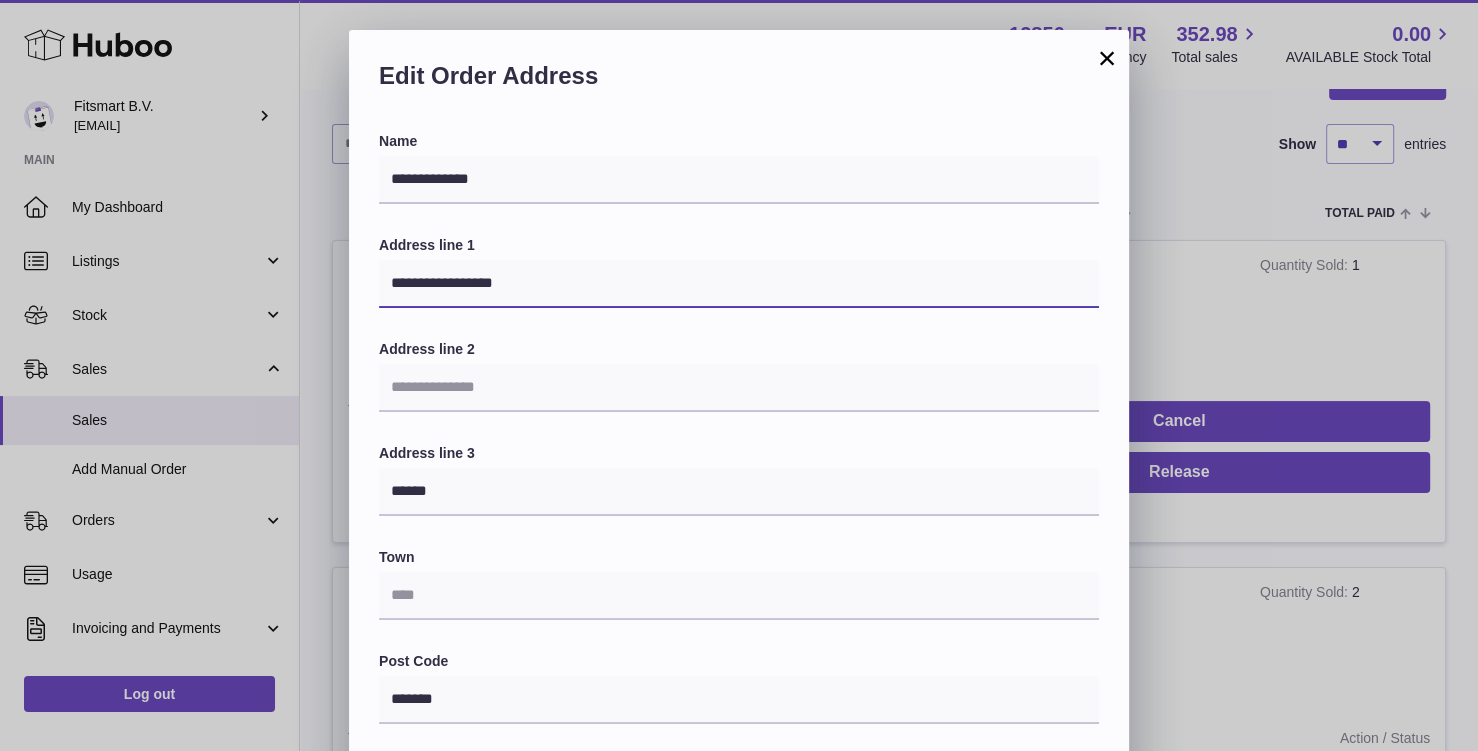 click on "**********" at bounding box center [739, 284] 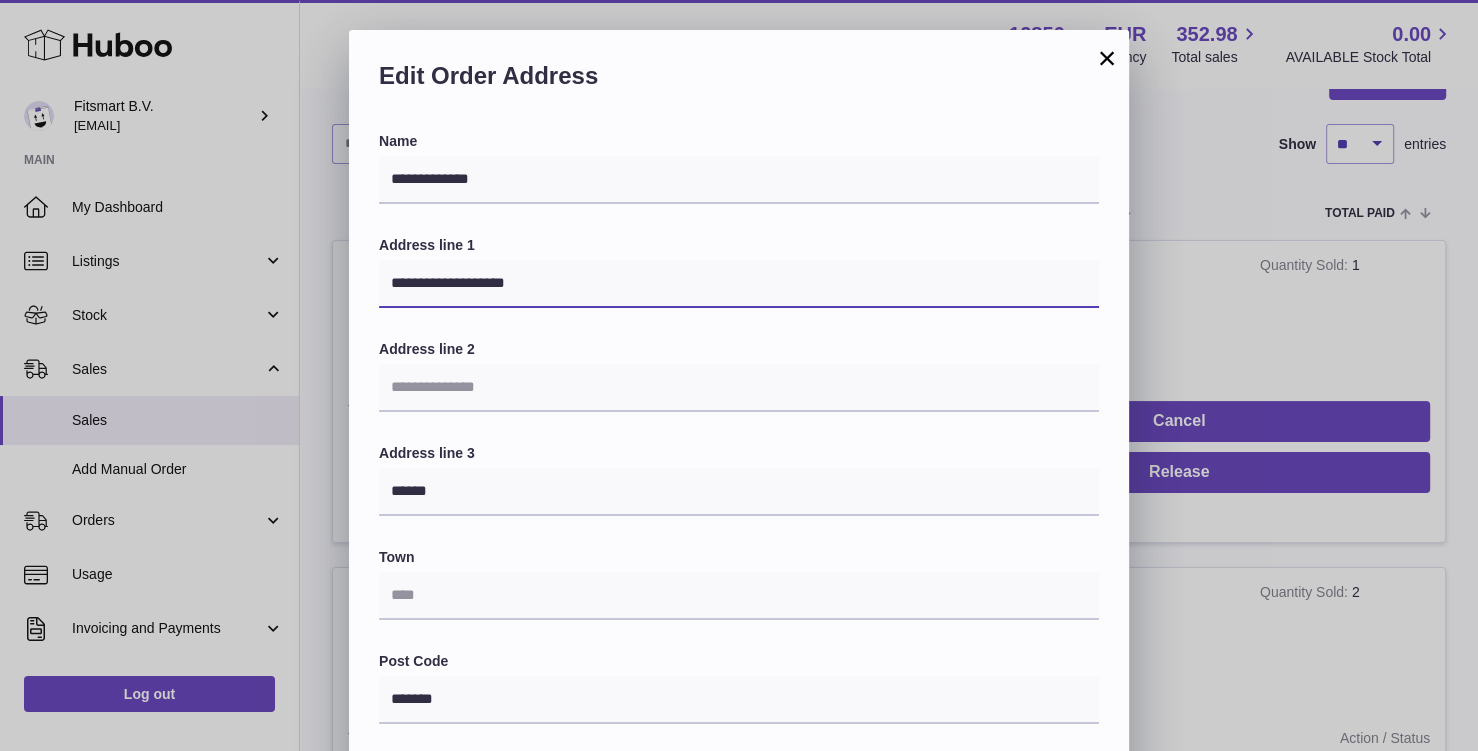 type on "**********" 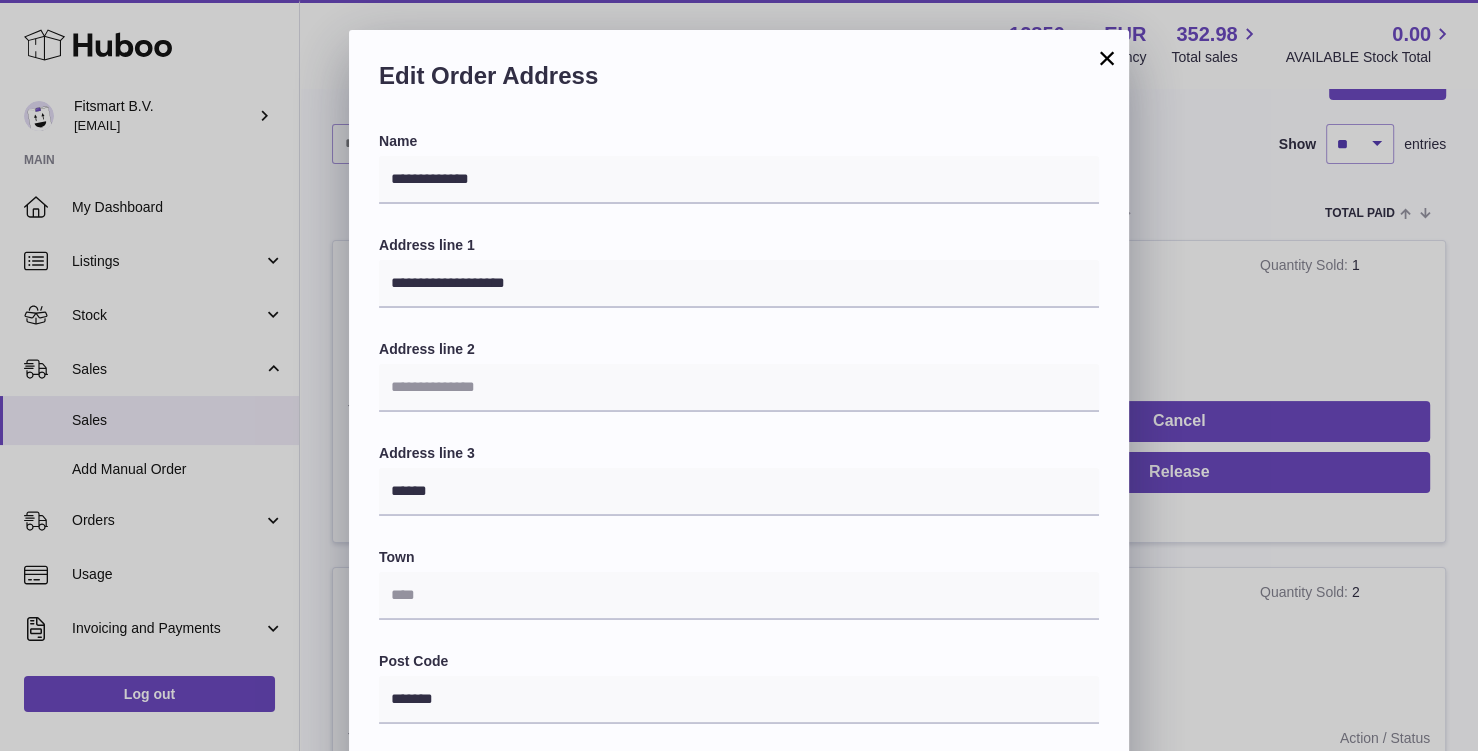 click on "**********" at bounding box center [739, 635] 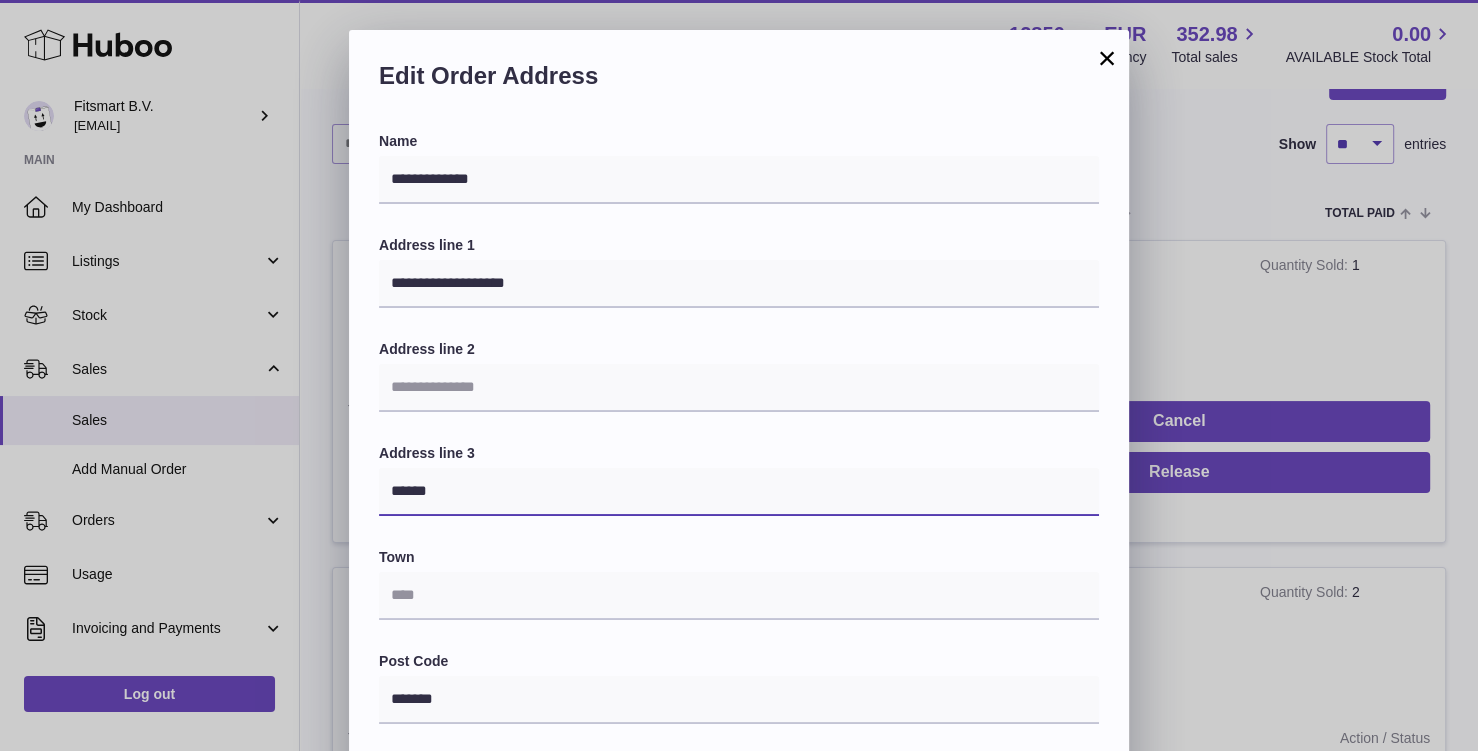 click on "******" at bounding box center [739, 492] 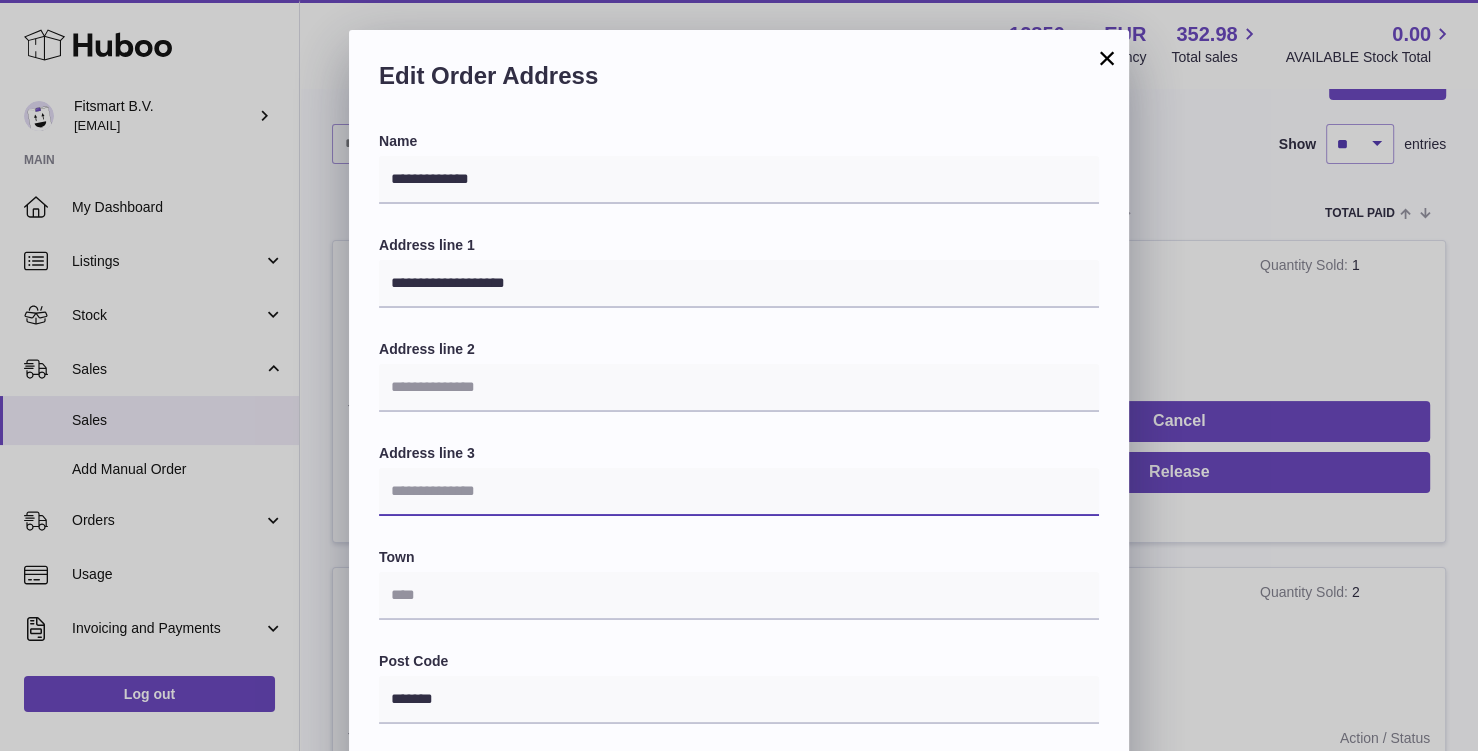 type 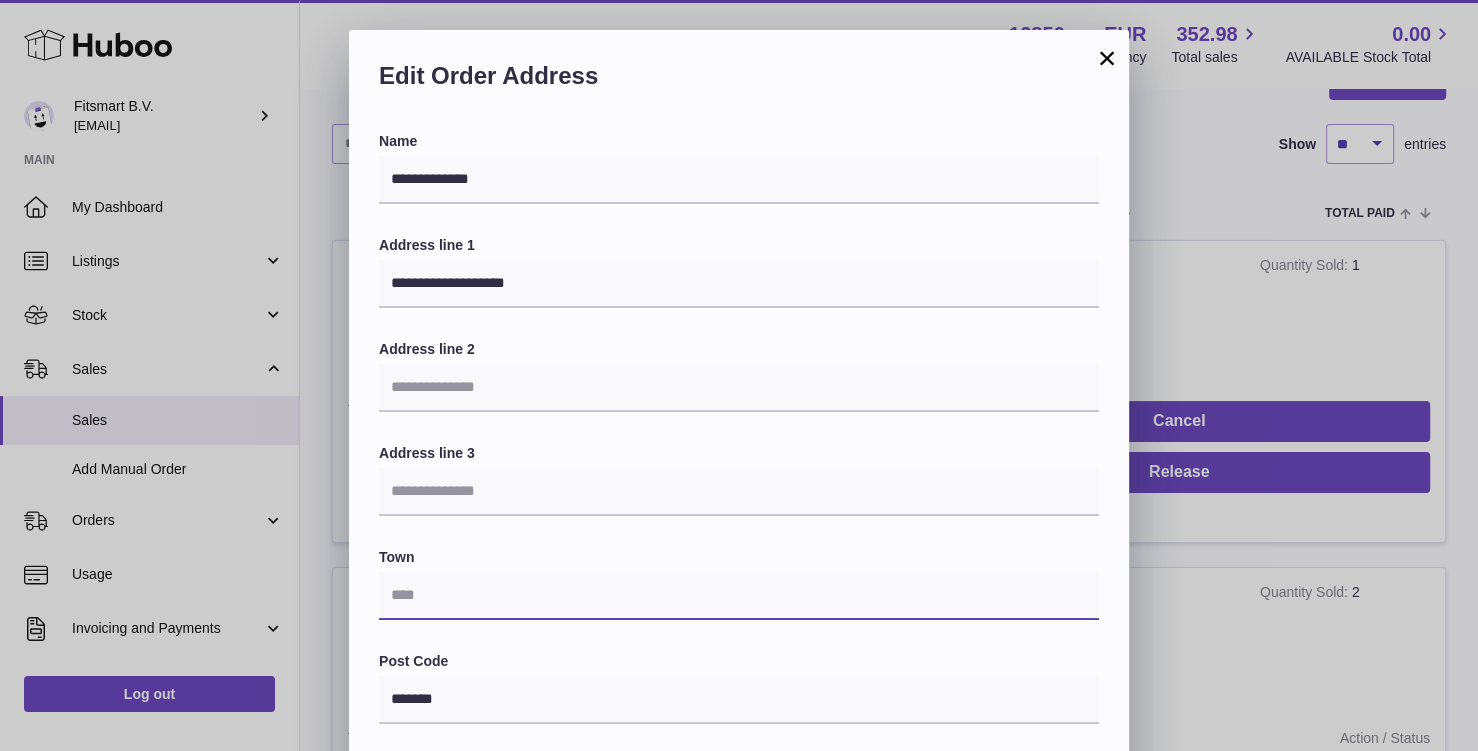 click at bounding box center (739, 596) 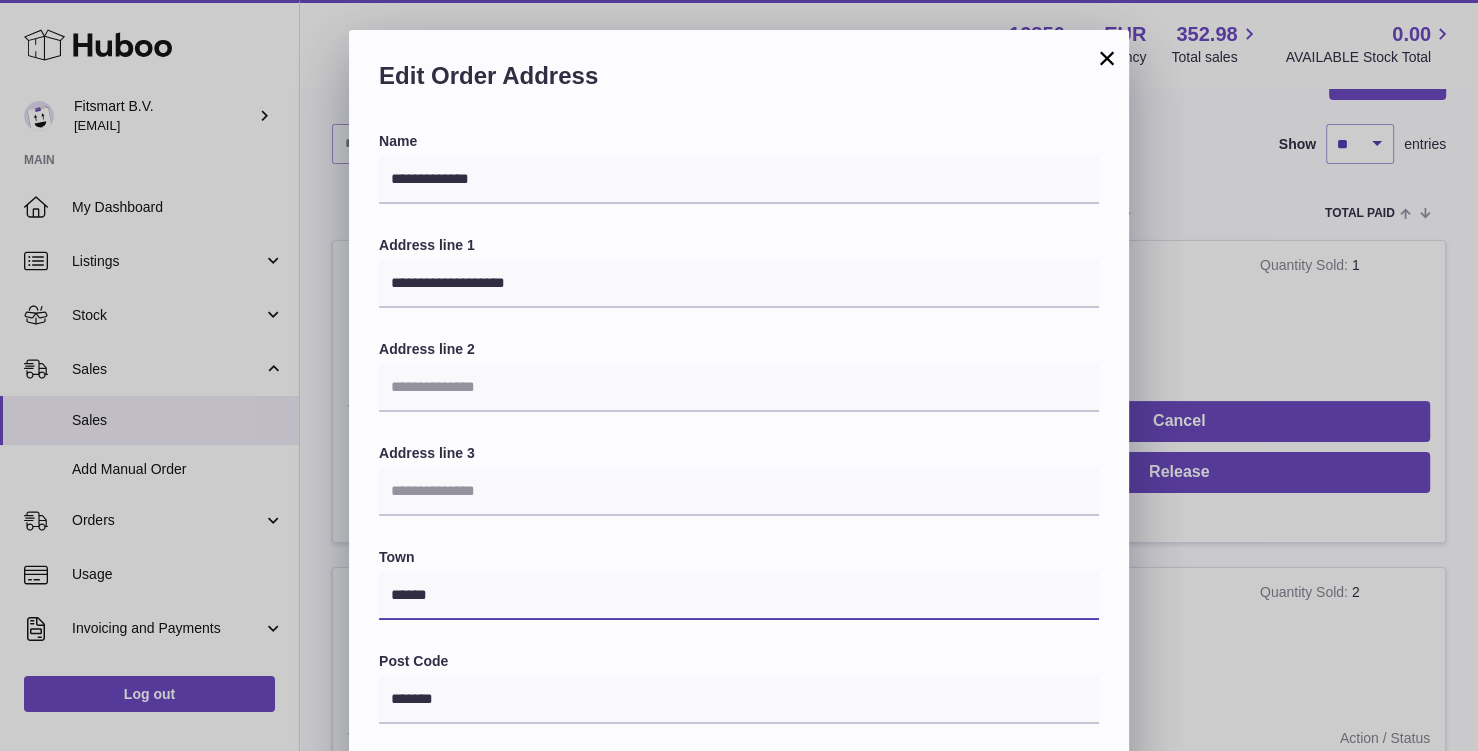 type on "******" 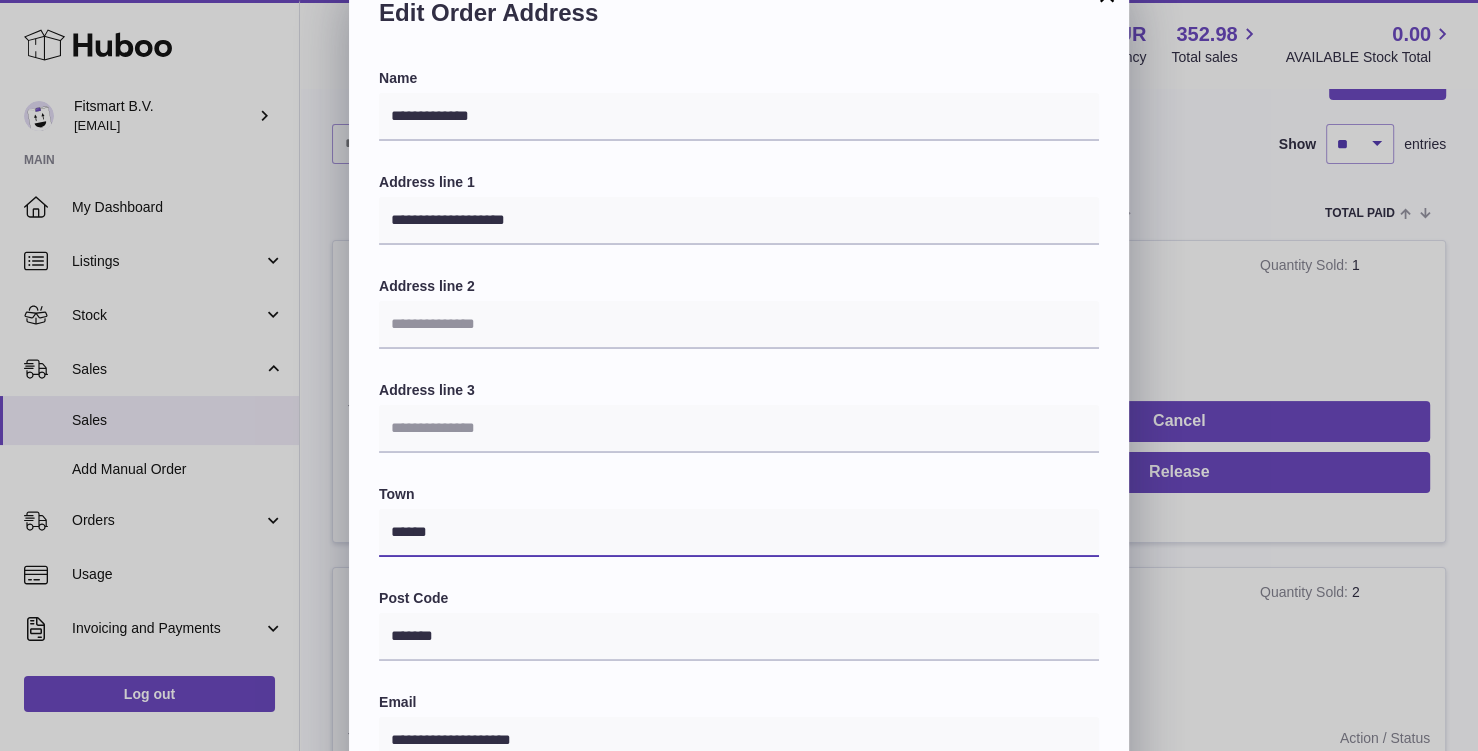 scroll, scrollTop: 154, scrollLeft: 0, axis: vertical 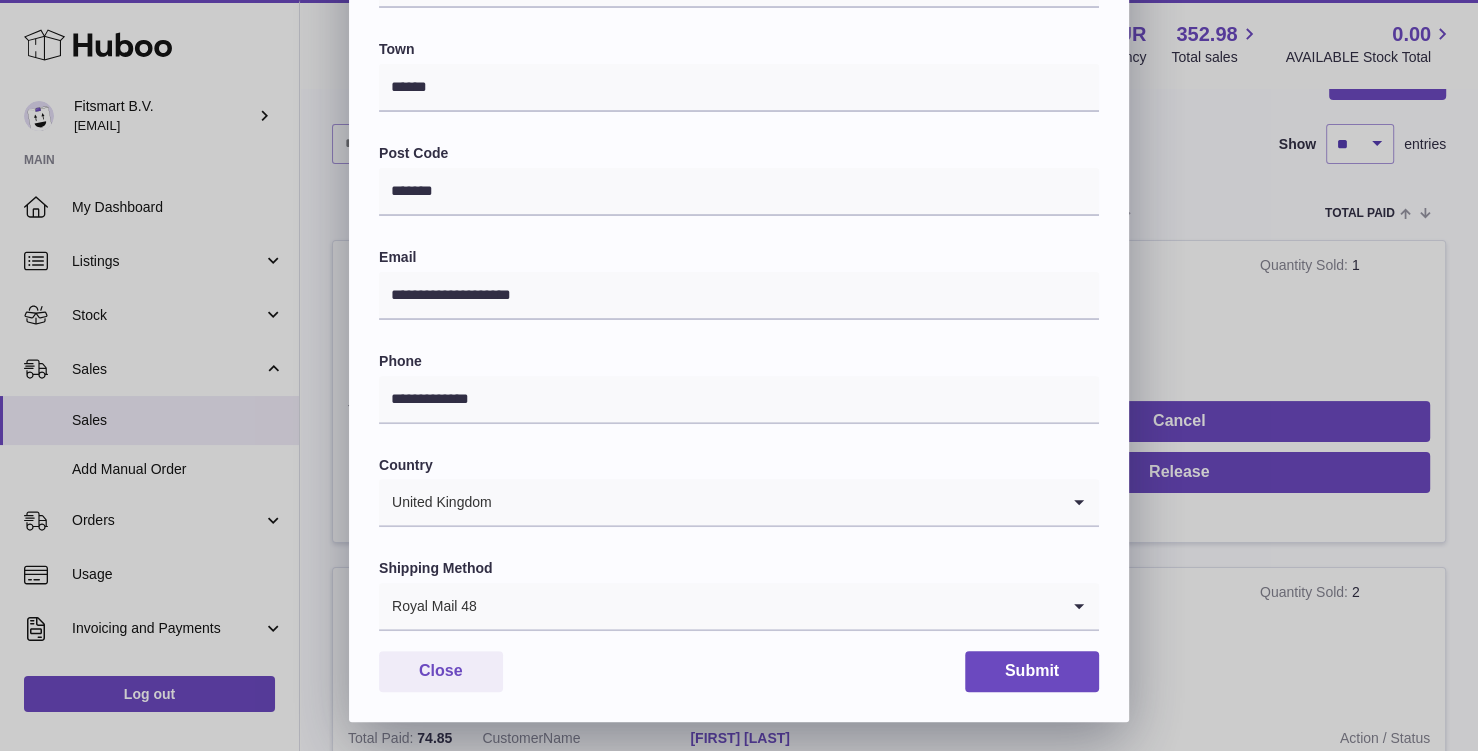click at bounding box center [768, 606] 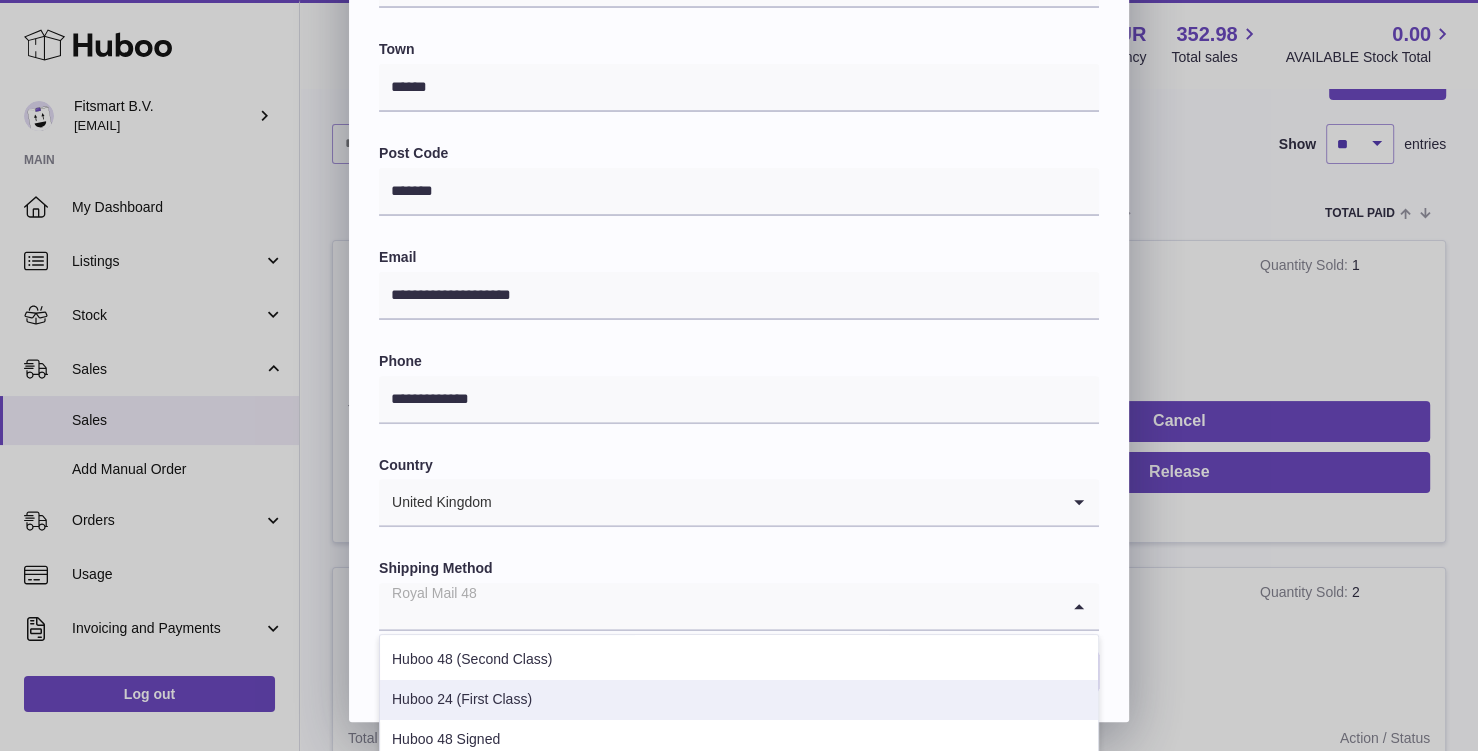 scroll, scrollTop: 101, scrollLeft: 0, axis: vertical 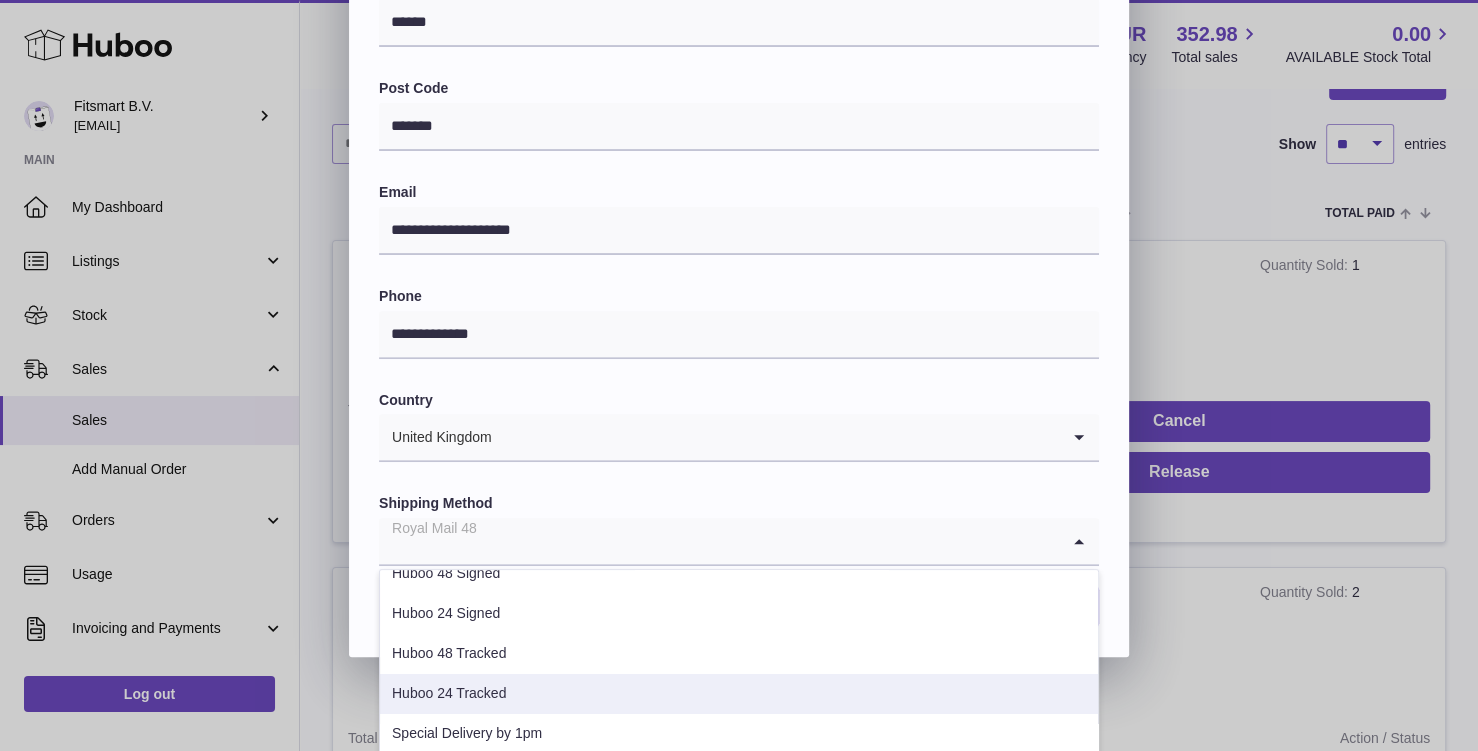 click on "Huboo 24 Tracked" at bounding box center [739, 694] 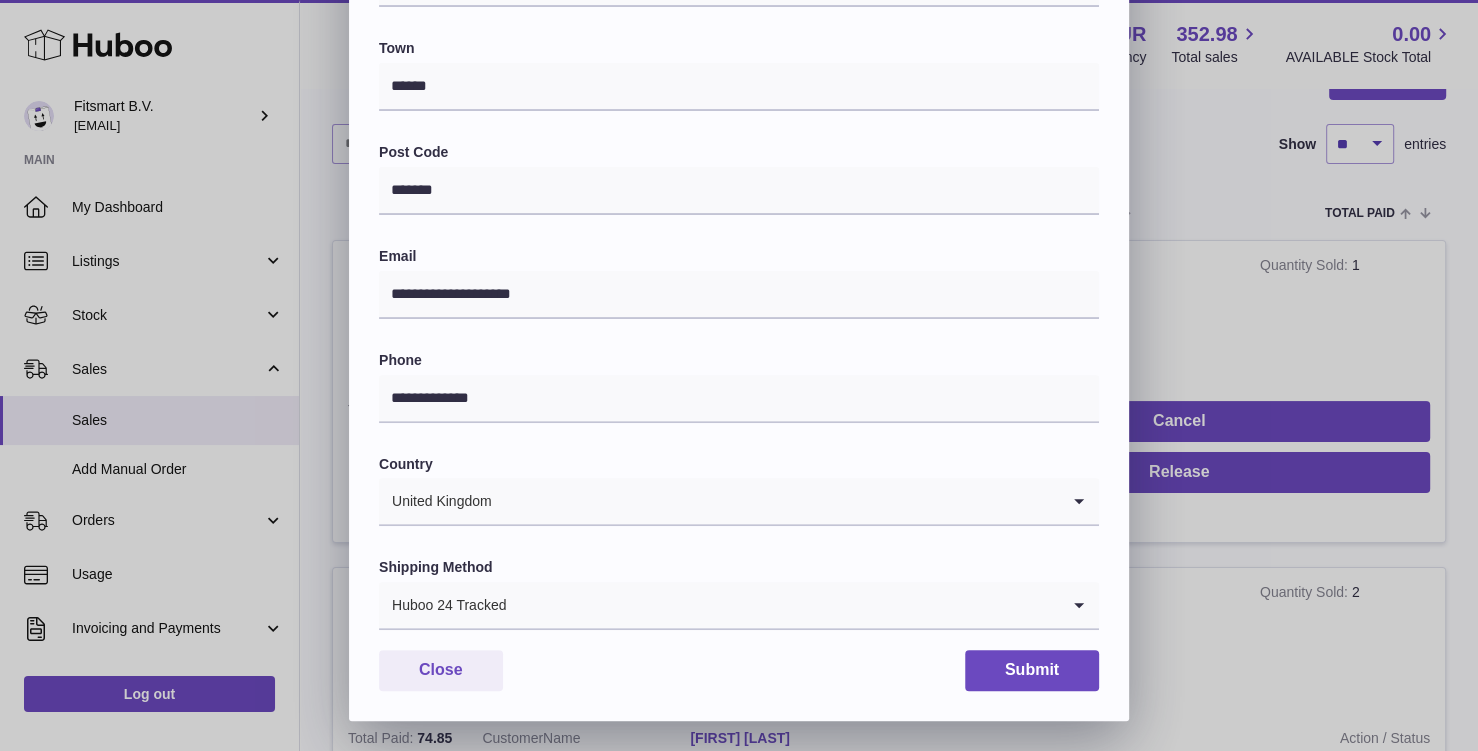 scroll, scrollTop: 508, scrollLeft: 0, axis: vertical 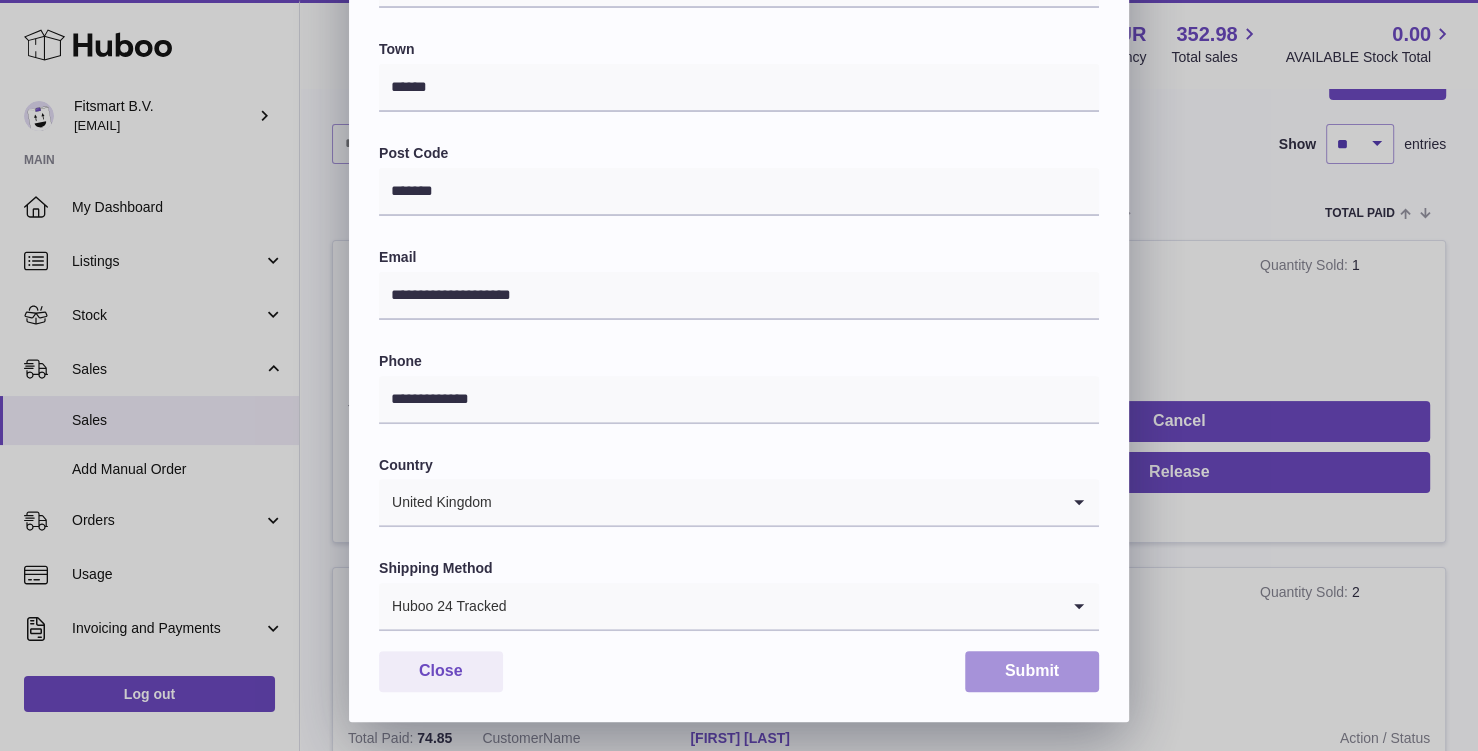 click on "Submit" at bounding box center (1032, 671) 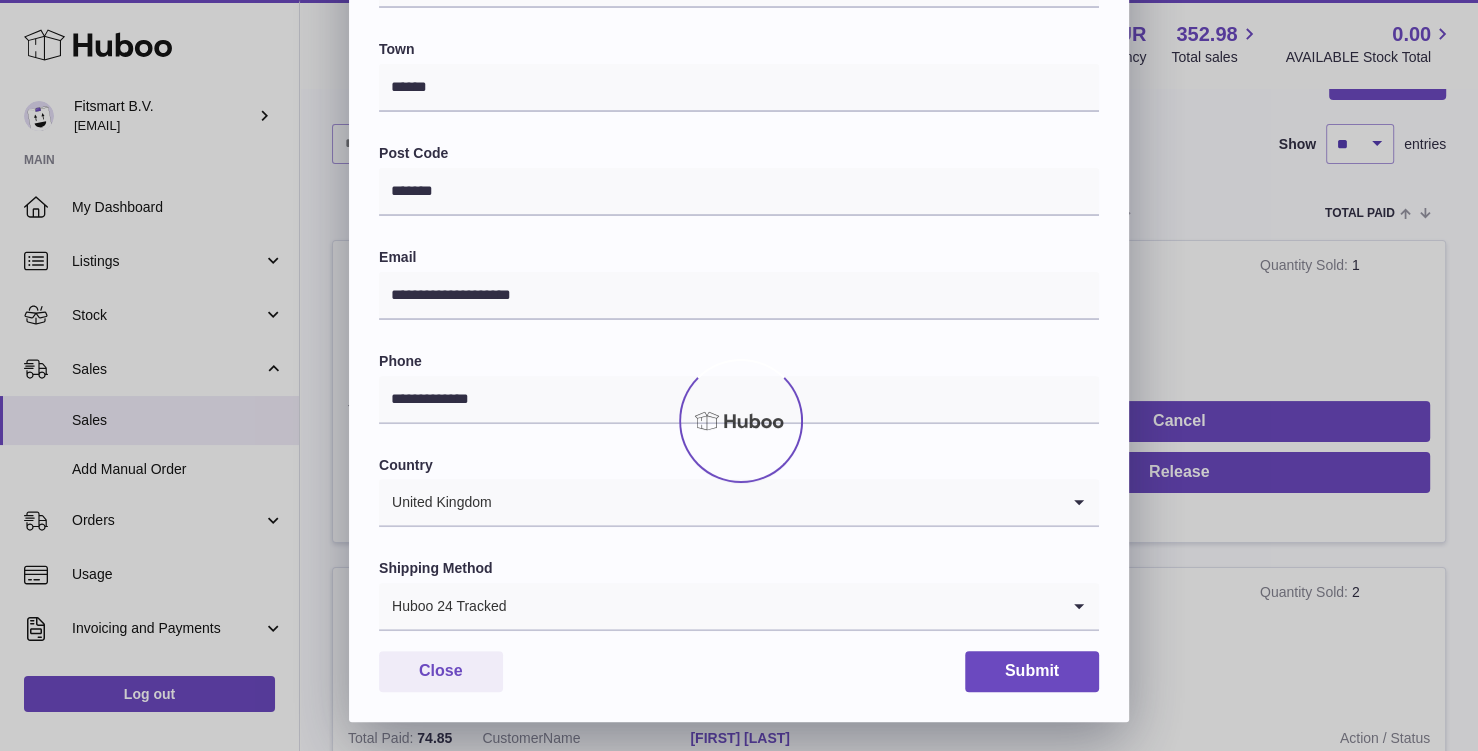 scroll, scrollTop: 0, scrollLeft: 0, axis: both 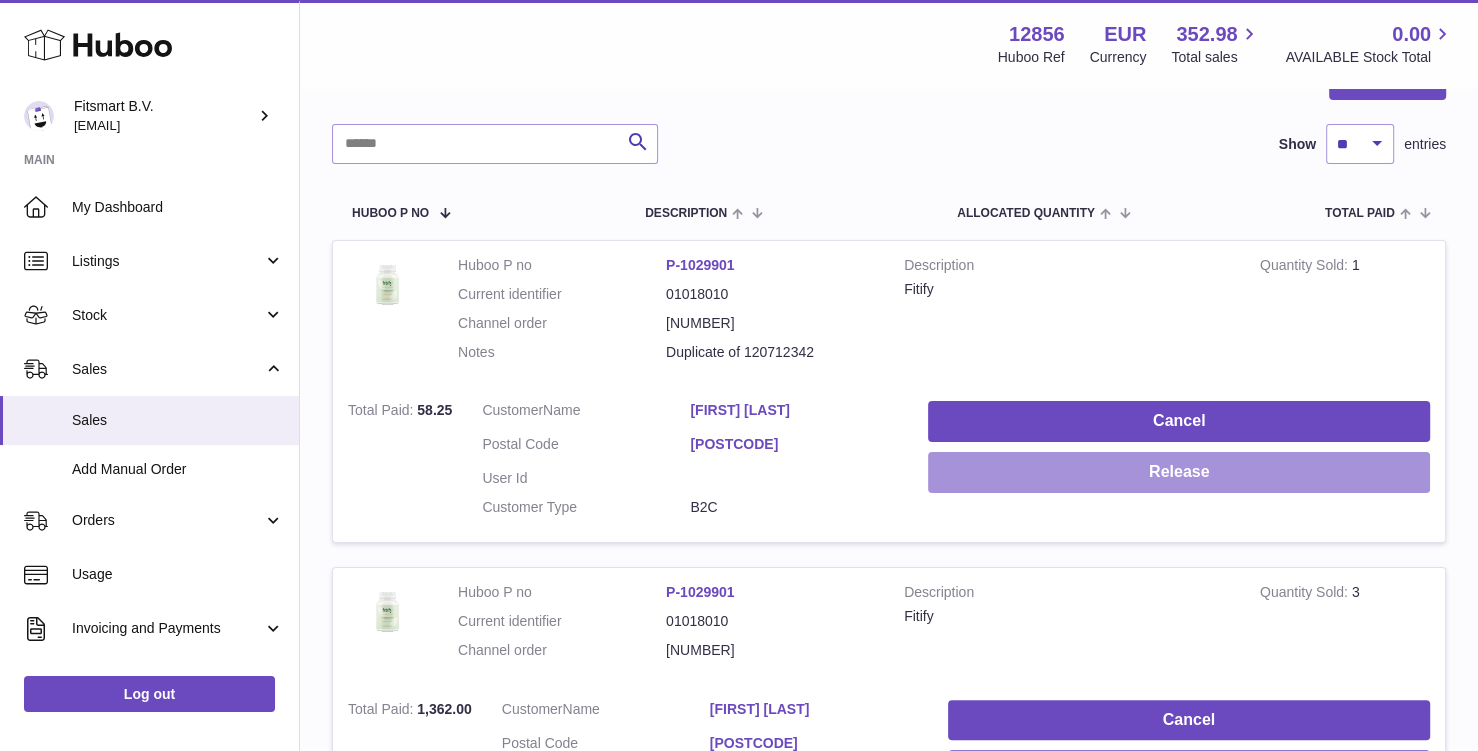 click on "Release" at bounding box center [1179, 472] 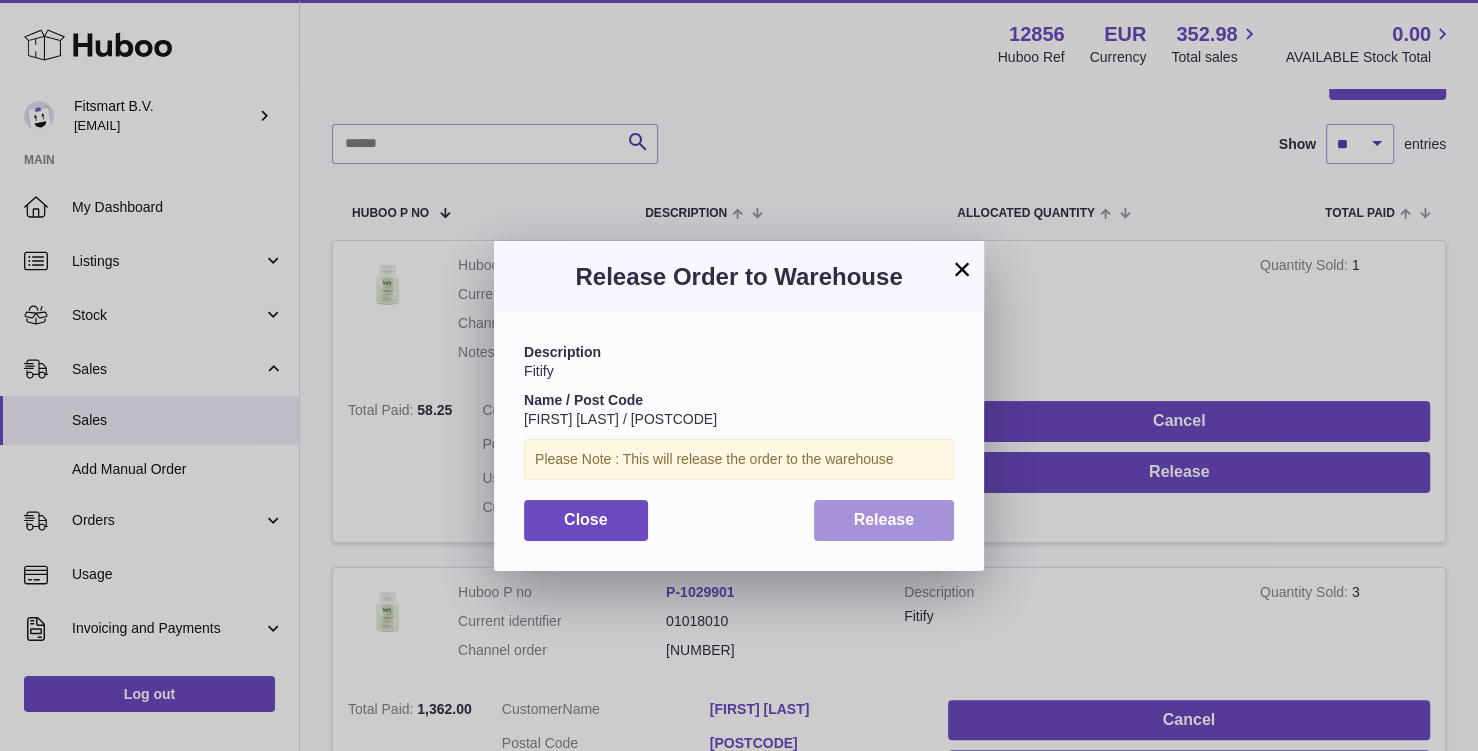 click on "Release" at bounding box center (884, 519) 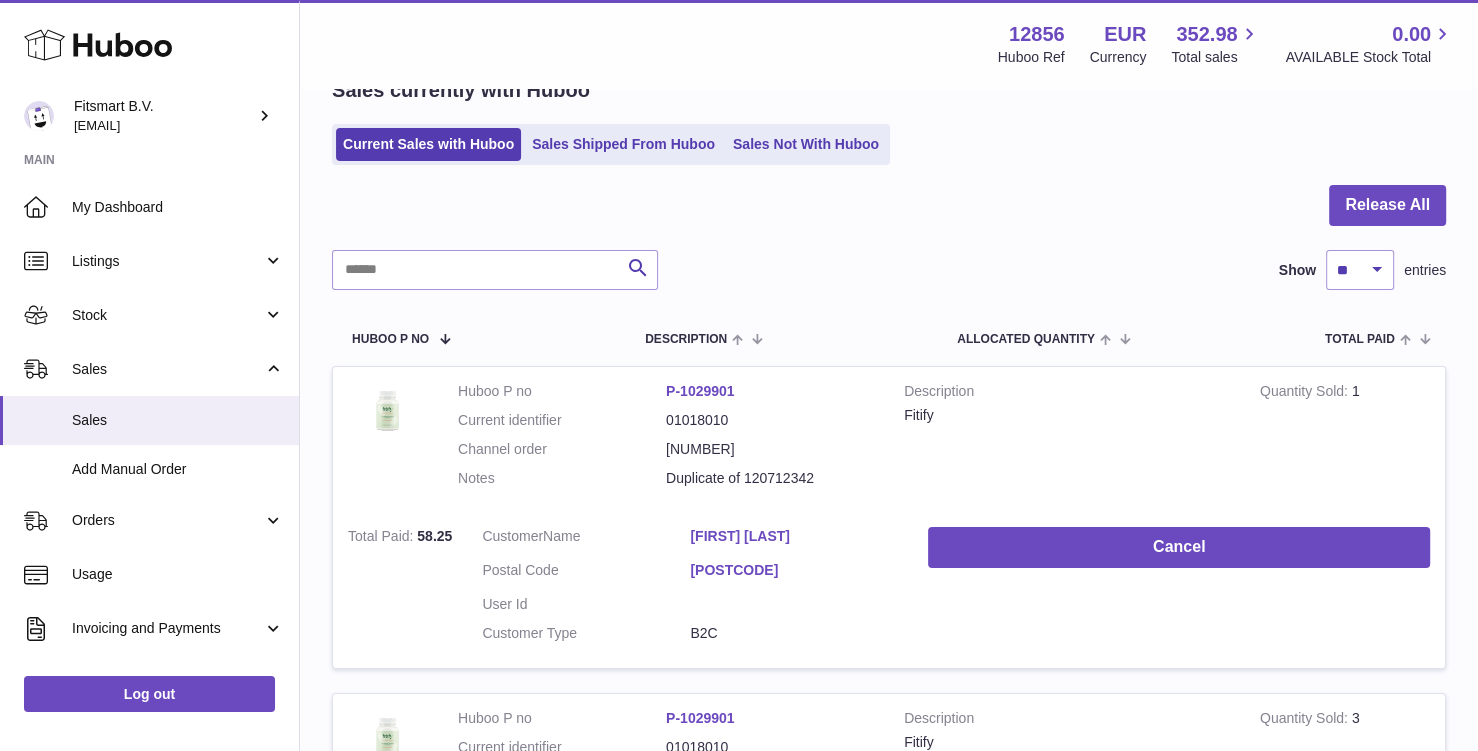 scroll, scrollTop: 86, scrollLeft: 0, axis: vertical 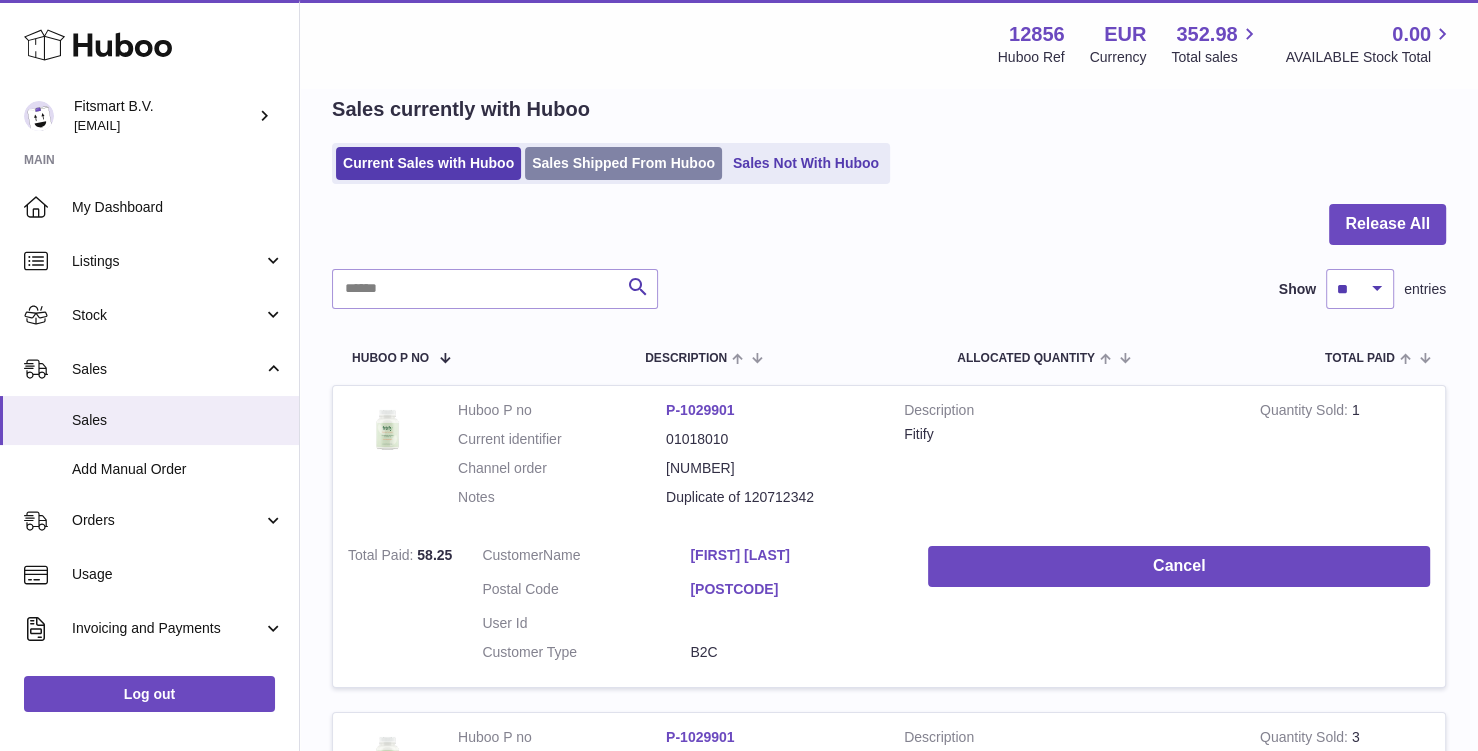 click on "Sales Shipped From Huboo" at bounding box center (623, 163) 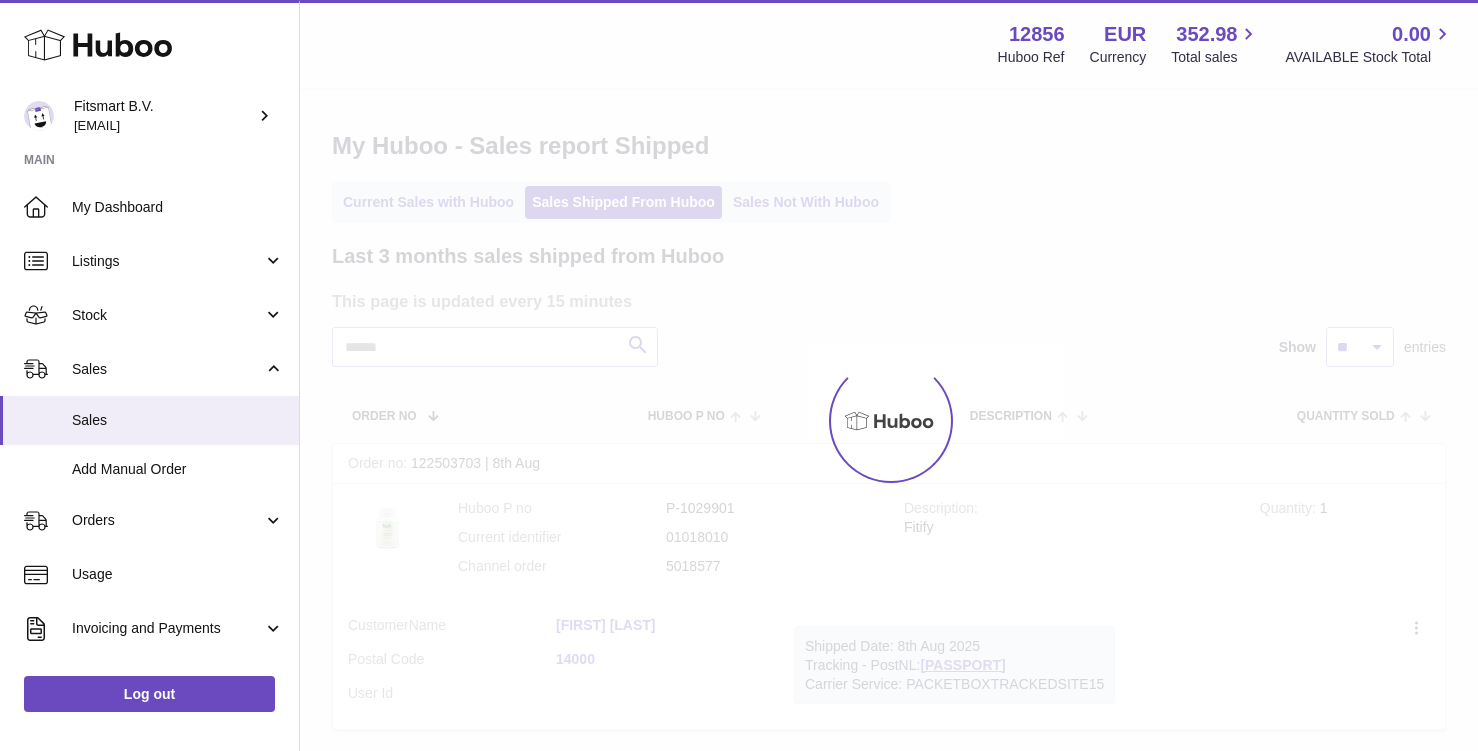 scroll, scrollTop: 0, scrollLeft: 0, axis: both 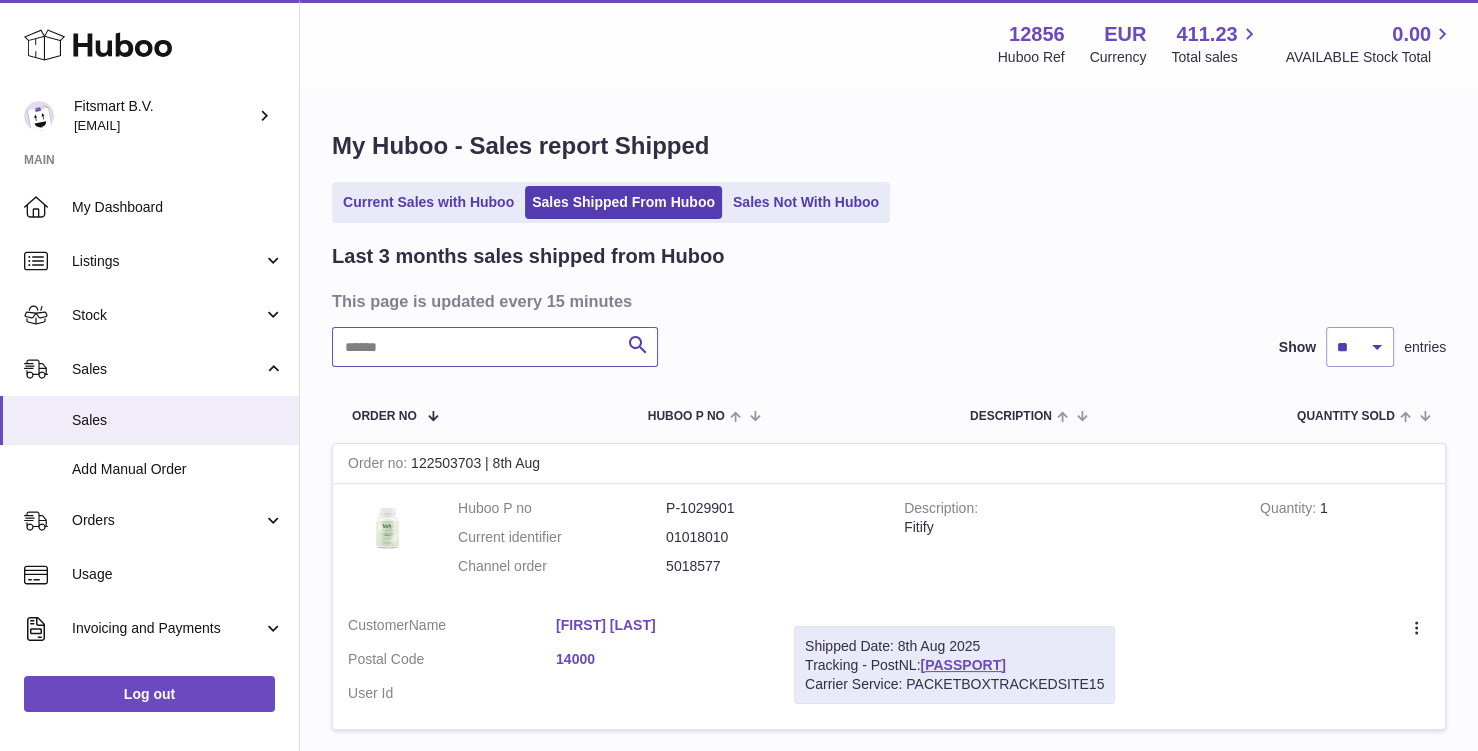 click at bounding box center (495, 347) 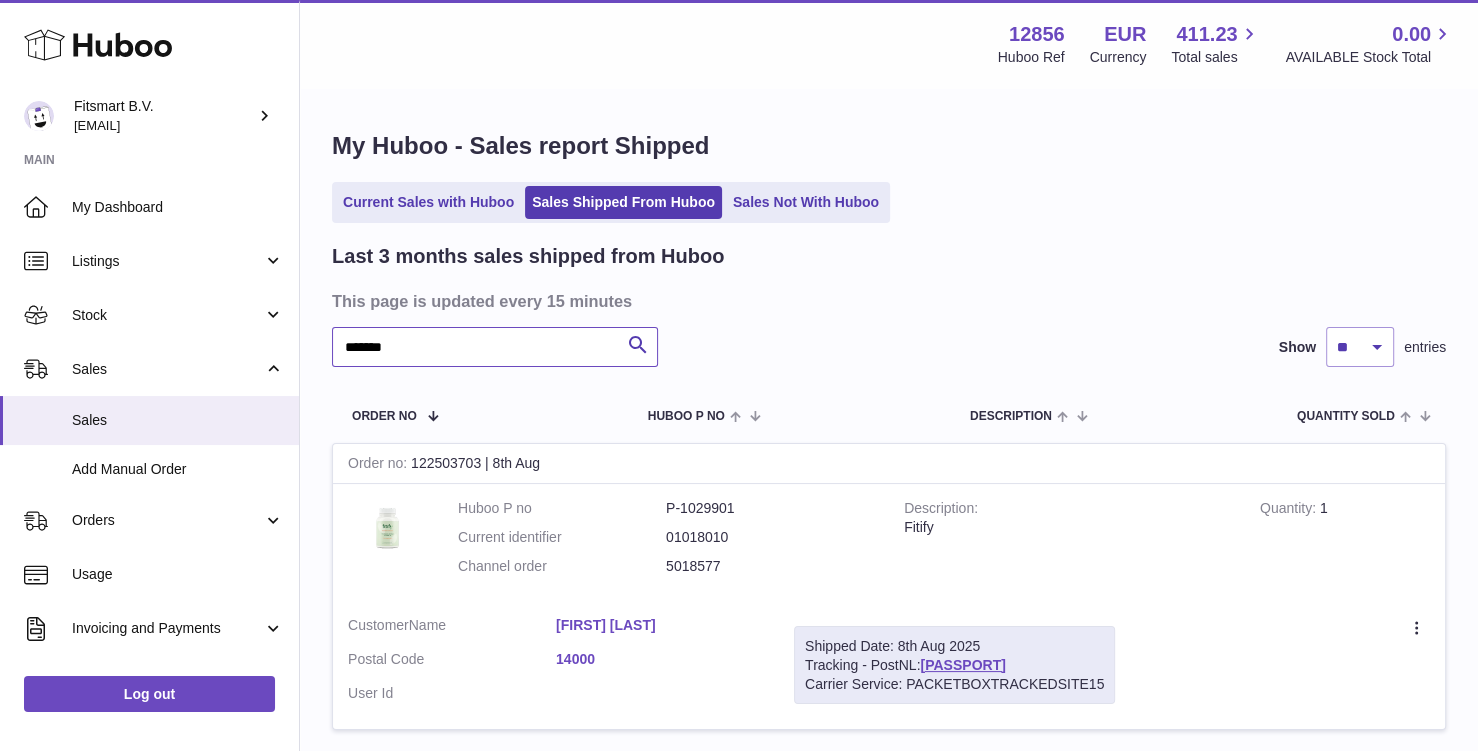 type on "*******" 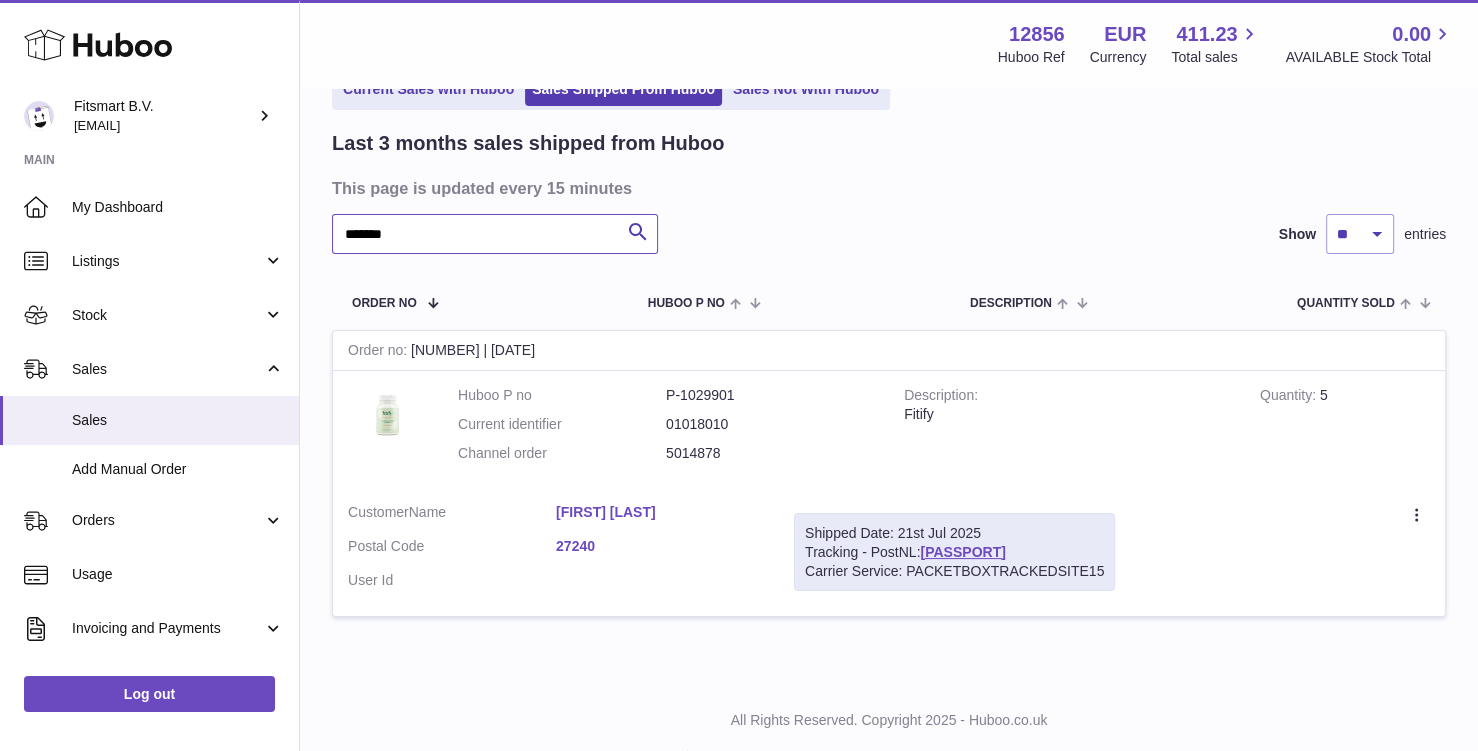 scroll, scrollTop: 127, scrollLeft: 0, axis: vertical 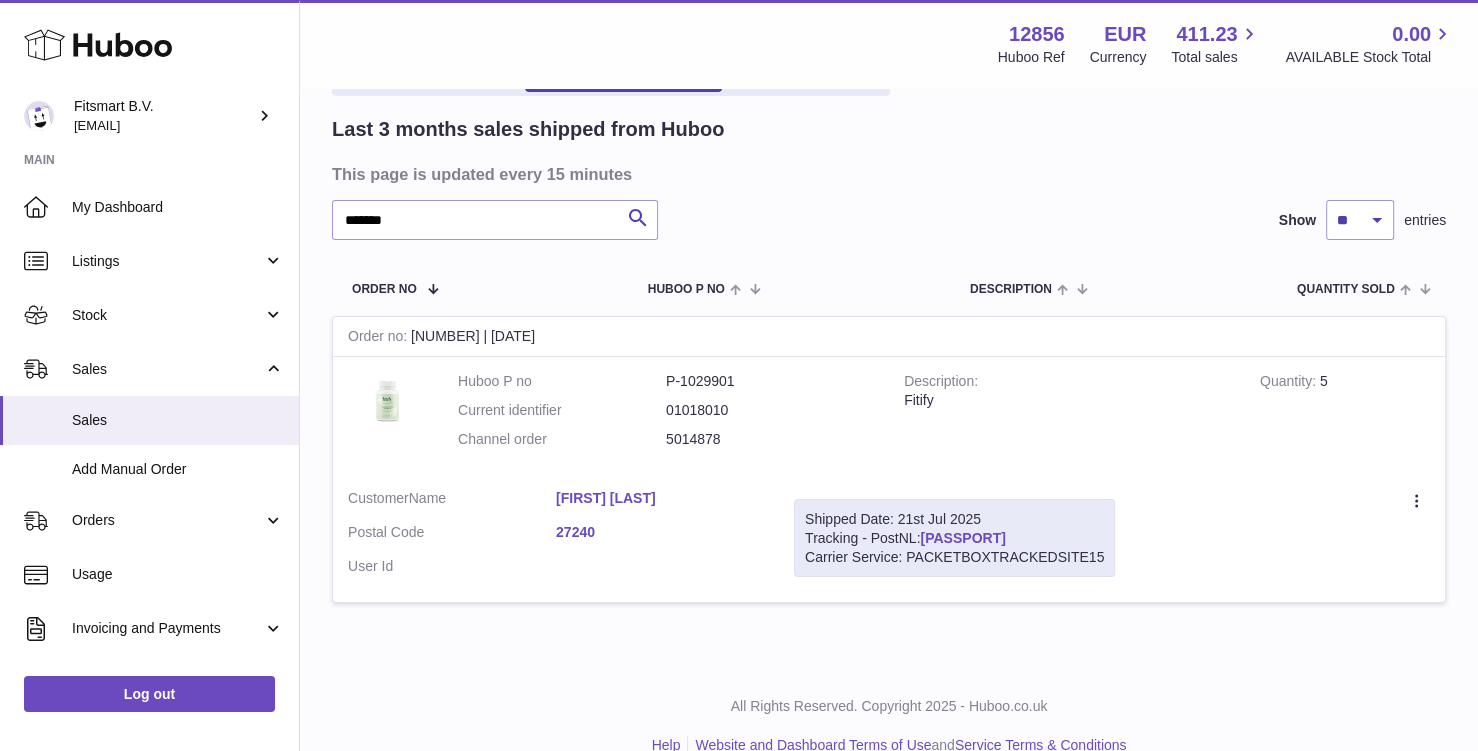 click on "[PASSPORT]" at bounding box center [962, 538] 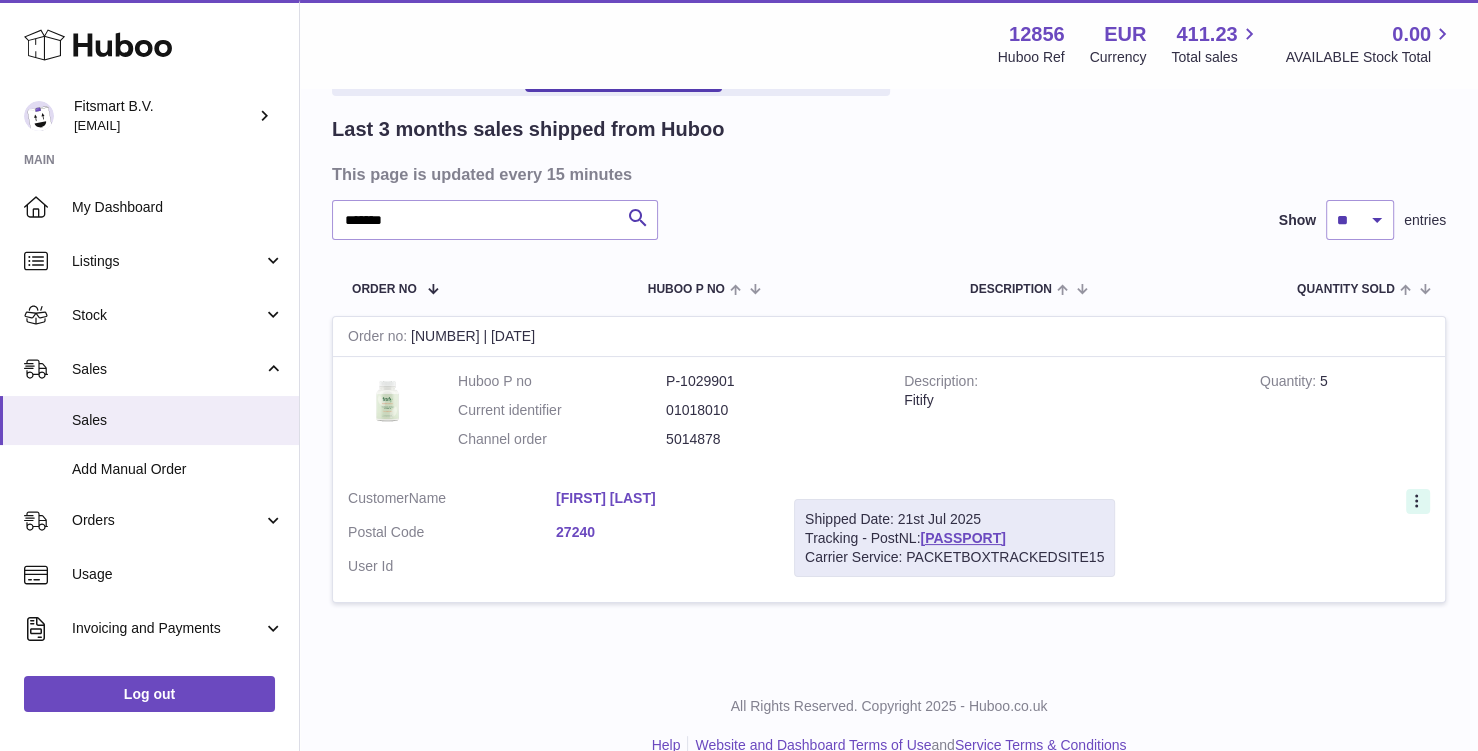 click 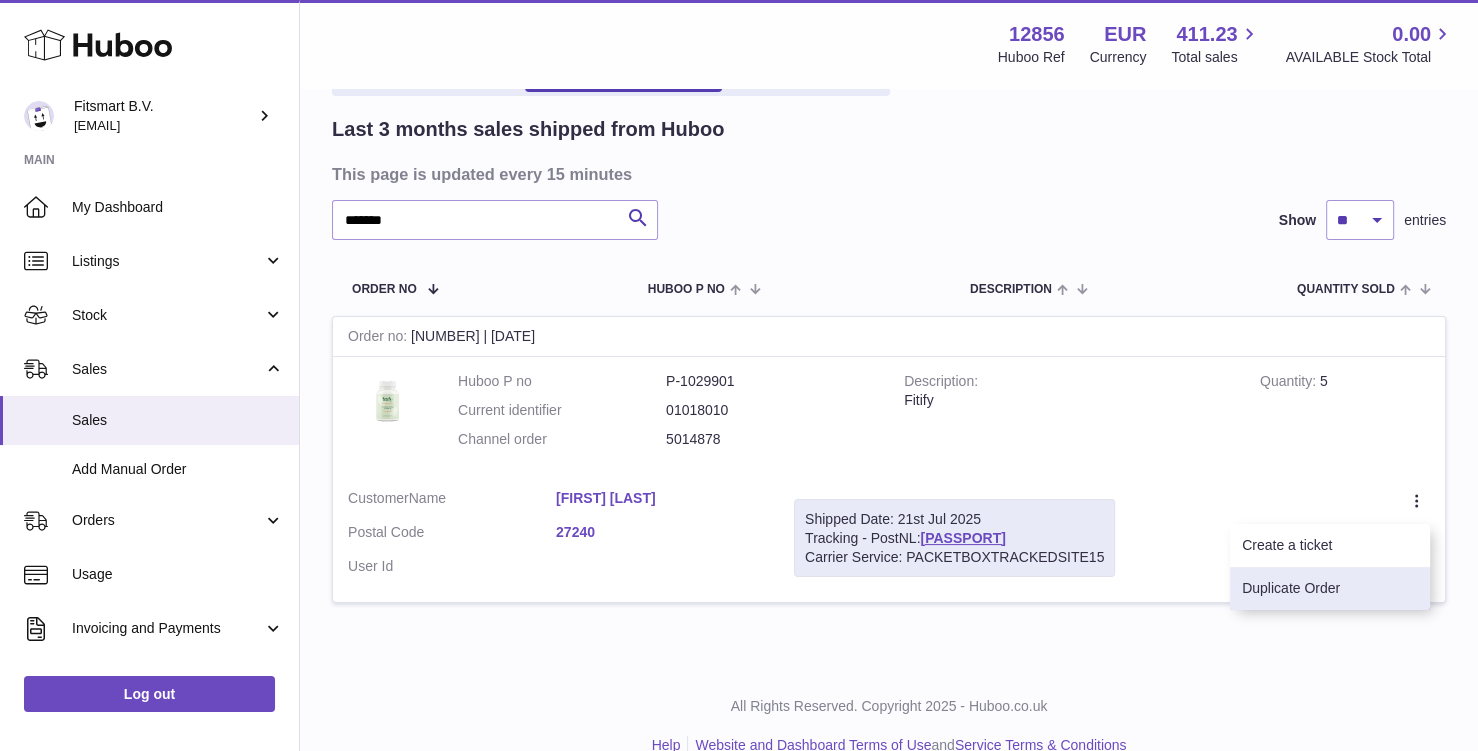 click on "Duplicate Order" at bounding box center (1330, 588) 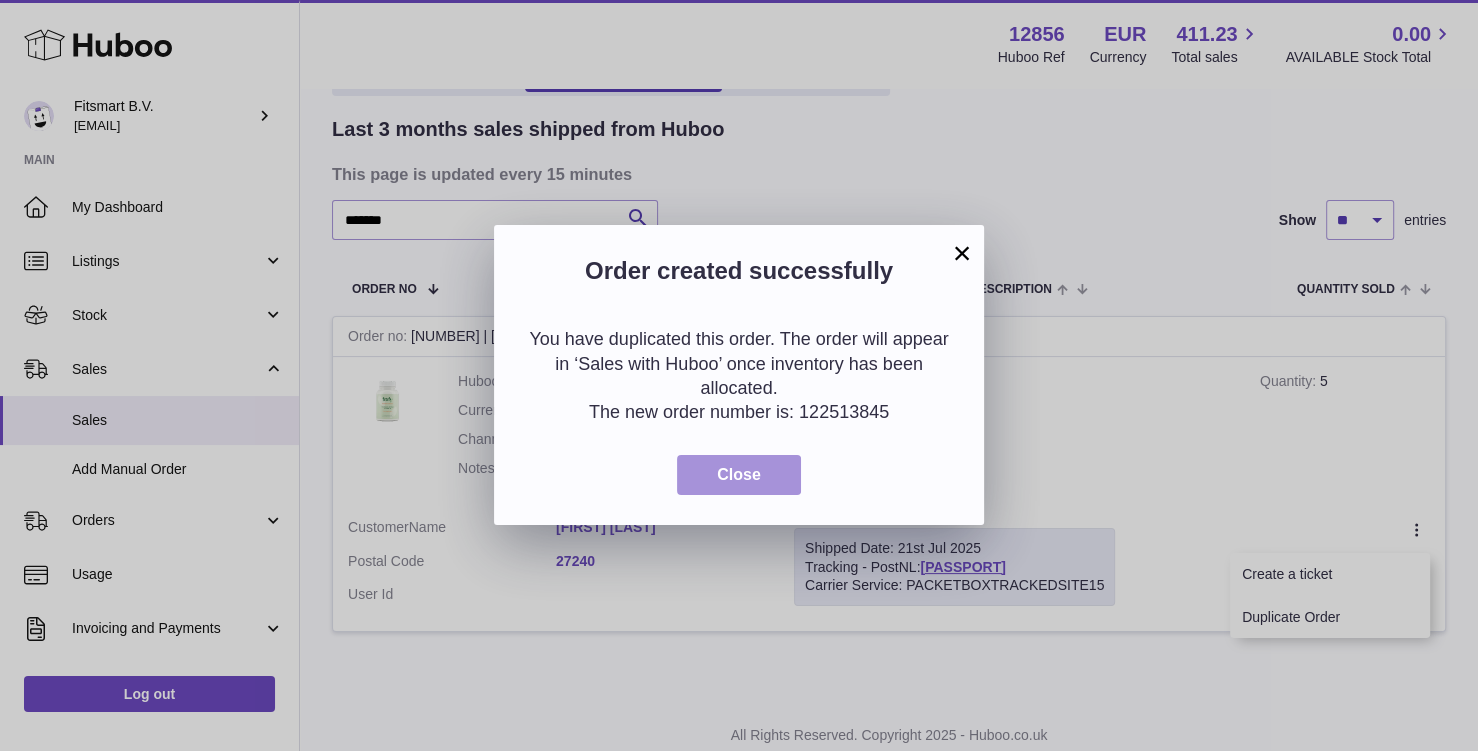 click on "Close" at bounding box center (739, 474) 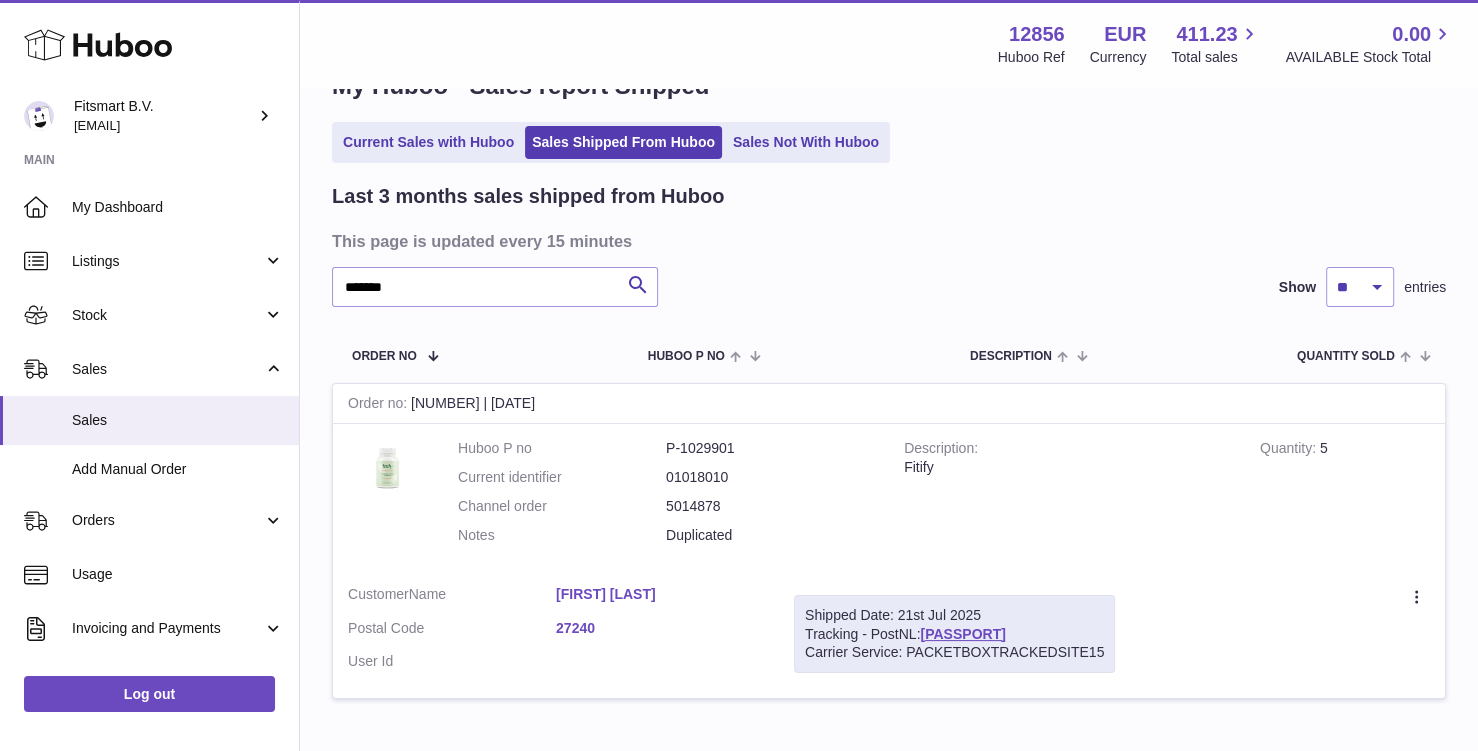 scroll, scrollTop: 0, scrollLeft: 0, axis: both 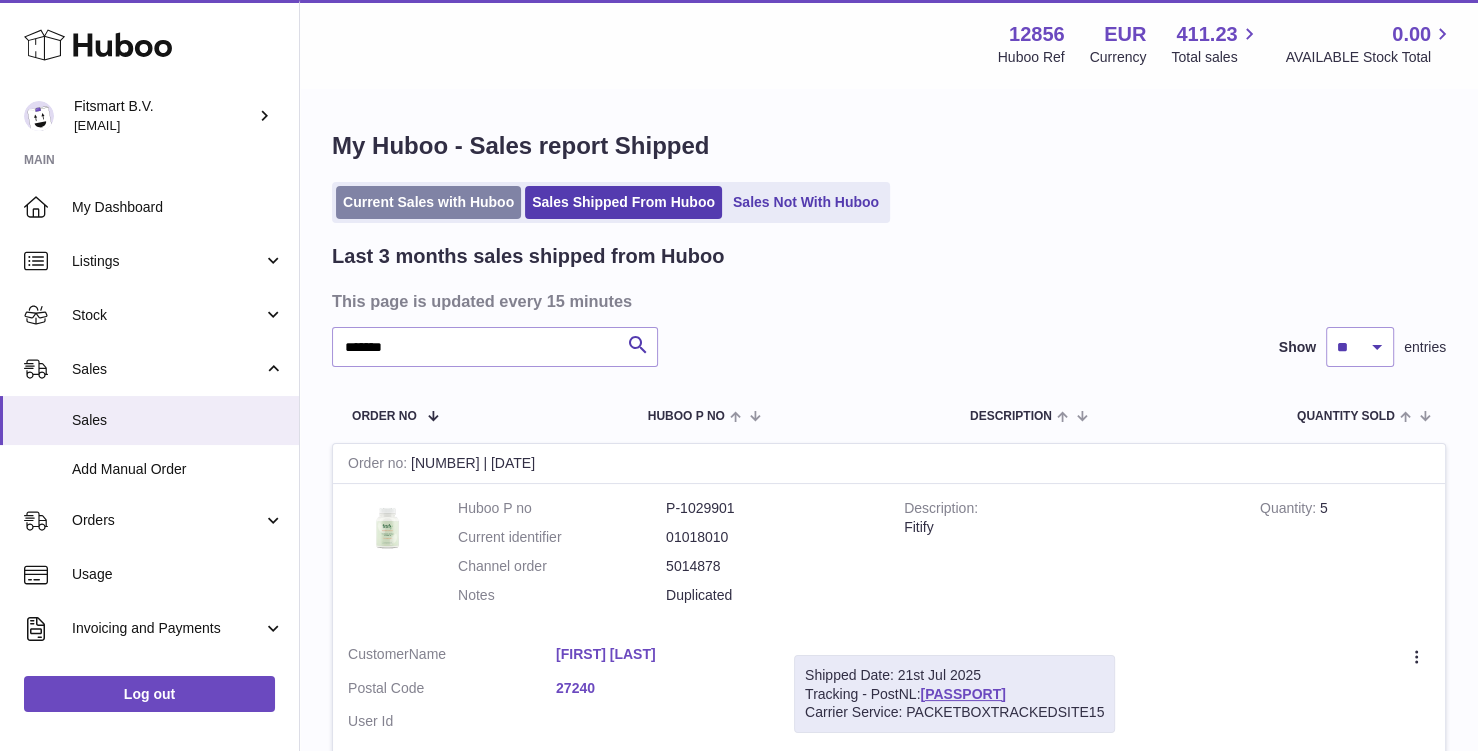 click on "Current Sales with Huboo" at bounding box center (428, 202) 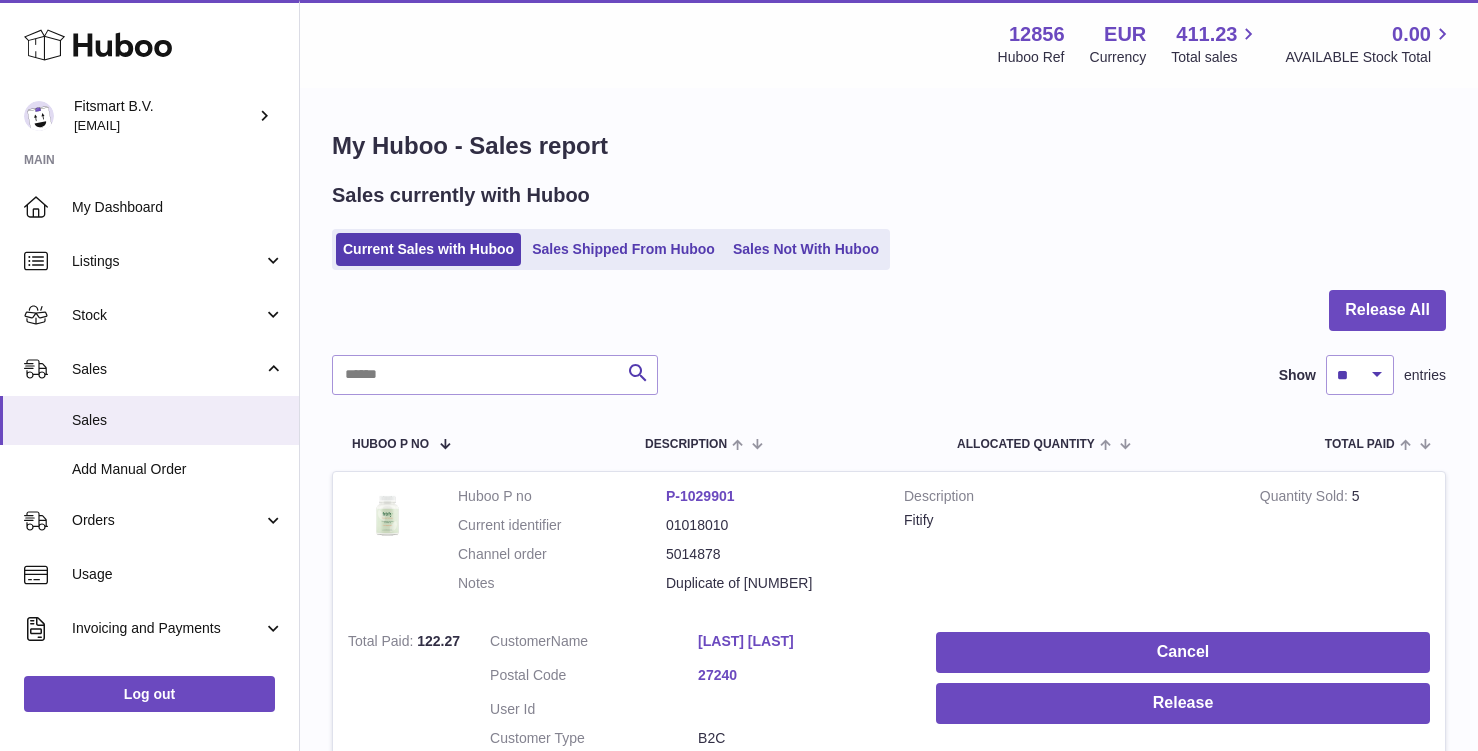 scroll, scrollTop: 0, scrollLeft: 0, axis: both 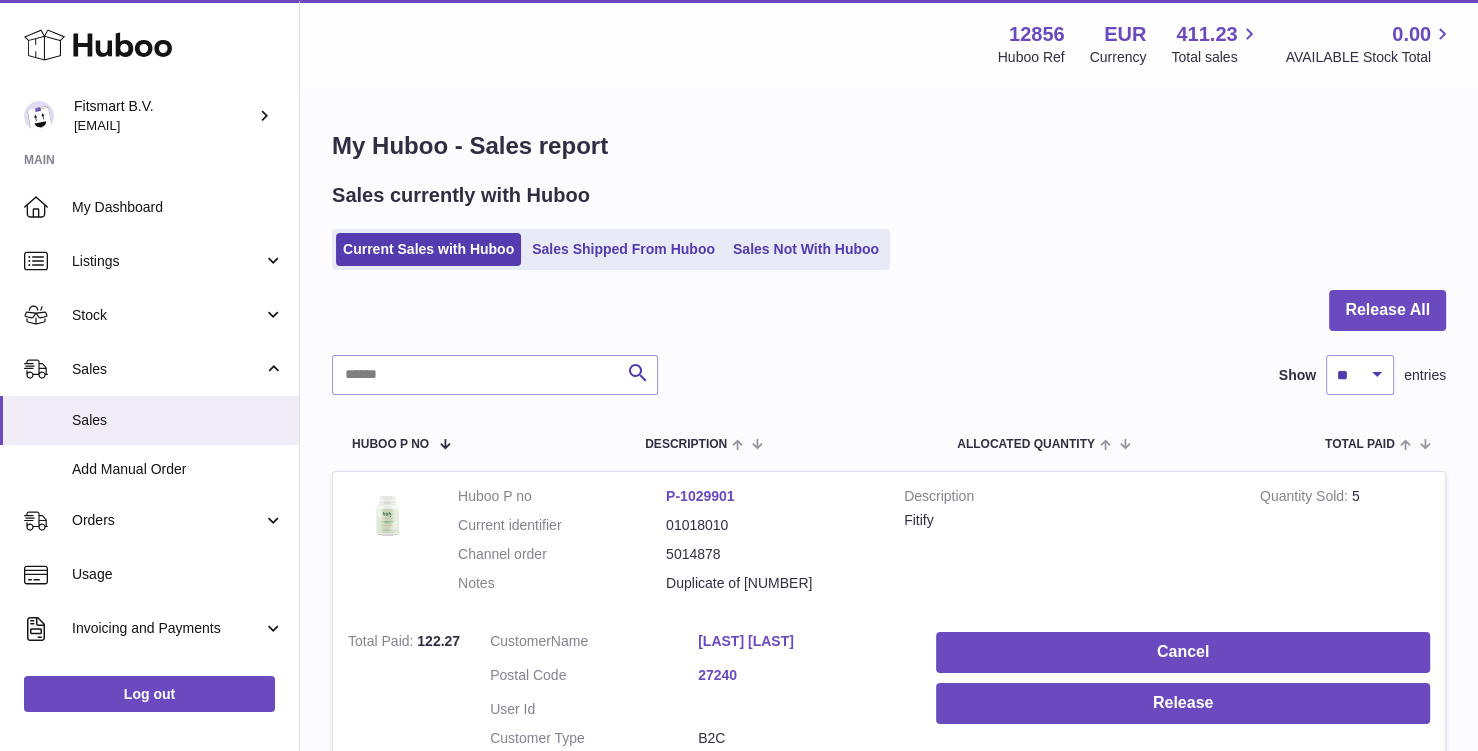 click on "[LAST] [LAST]" at bounding box center (802, 641) 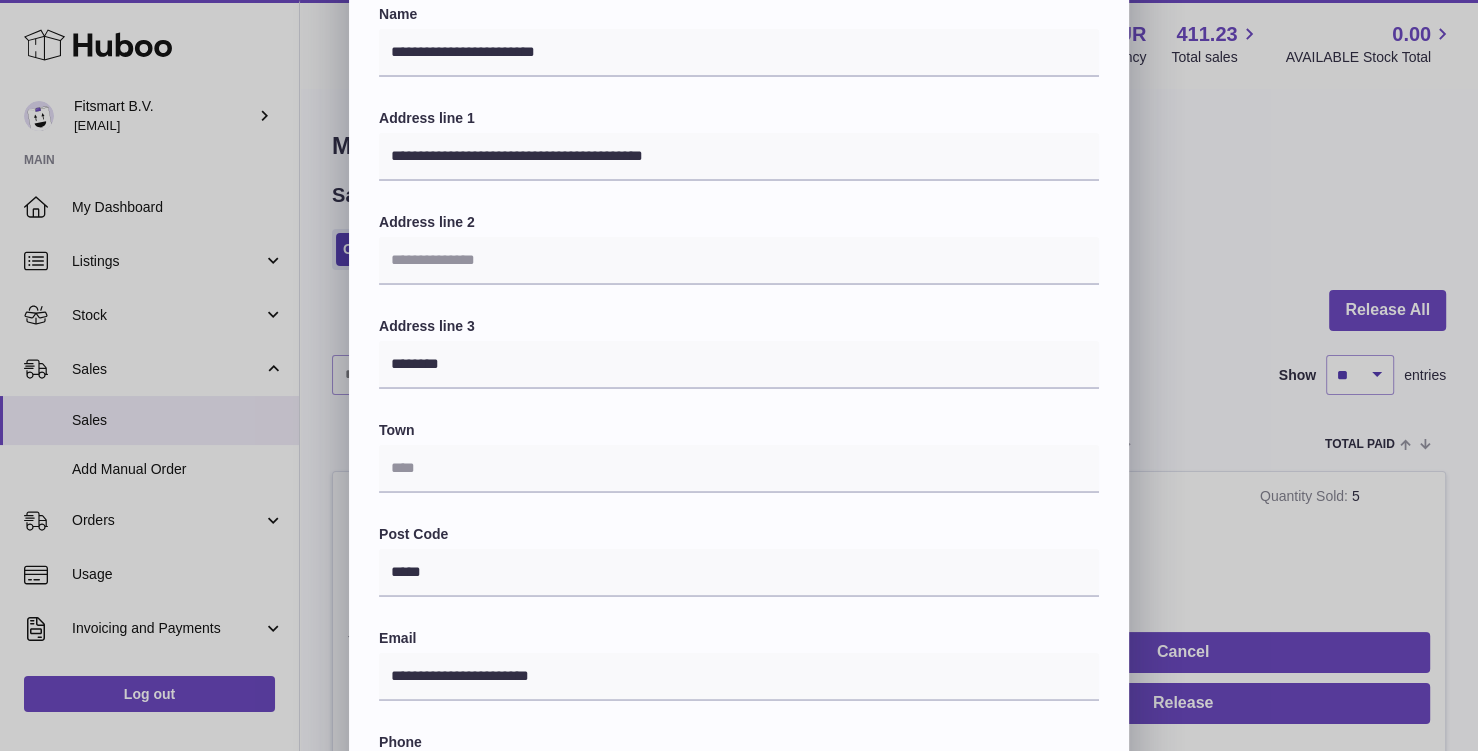 scroll, scrollTop: 54, scrollLeft: 0, axis: vertical 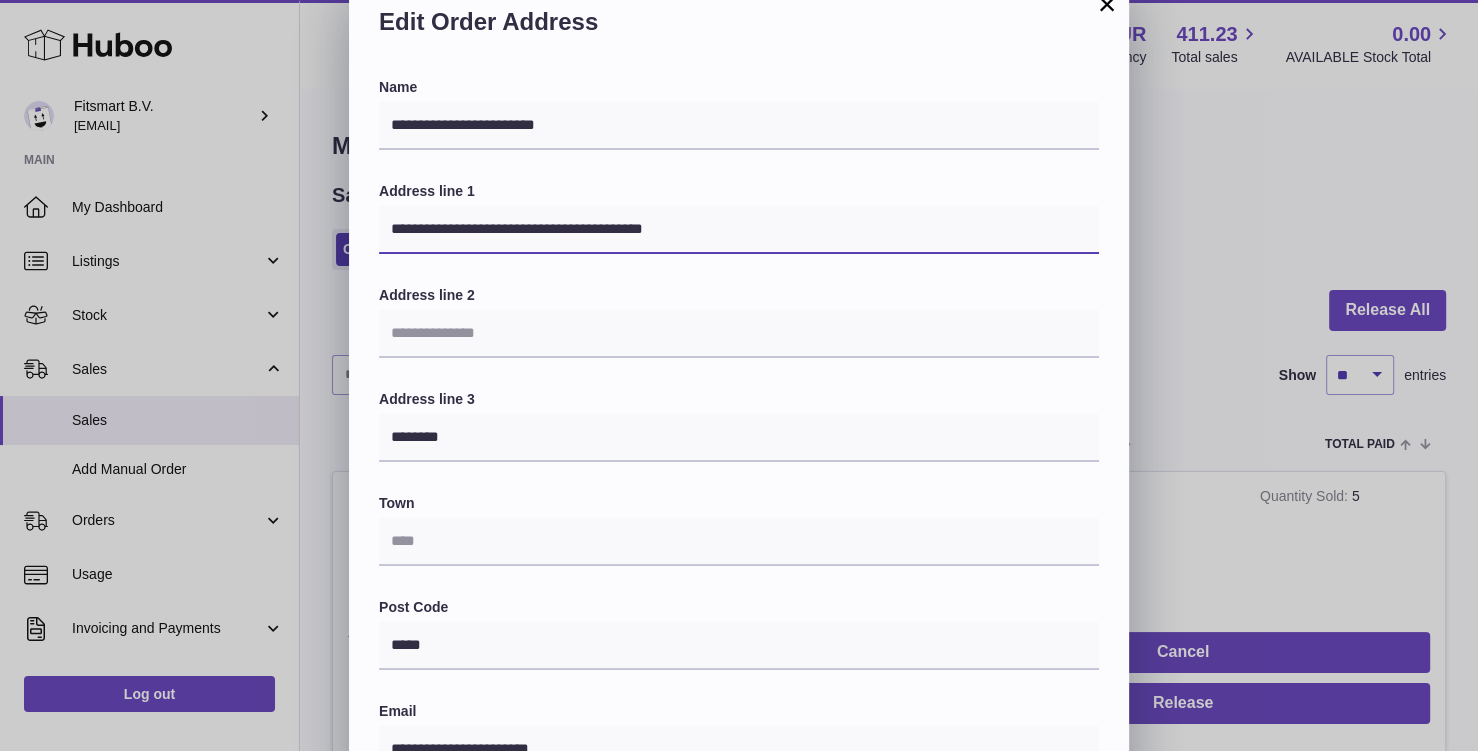 click on "**********" at bounding box center [739, 230] 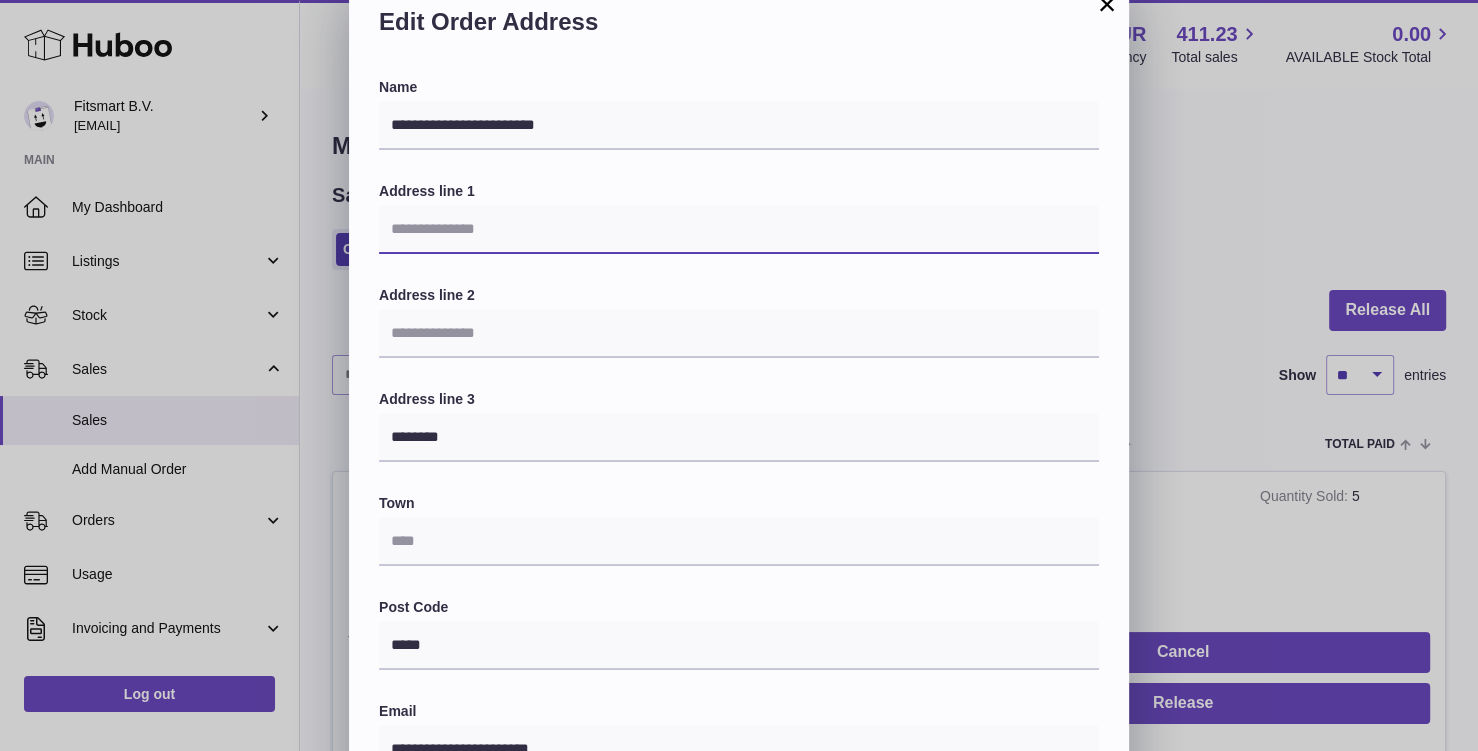 paste on "**********" 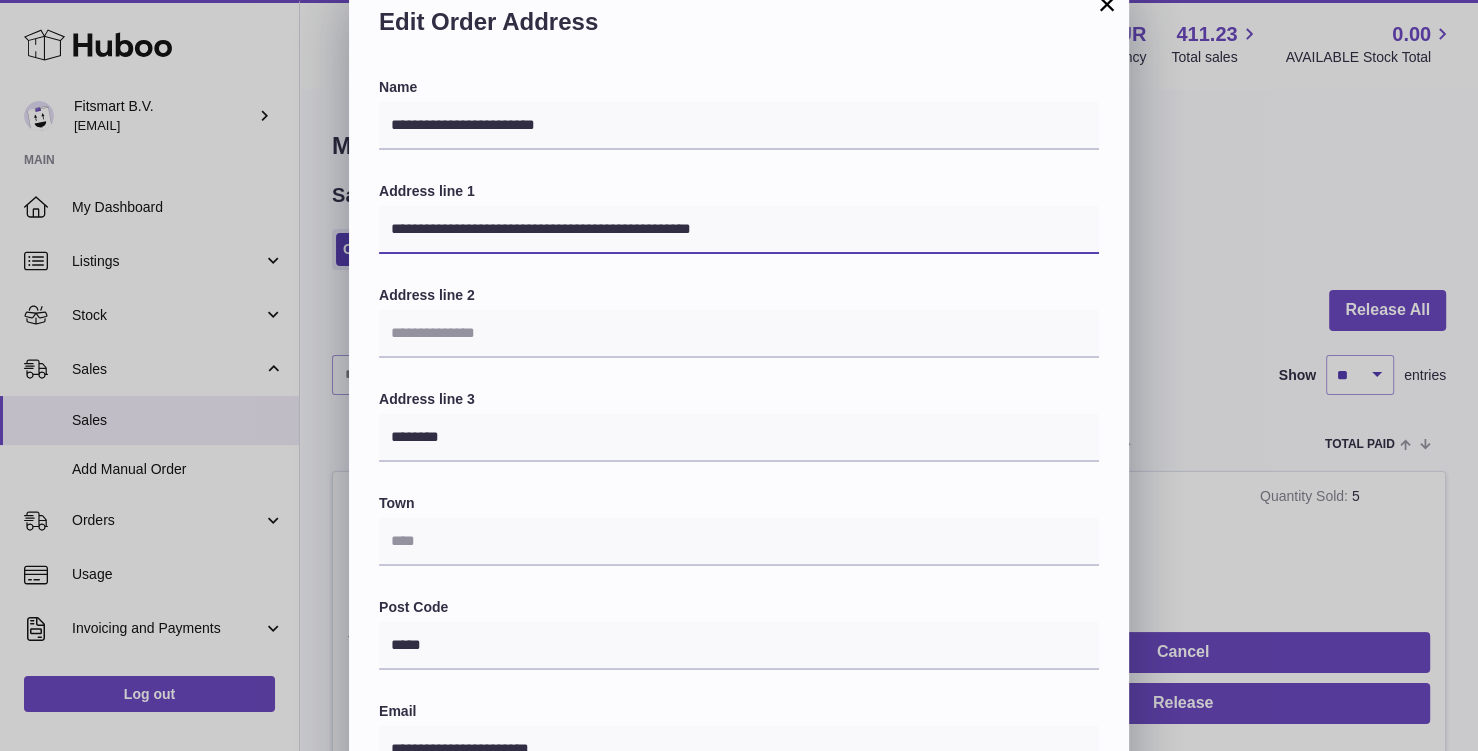 drag, startPoint x: 589, startPoint y: 226, endPoint x: 693, endPoint y: 223, distance: 104.04326 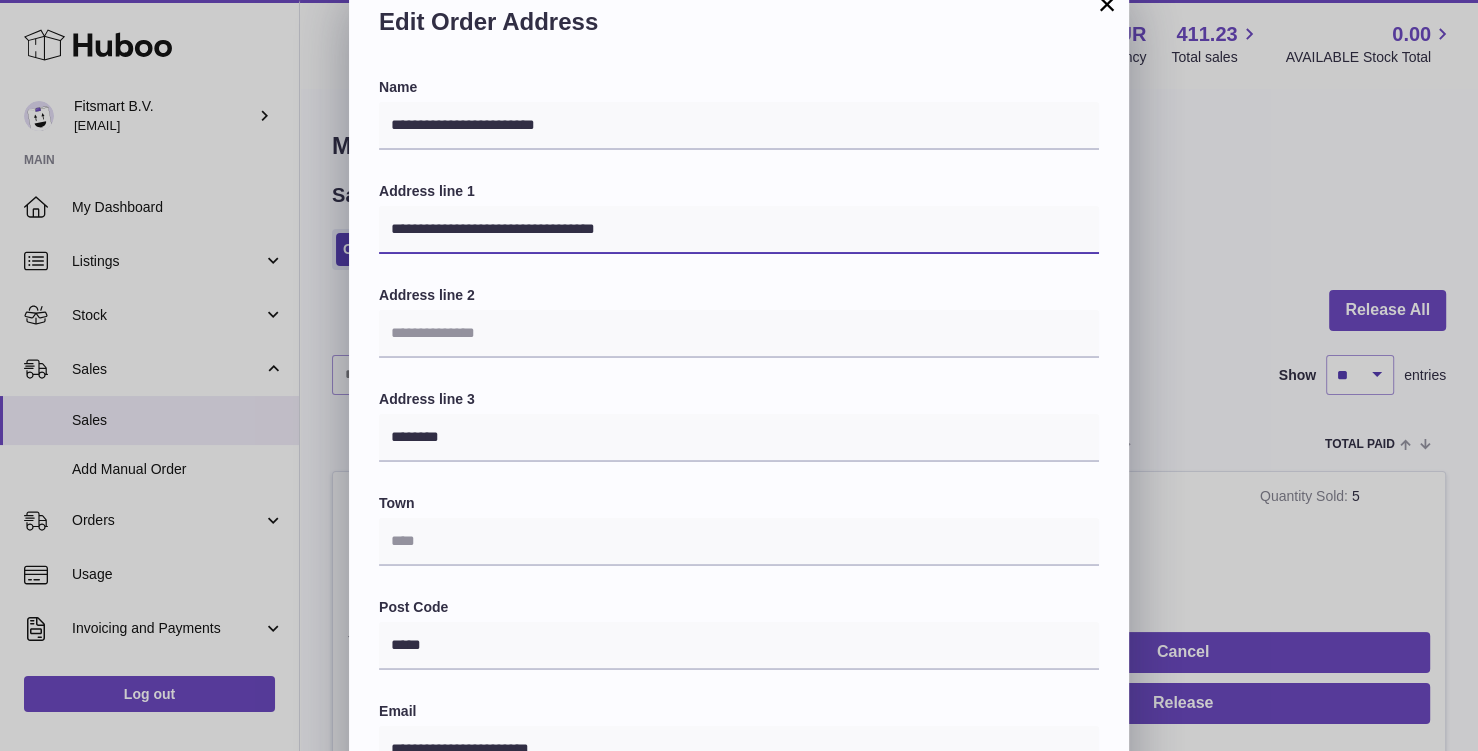 type on "**********" 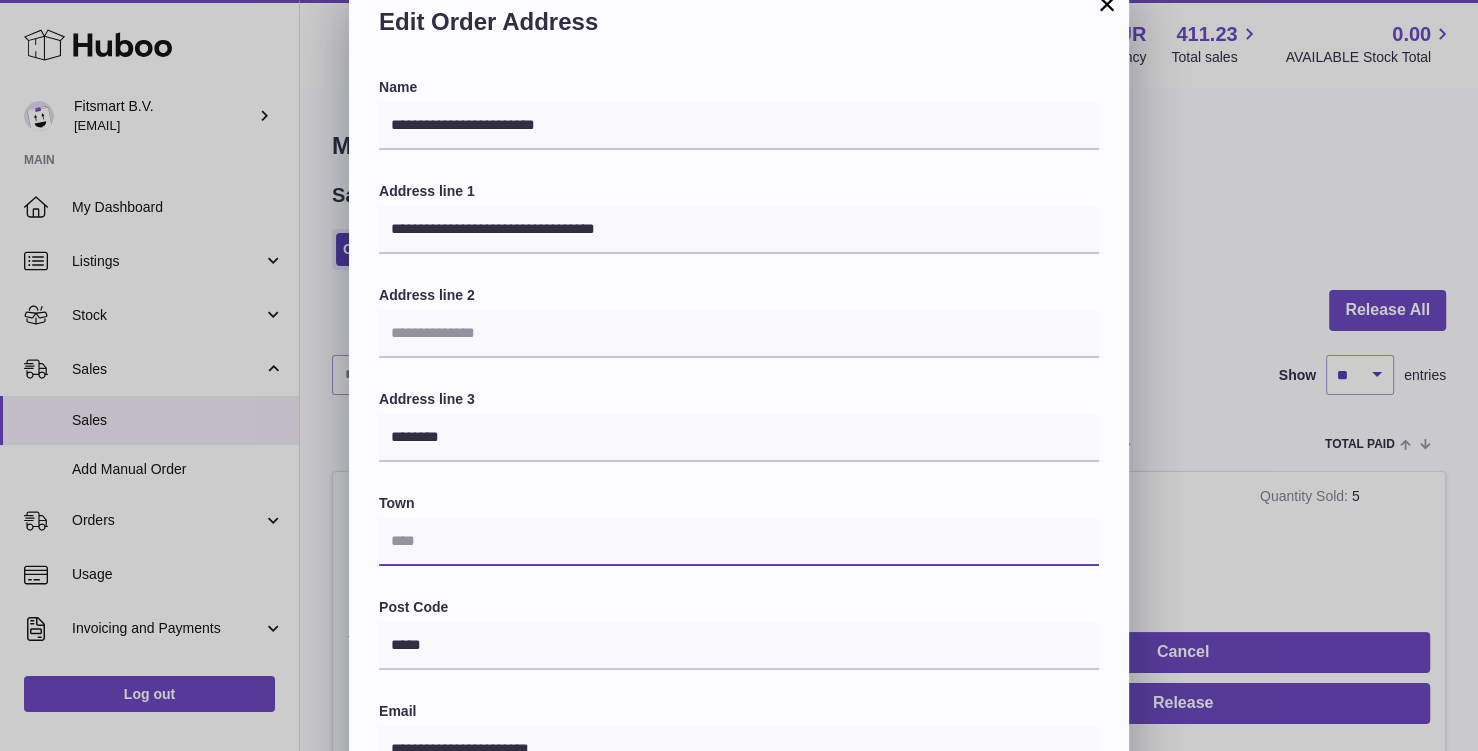 click at bounding box center (739, 542) 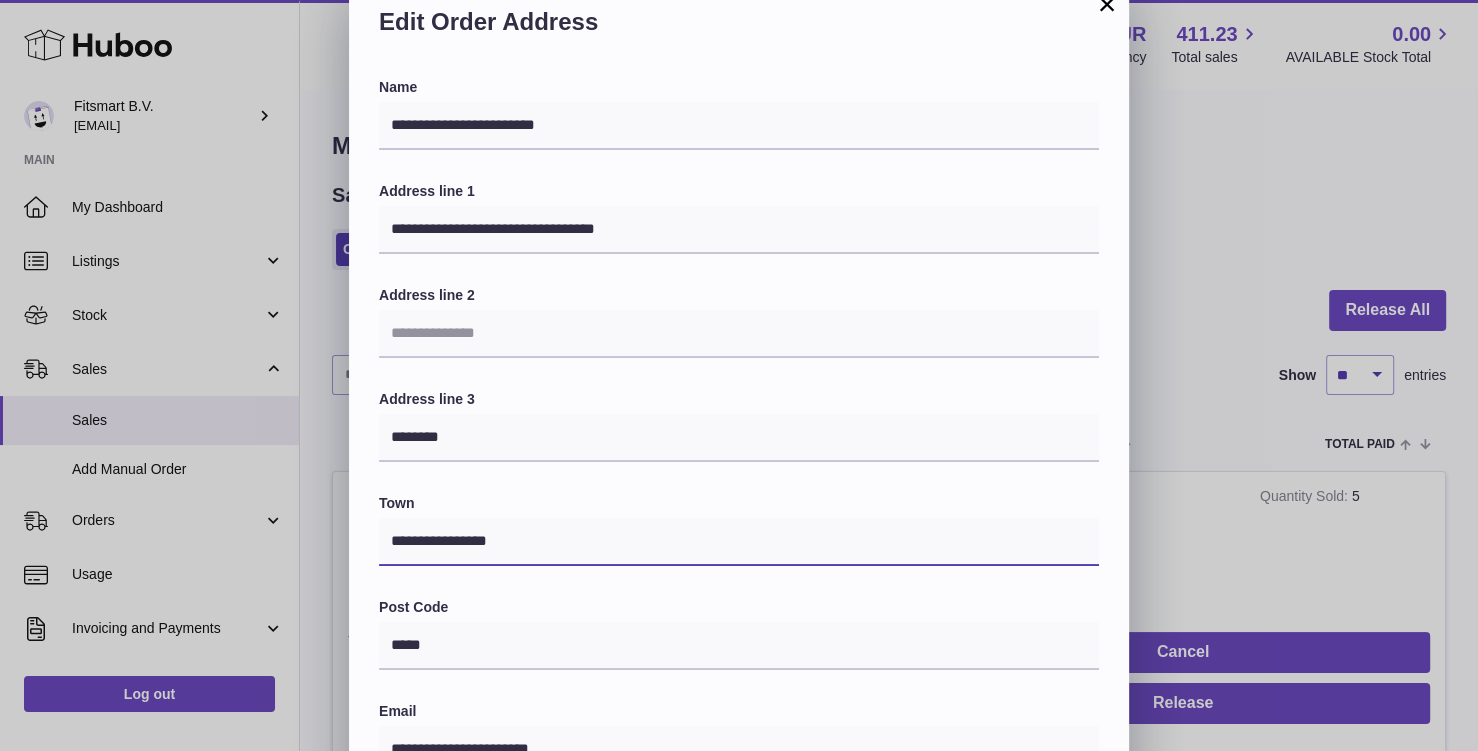 type on "**********" 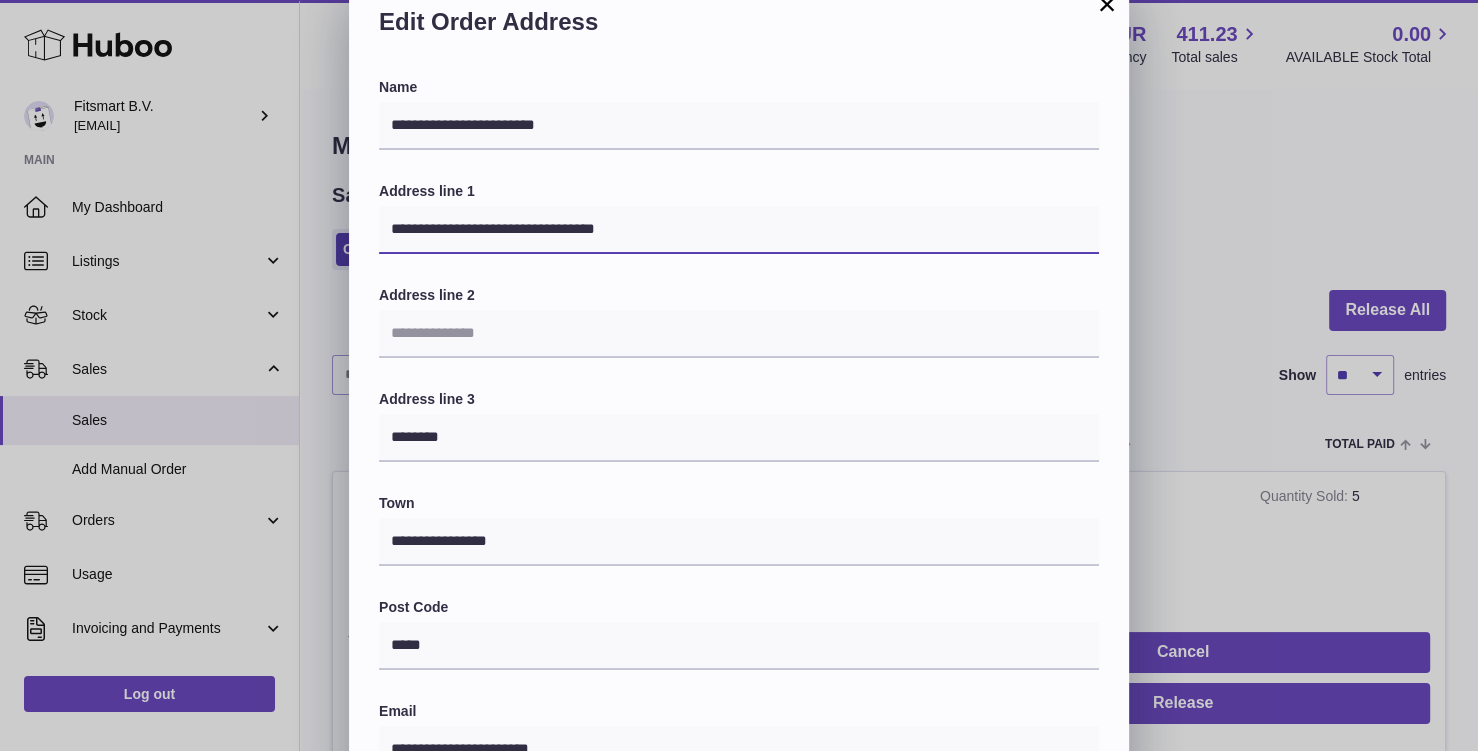 click on "**********" at bounding box center [739, 230] 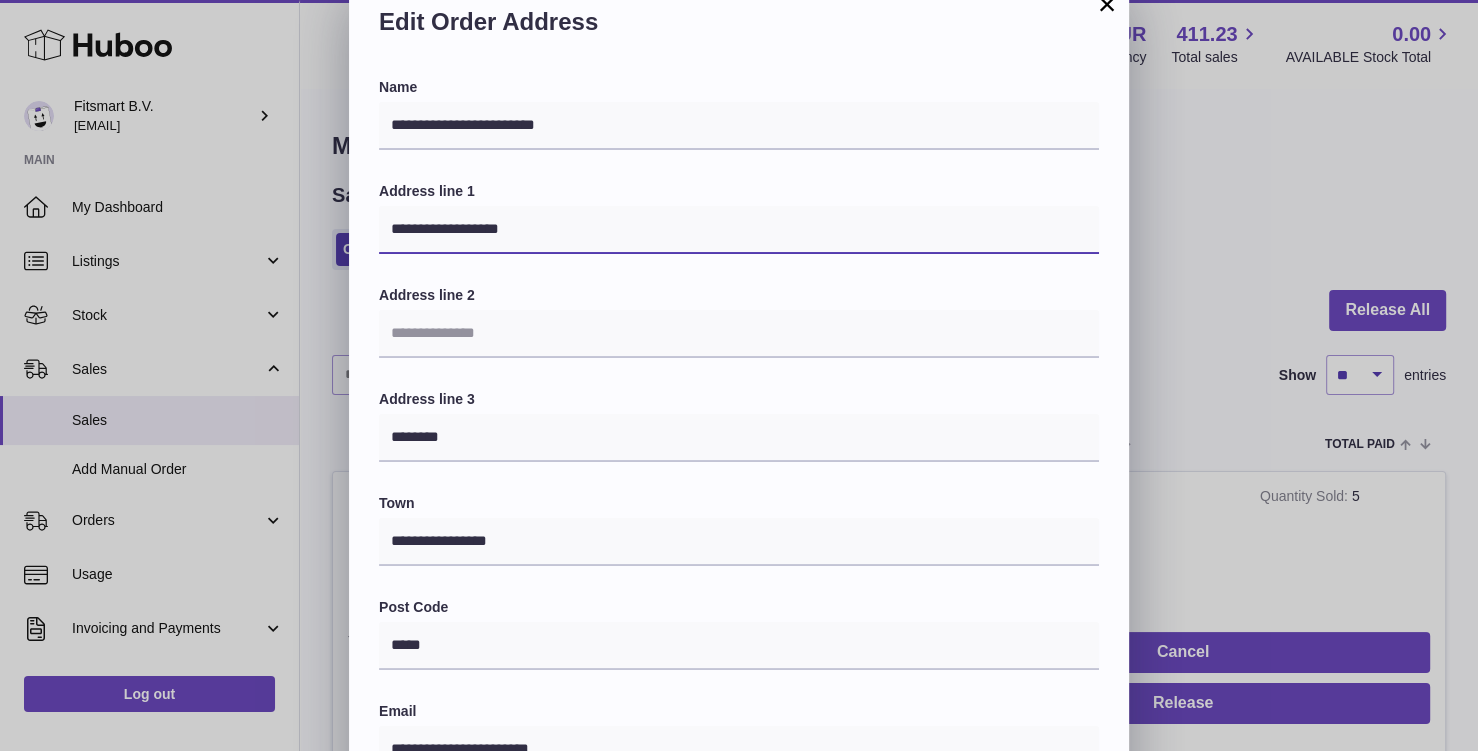 type on "**********" 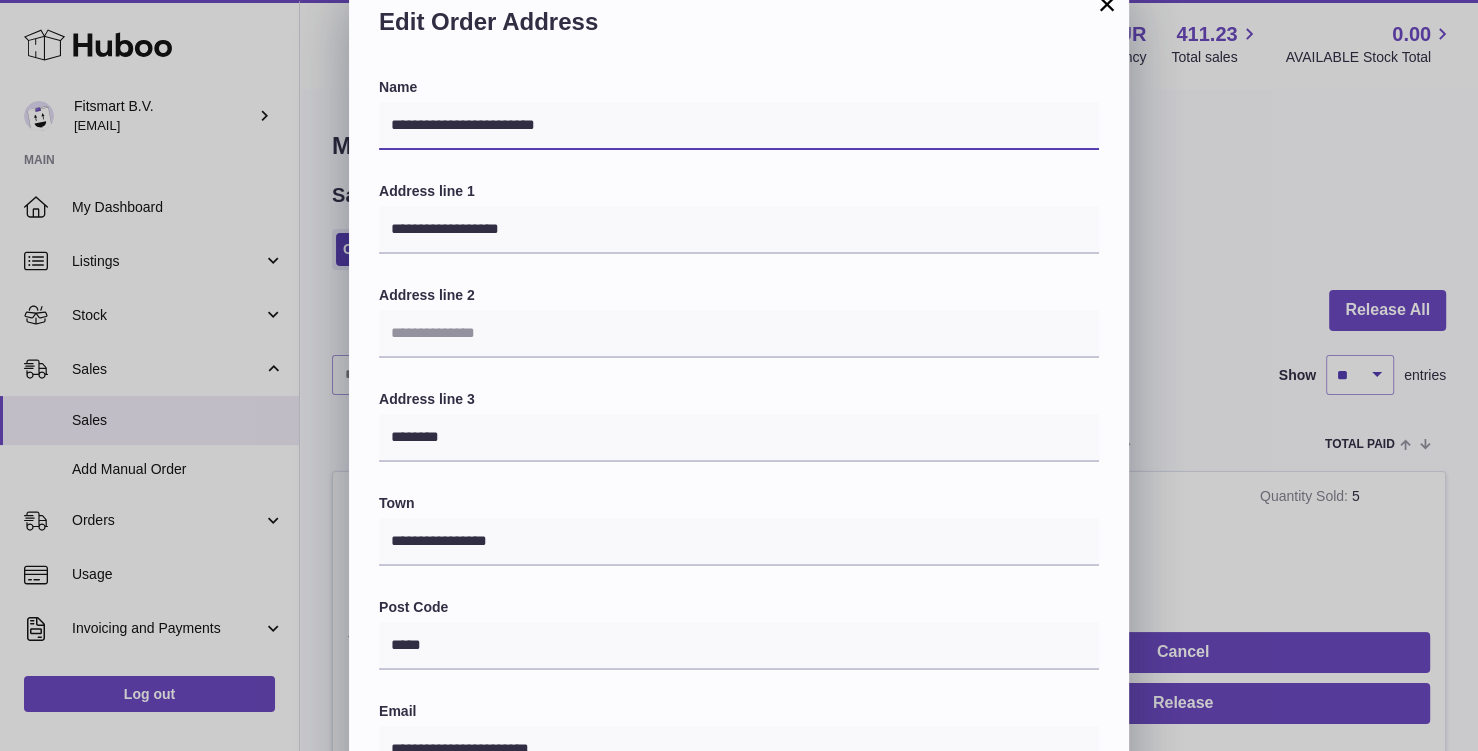 click on "**********" at bounding box center (739, 126) 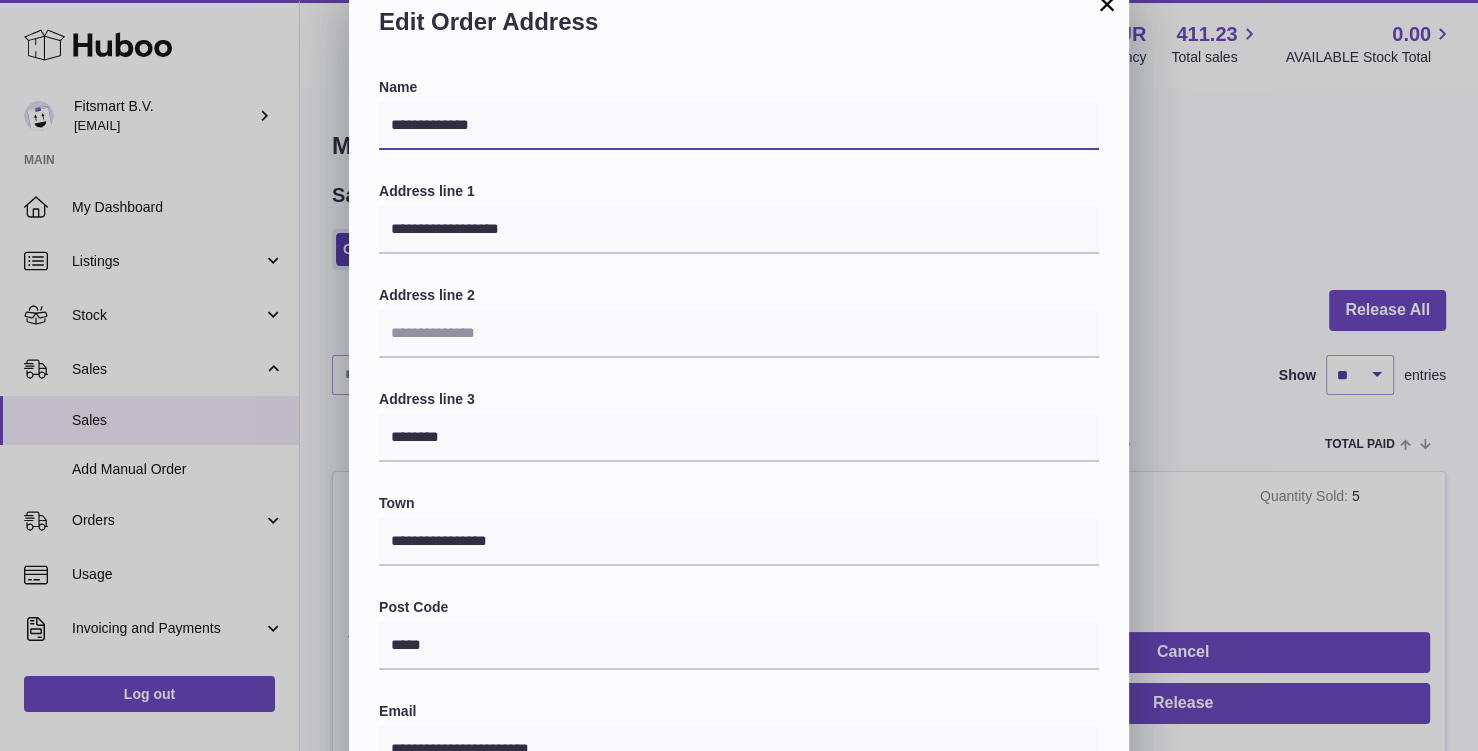 type on "**********" 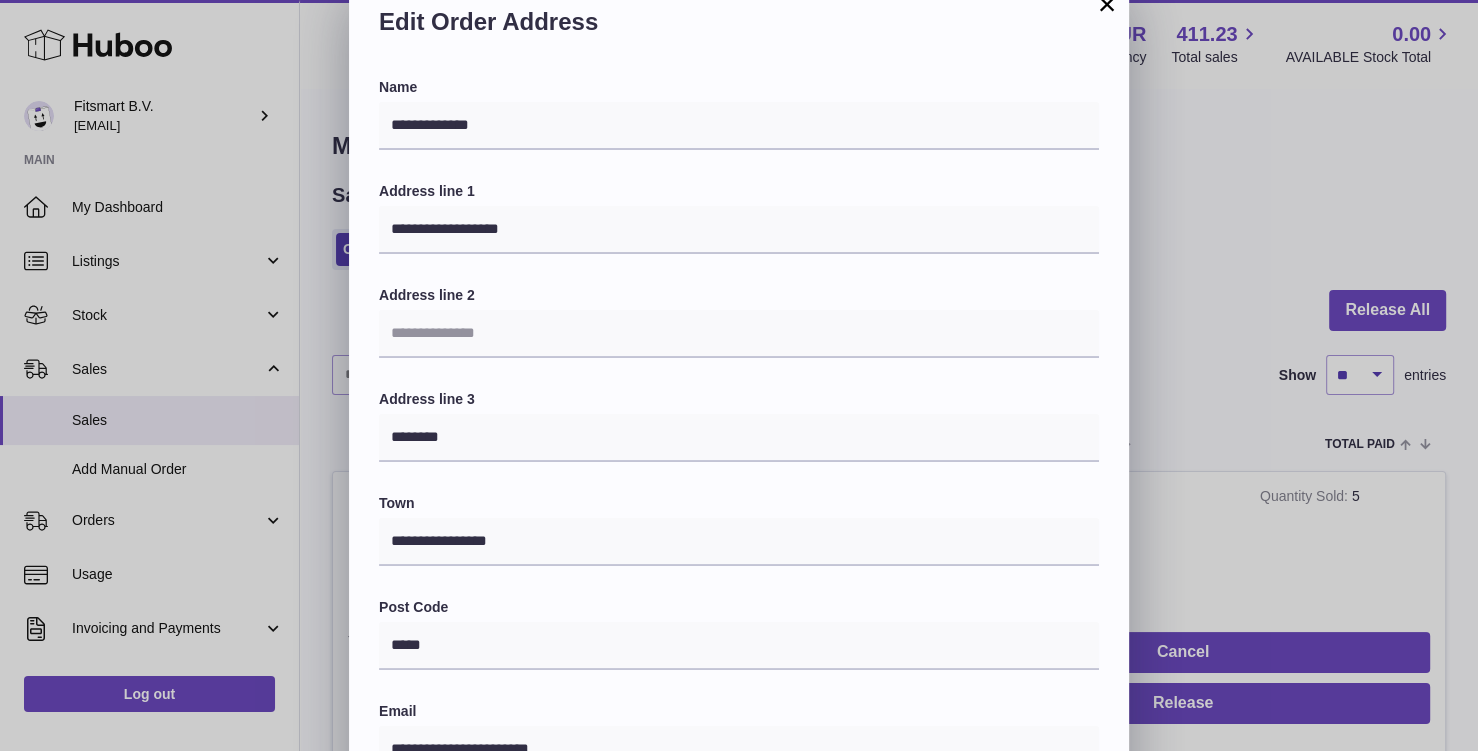 click on "Address line 1" at bounding box center [739, 191] 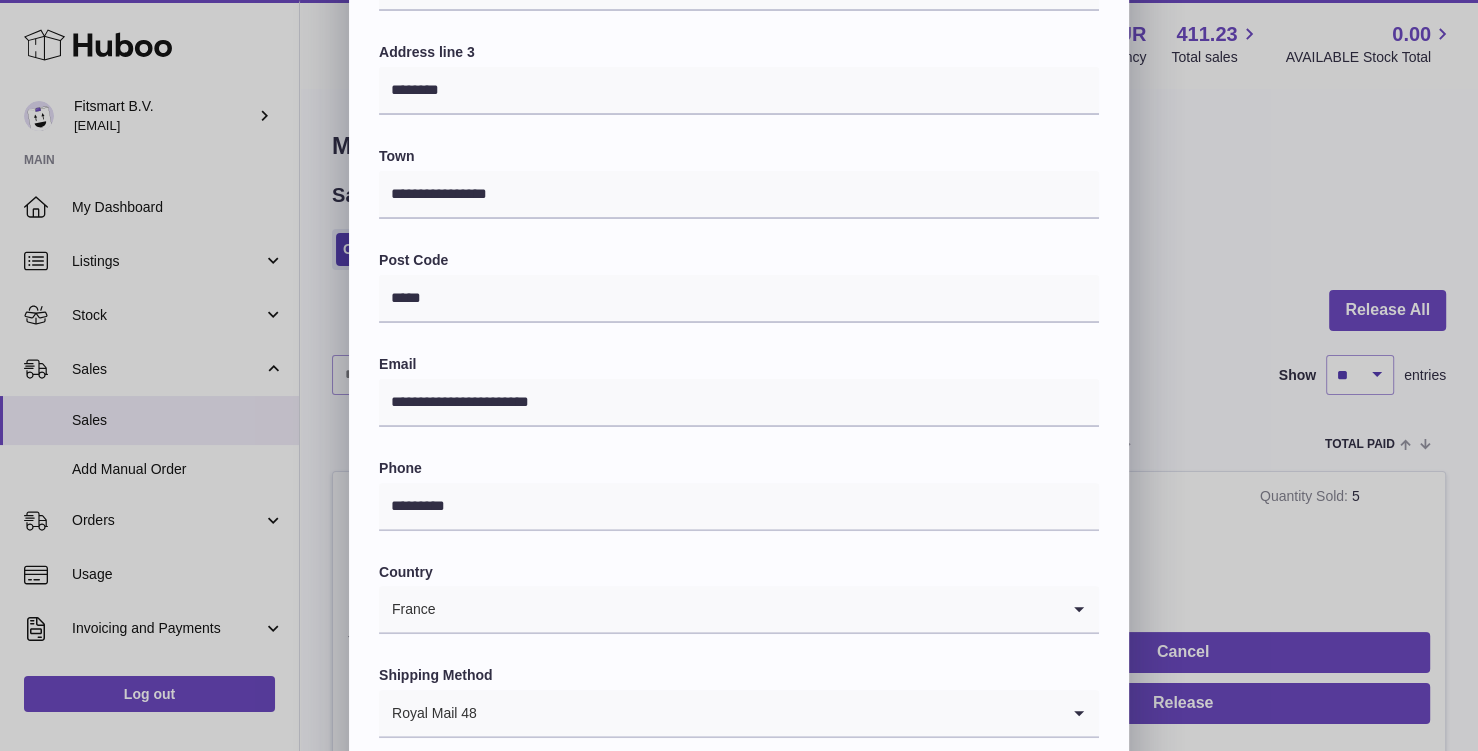 scroll, scrollTop: 508, scrollLeft: 0, axis: vertical 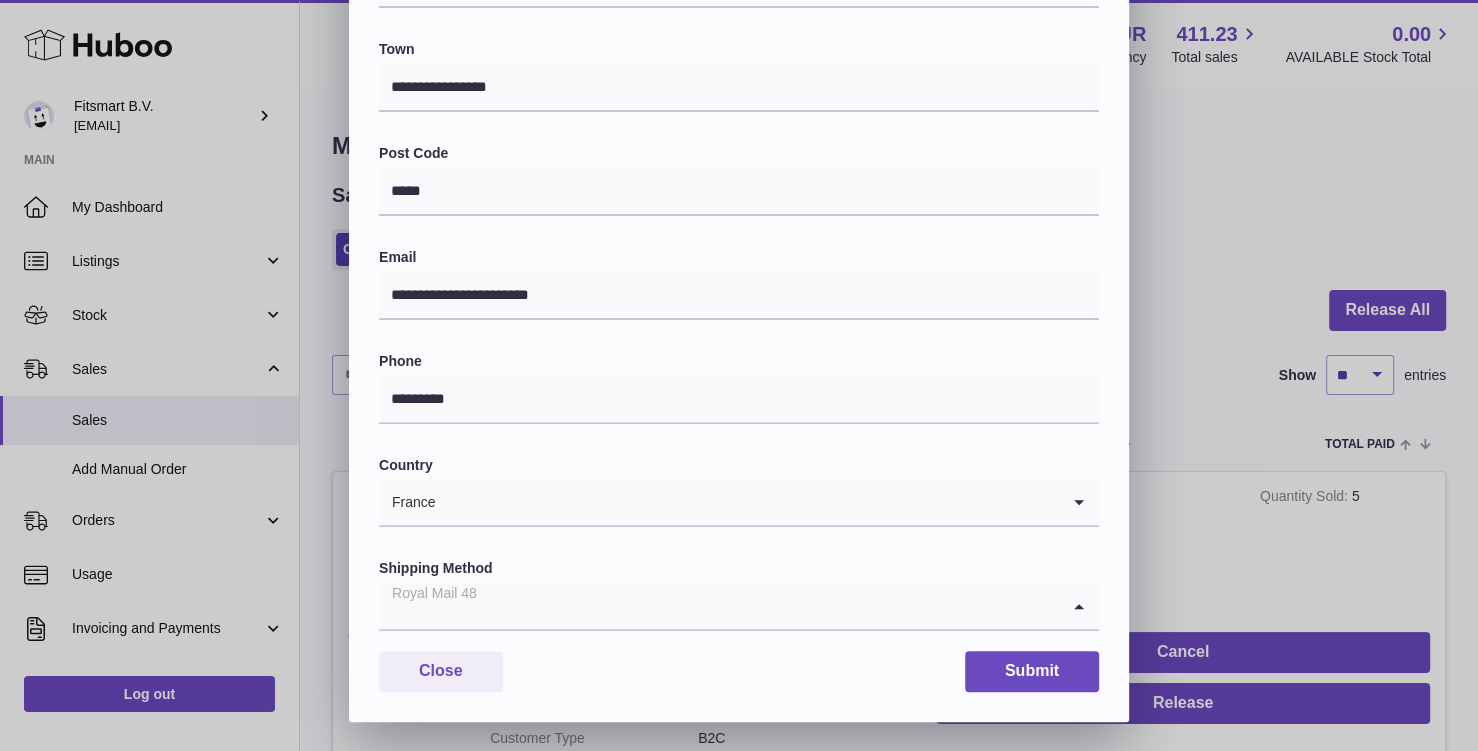 click at bounding box center (719, 606) 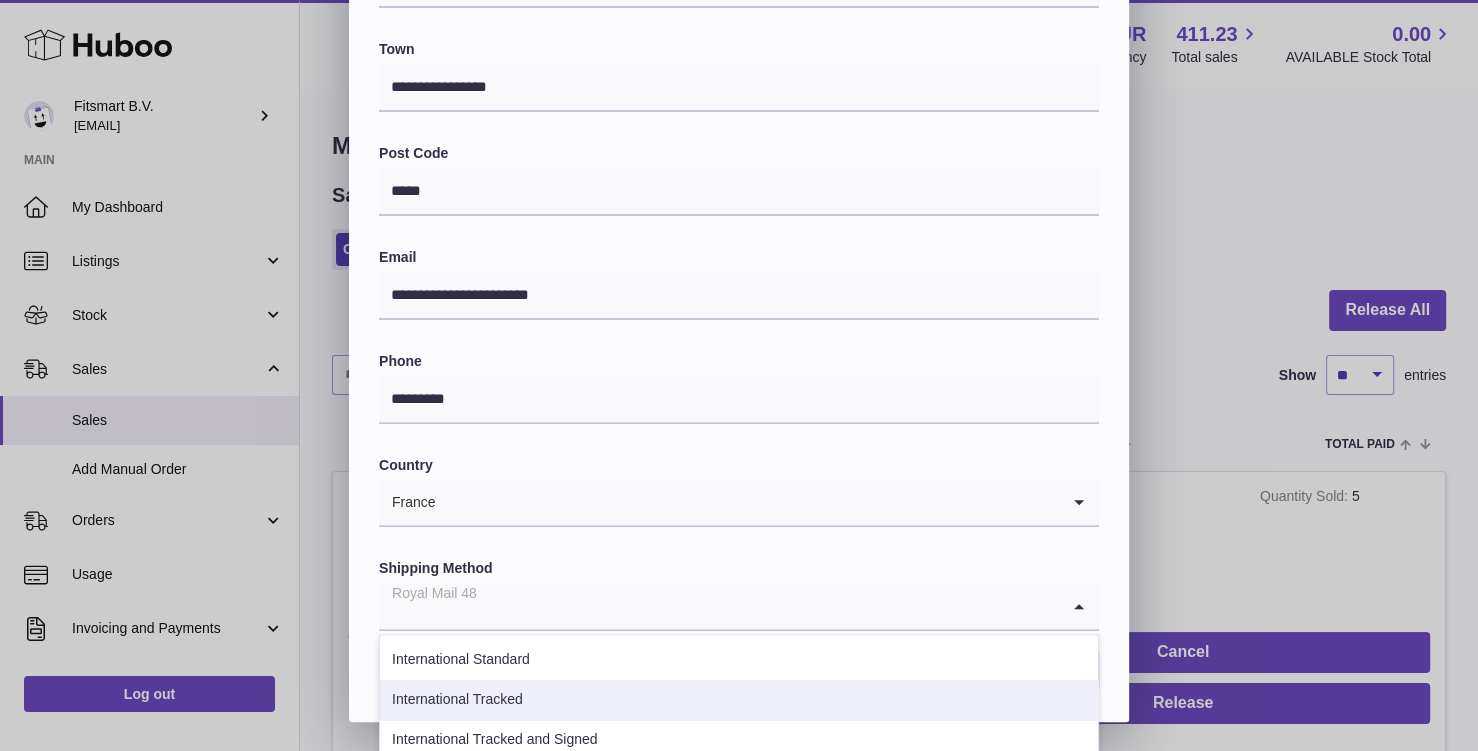 click on "International Tracked" at bounding box center [739, 700] 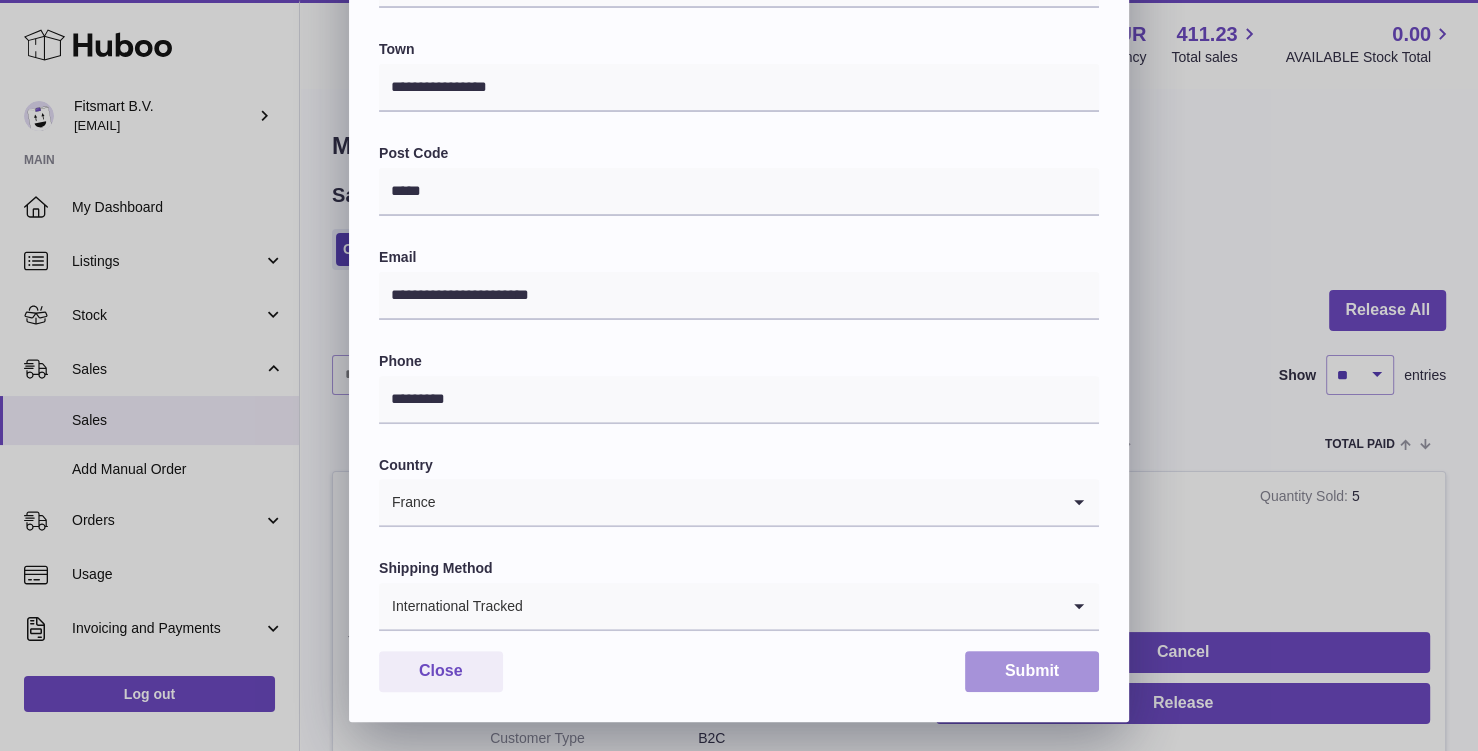 click on "Submit" at bounding box center (1032, 671) 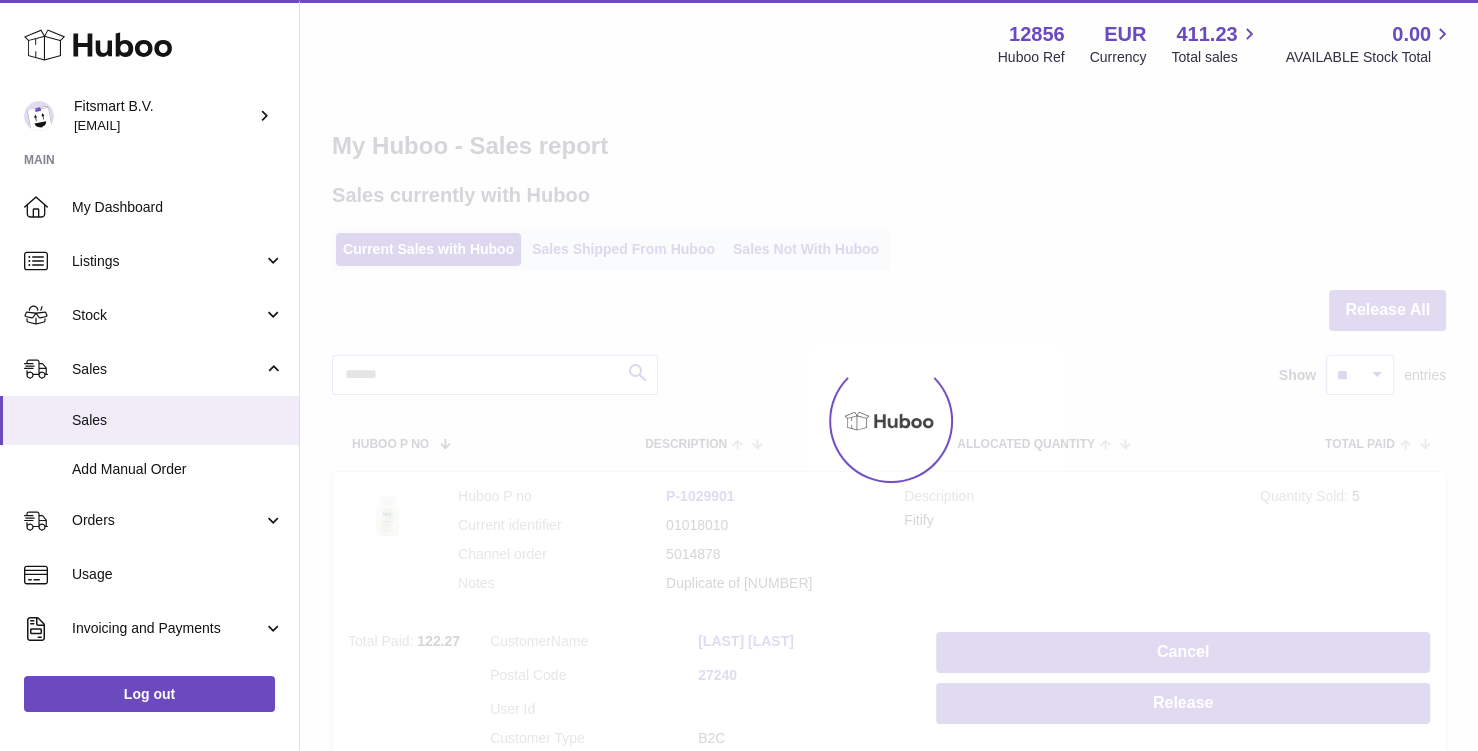 scroll, scrollTop: 0, scrollLeft: 0, axis: both 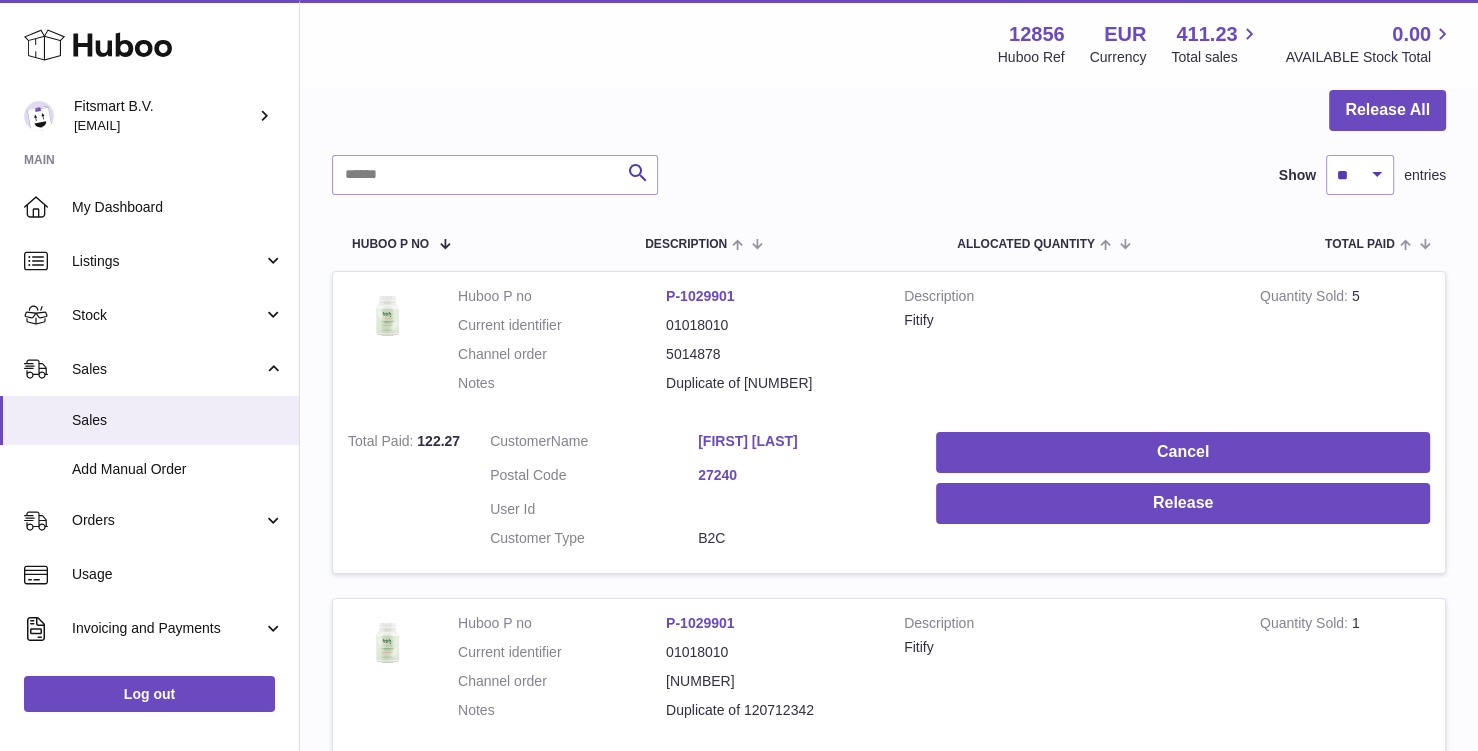 click on "[FIRST] [LAST]" at bounding box center [802, 441] 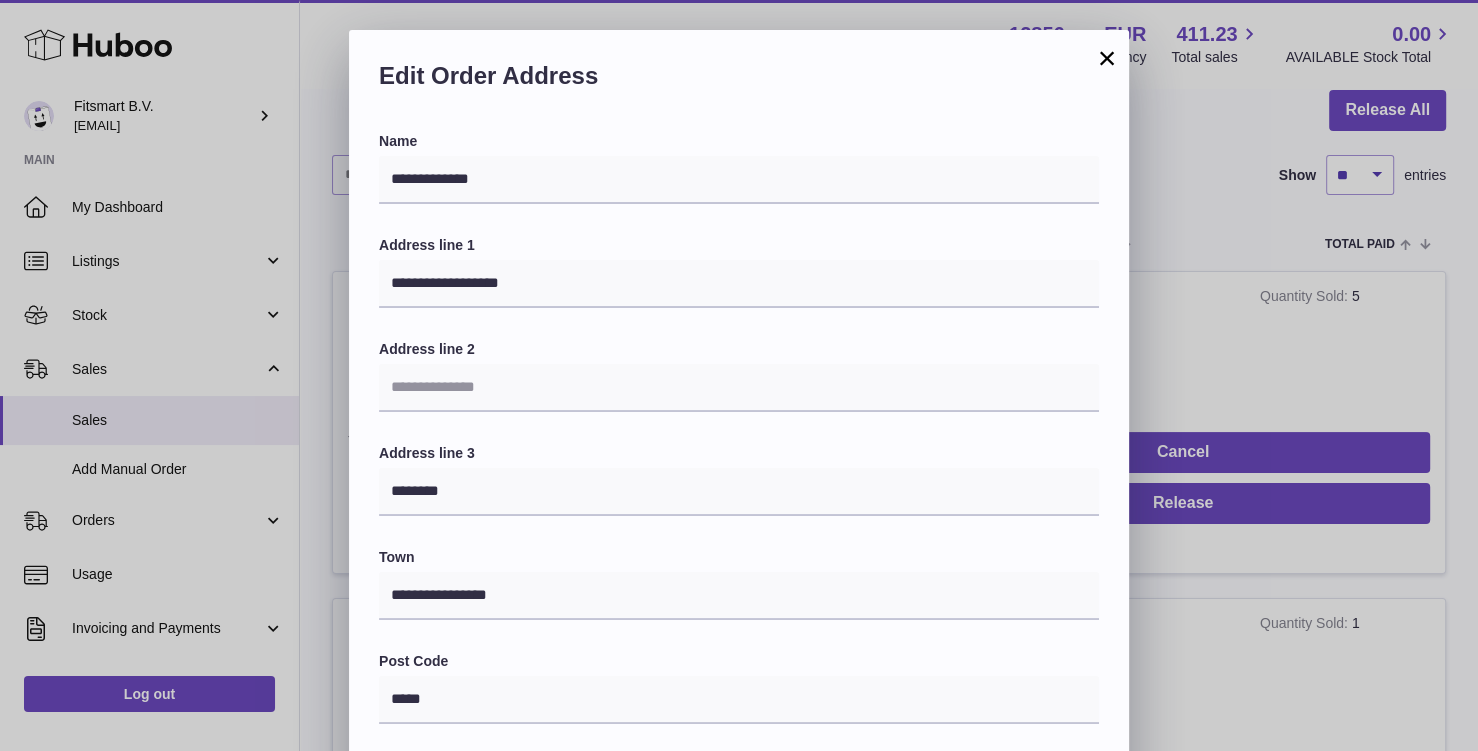 click on "**********" at bounding box center (739, 630) 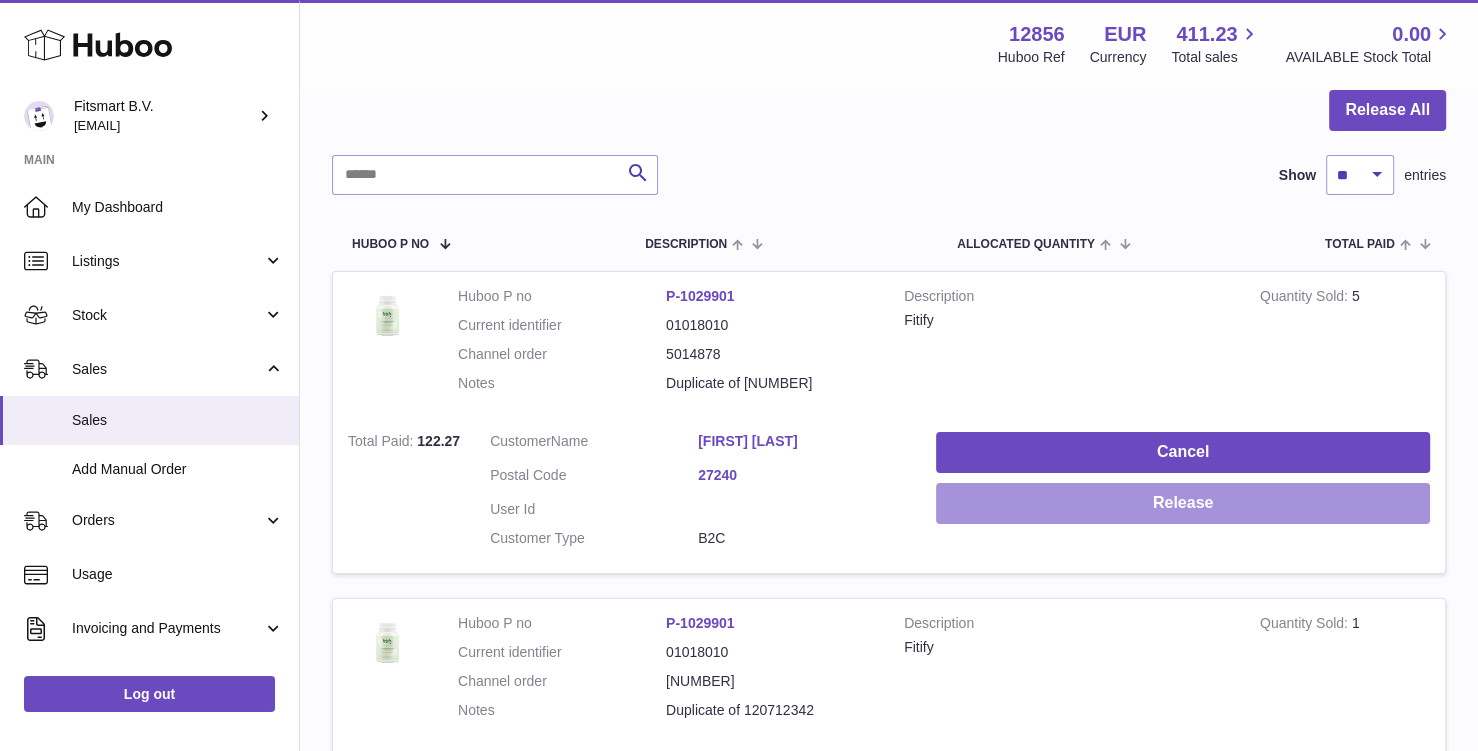 click on "Release" at bounding box center [1183, 503] 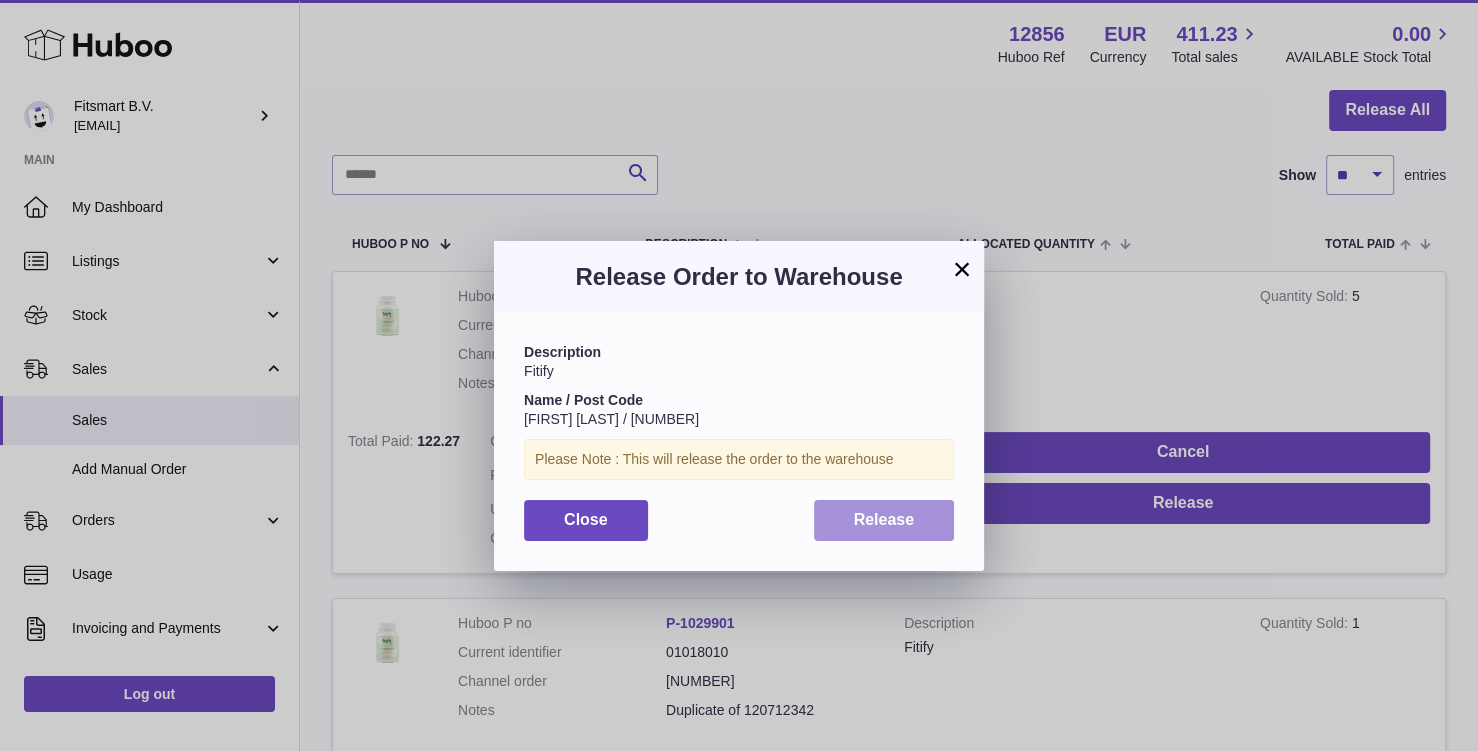 click on "Release" at bounding box center [884, 519] 